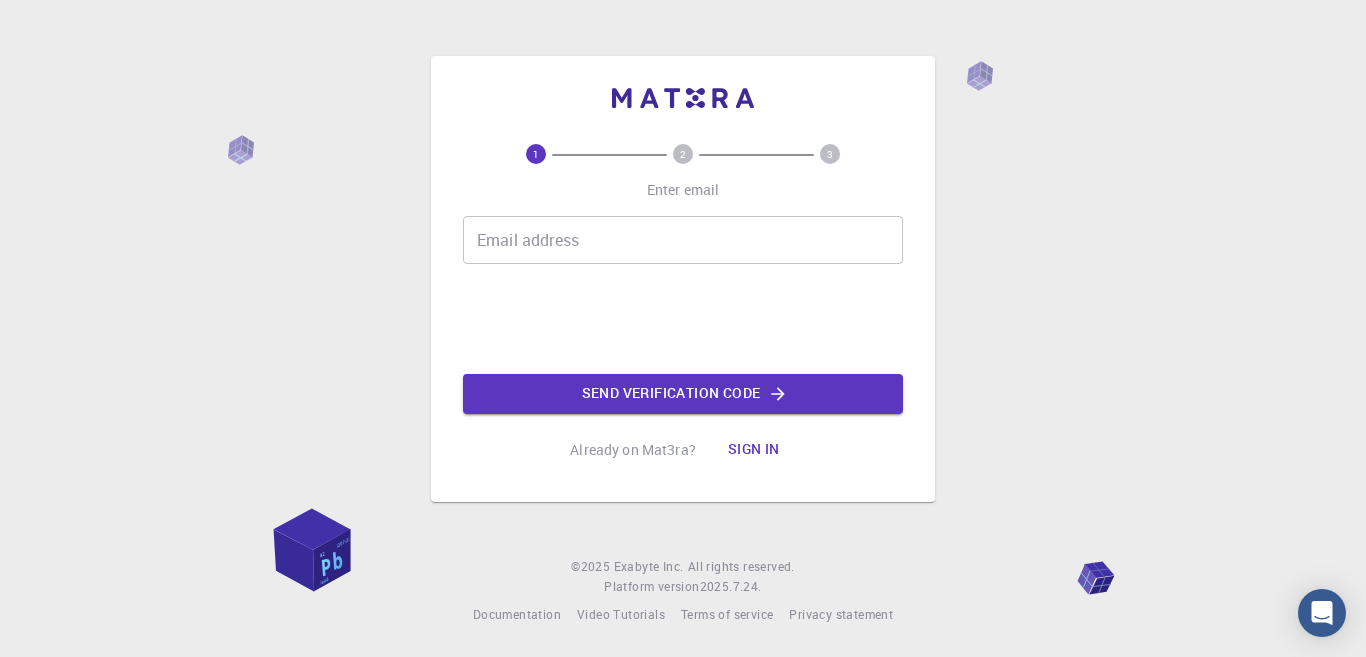 scroll, scrollTop: 0, scrollLeft: 0, axis: both 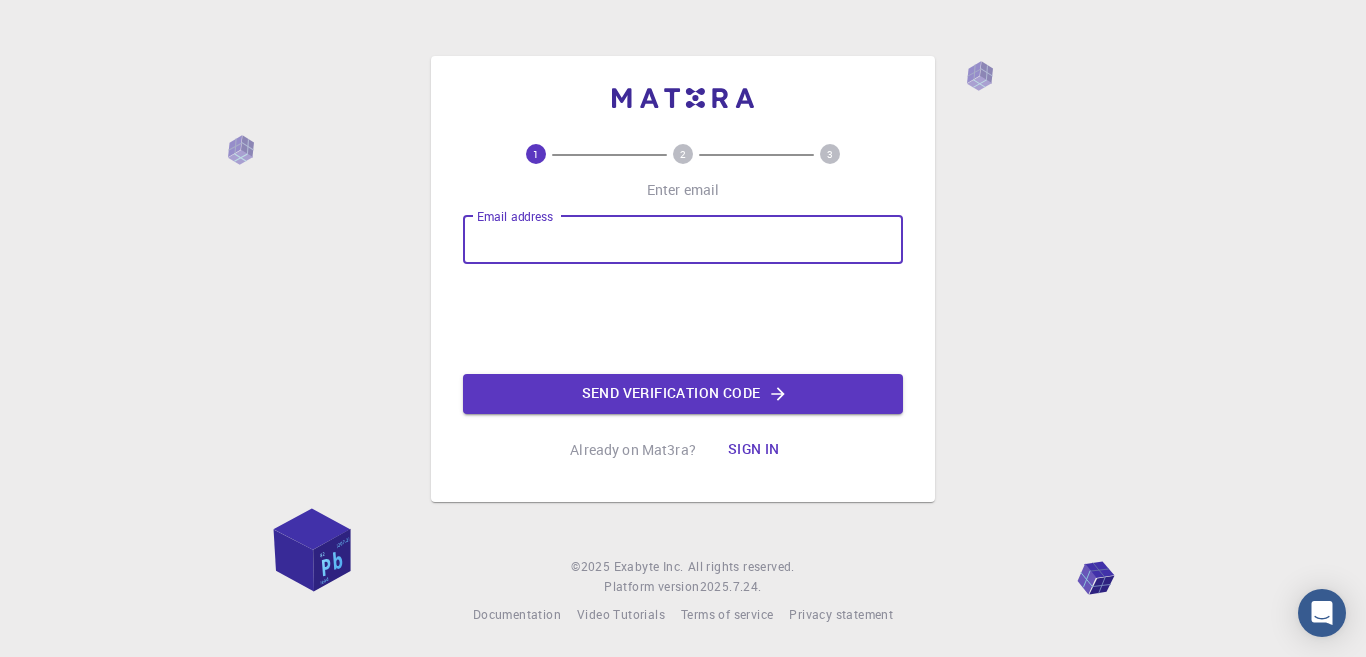 click on "Email address" at bounding box center (683, 240) 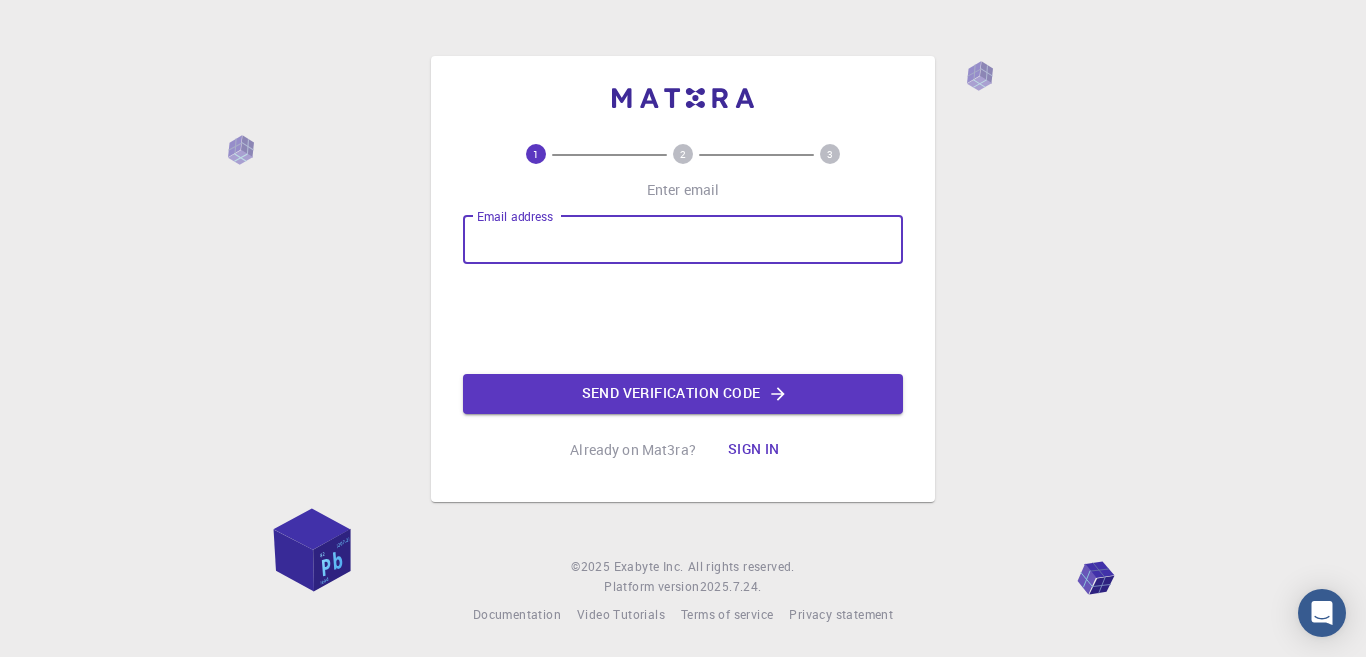 click on "Email address" at bounding box center [683, 240] 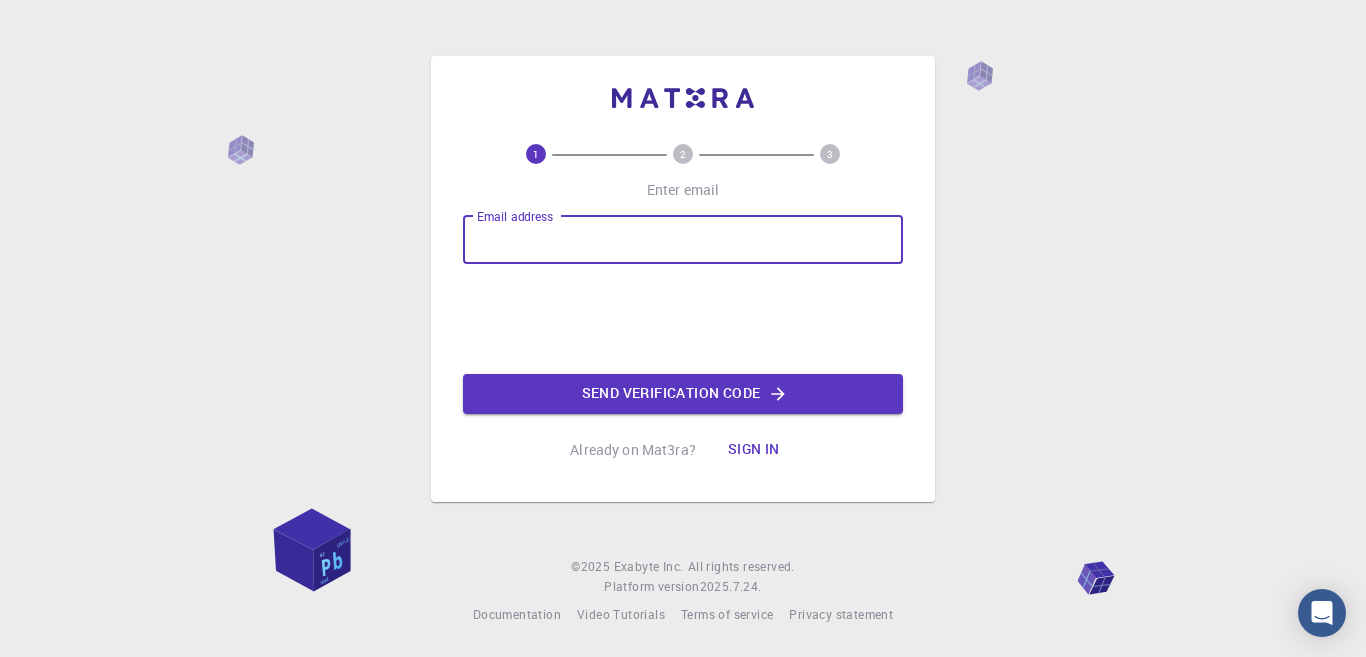 type on "[EMAIL]" 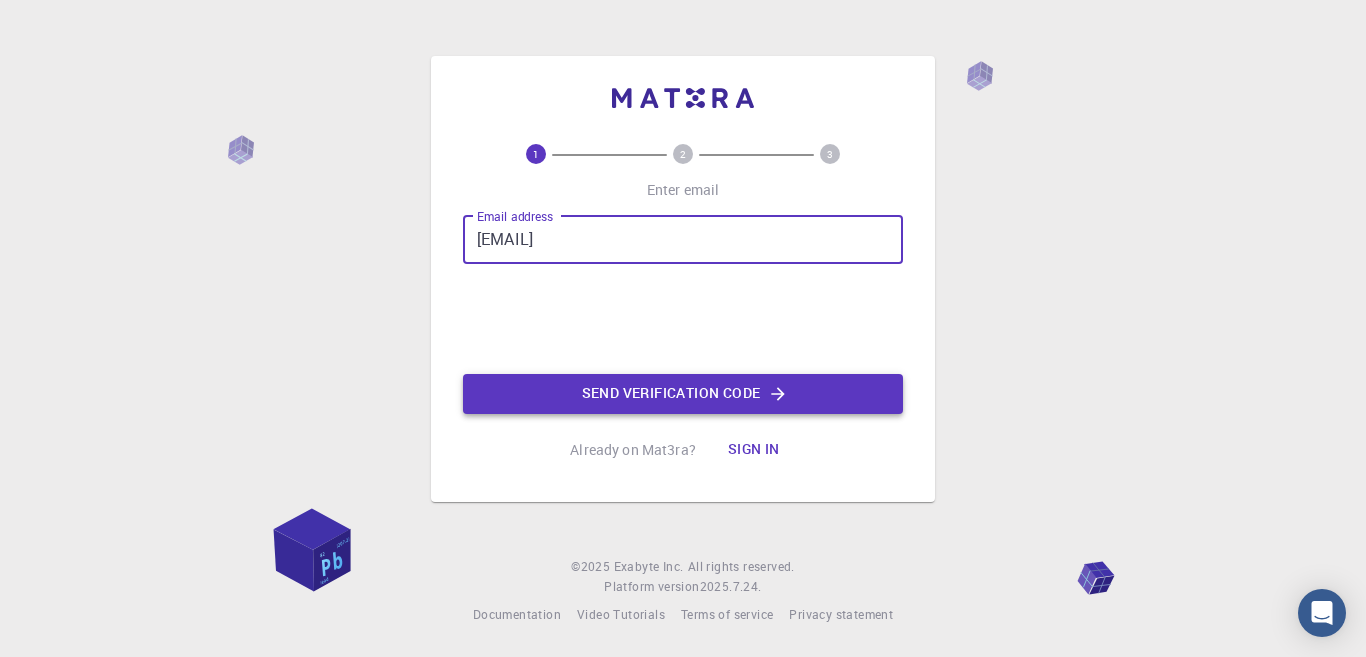 click on "Send verification code" 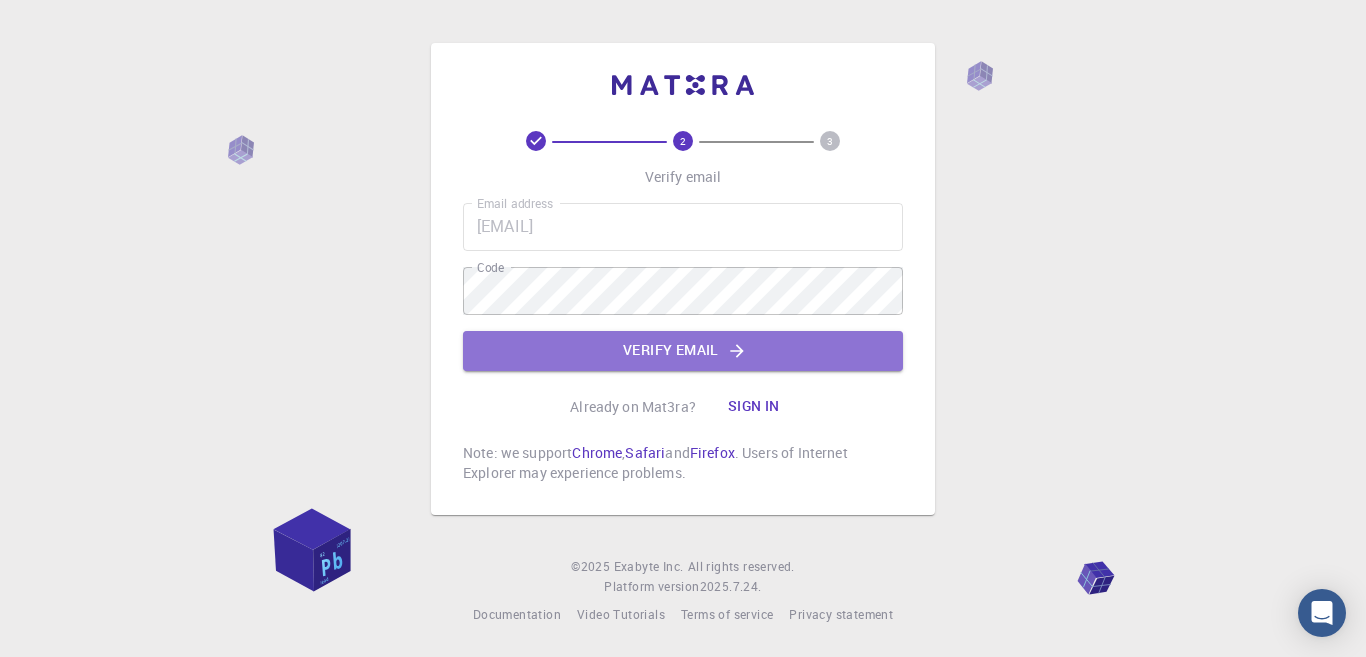 drag, startPoint x: 697, startPoint y: 351, endPoint x: 696, endPoint y: 320, distance: 31.016125 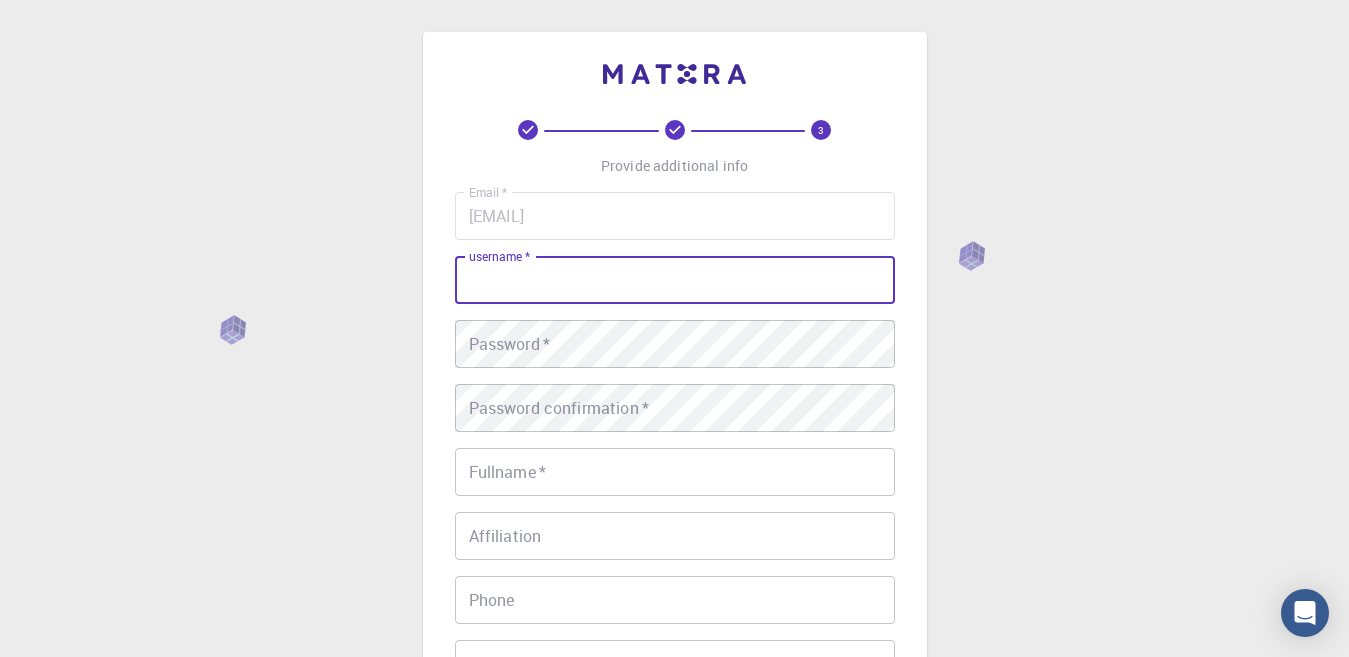 click on "username   *" at bounding box center (675, 280) 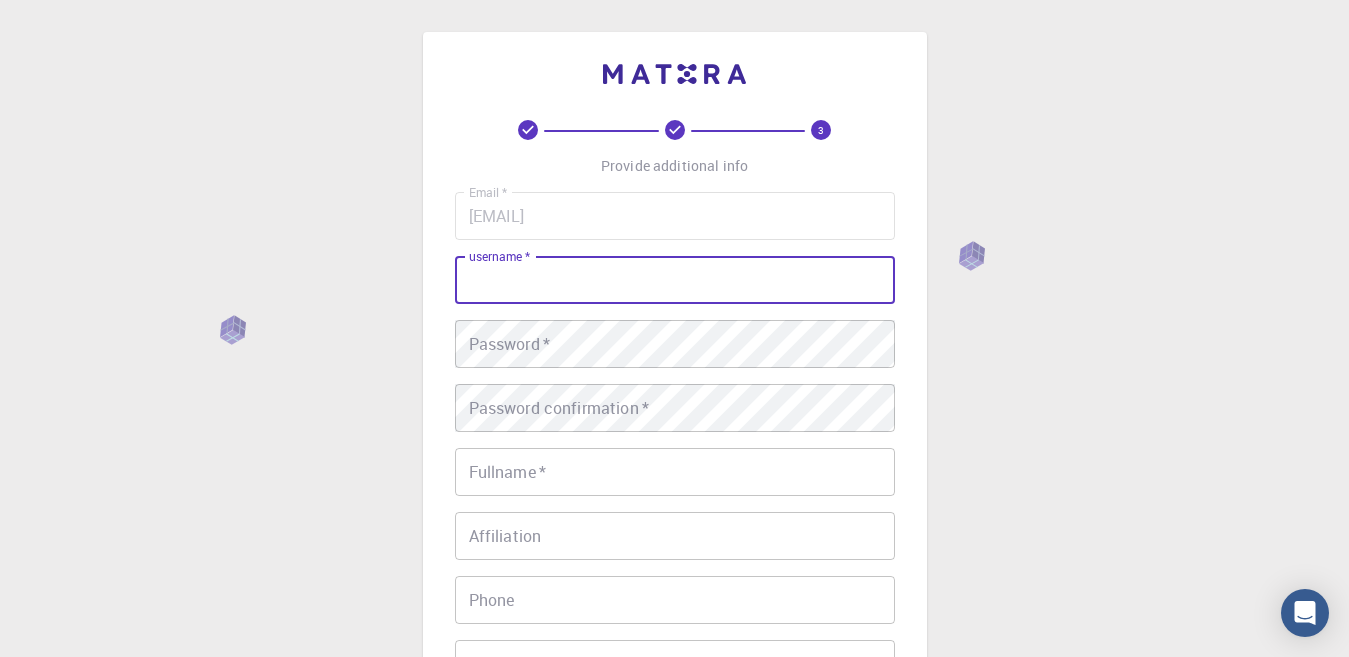 type on "n" 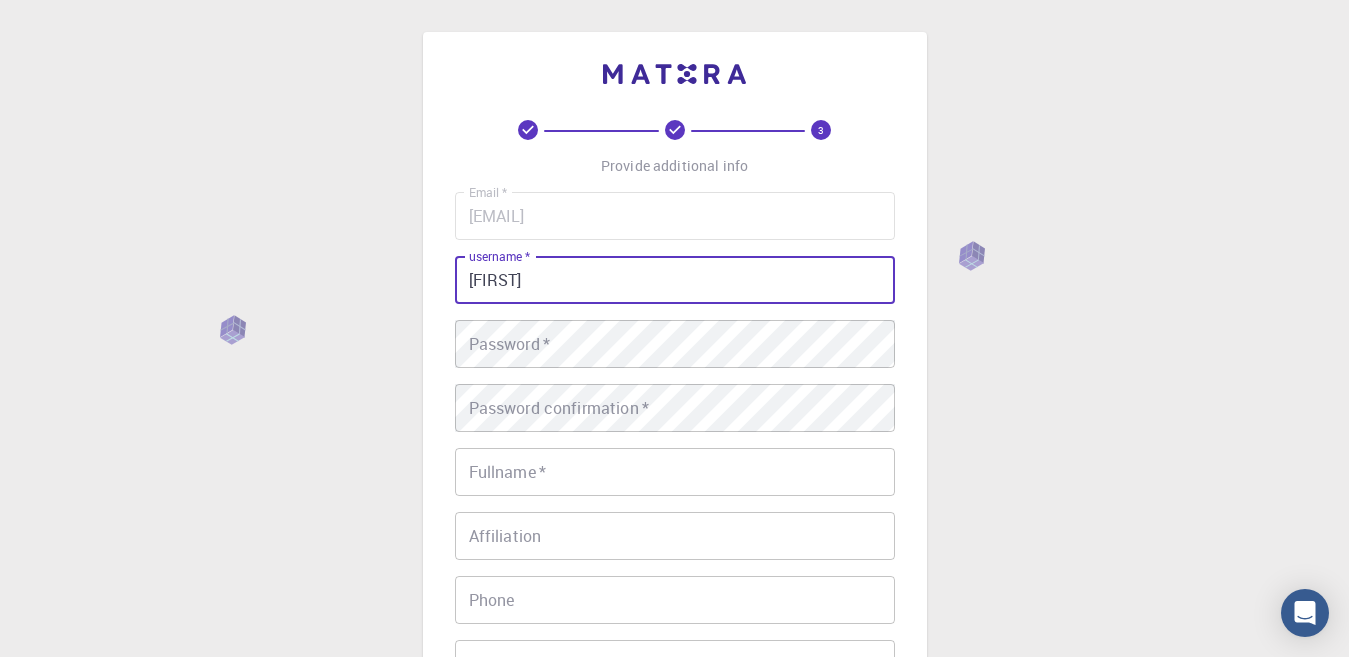 type on "[FIRST]" 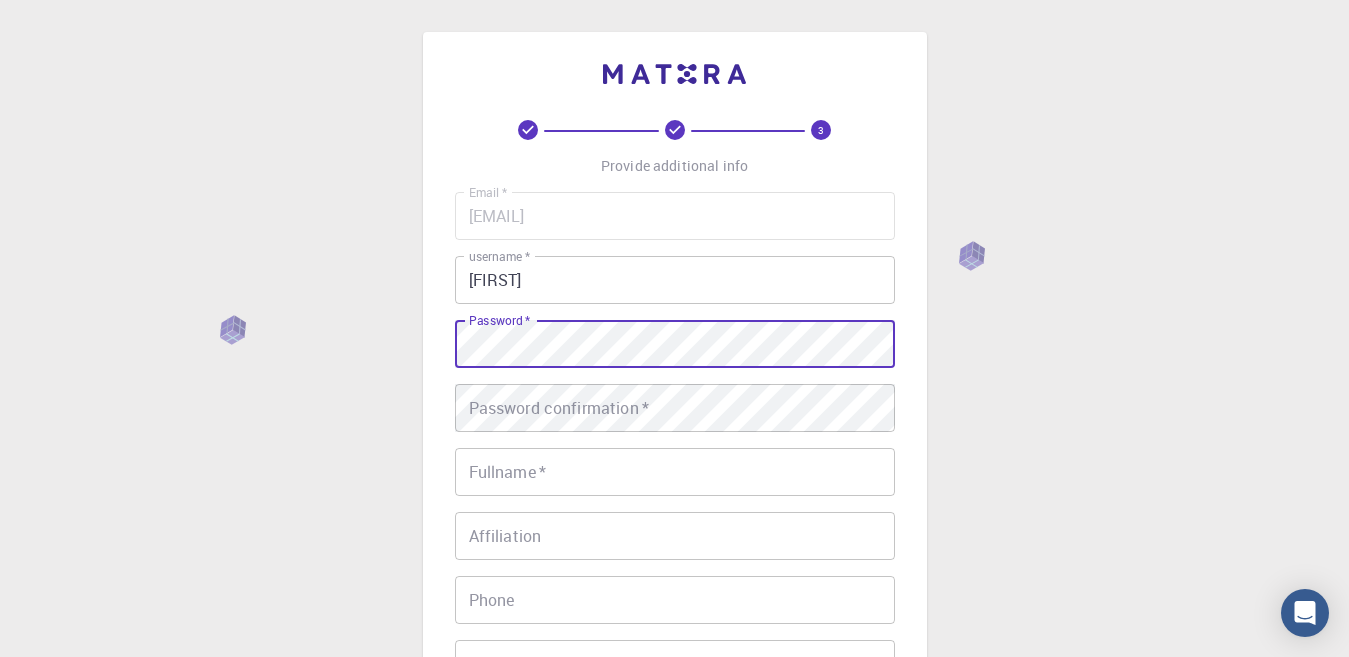 click on "3 Provide additional info Email   * [EMAIL] Email   * username   * [USERNAME] username   * [USERNAME]   * Password   * Password   * Password   * Password confirmation   * Password confirmation   * Fullname   * [FULLNAME] Fullname   * Affiliation Affiliation Phone Phone Description Description I accept the  Terms of Service / Privacy Policy  * REGISTER Already on Mat3ra? Sign in ©  2025   Exabyte Inc.   All rights reserved. Platform version  2025.7.24 . Documentation Video Tutorials Terms of service Privacy statement" at bounding box center (674, 509) 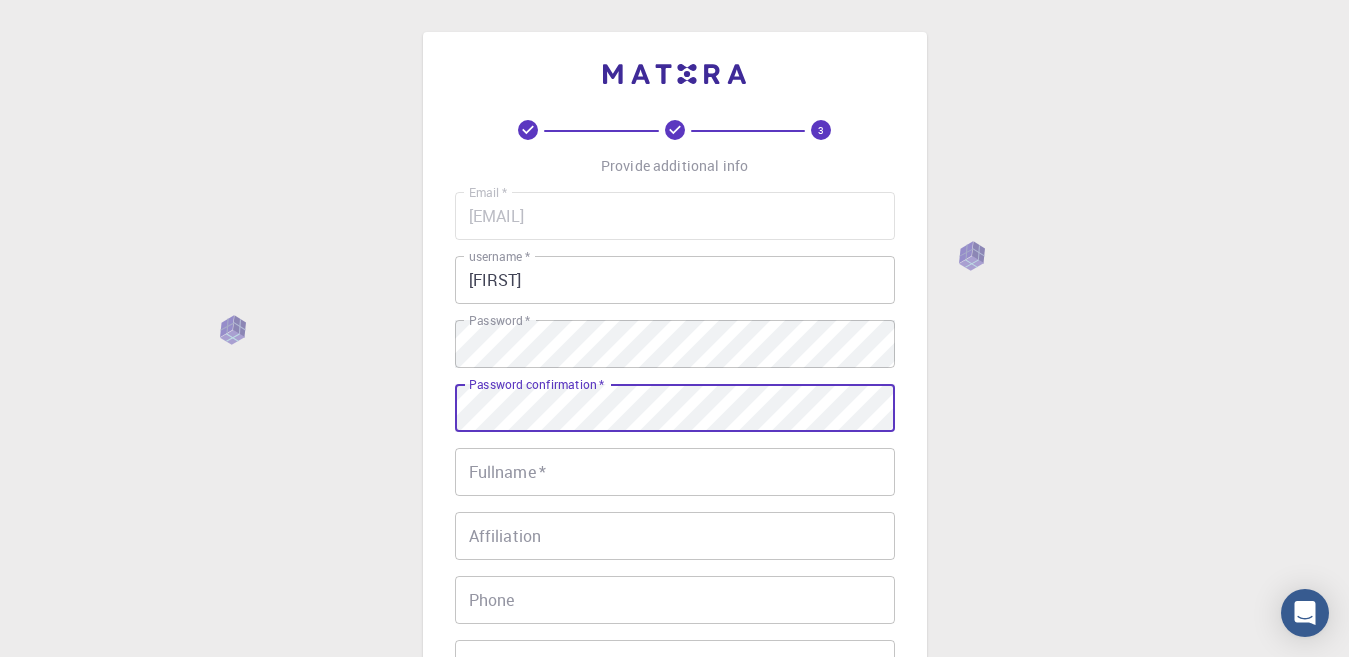 click on "Fullname   *" at bounding box center (675, 472) 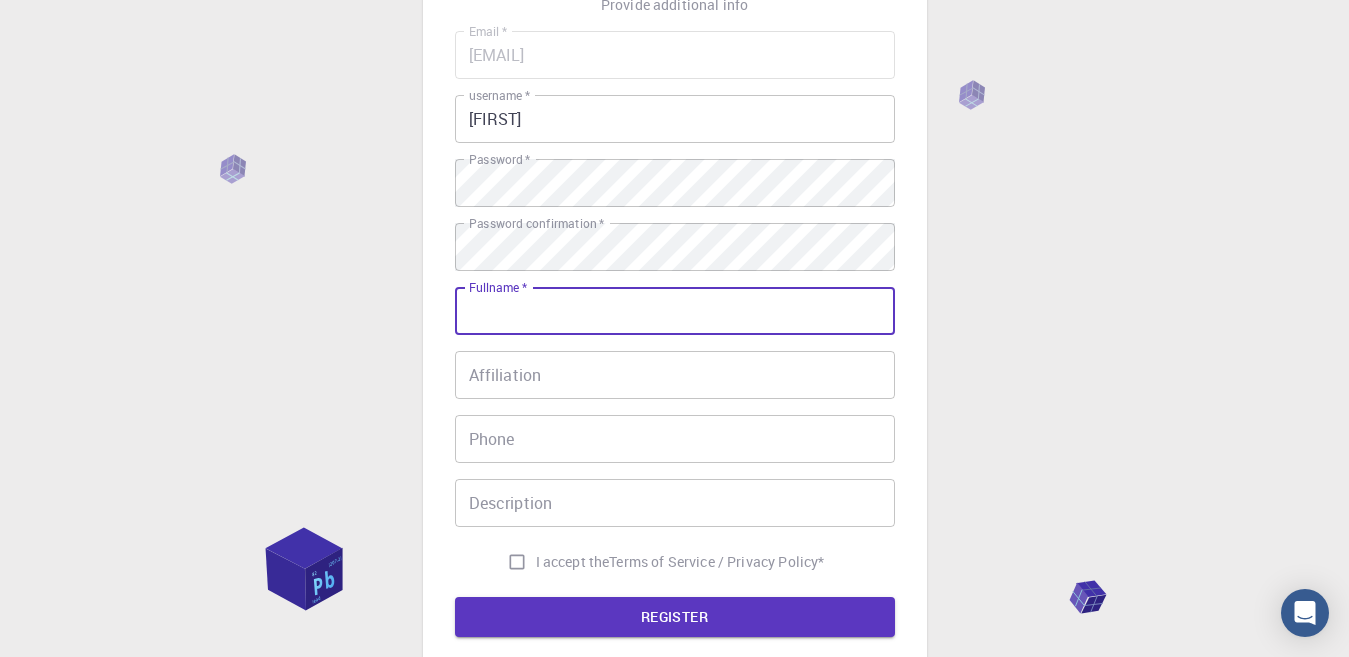 scroll, scrollTop: 200, scrollLeft: 0, axis: vertical 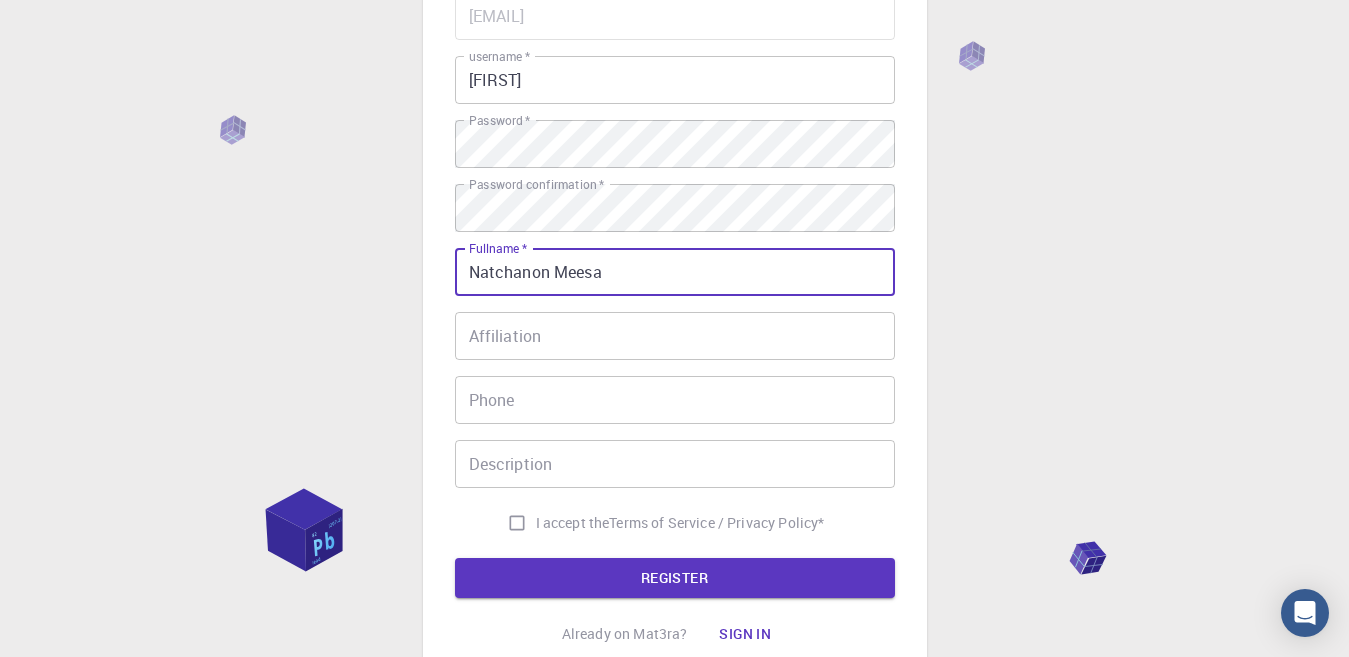 type on "Natchanon Meesa" 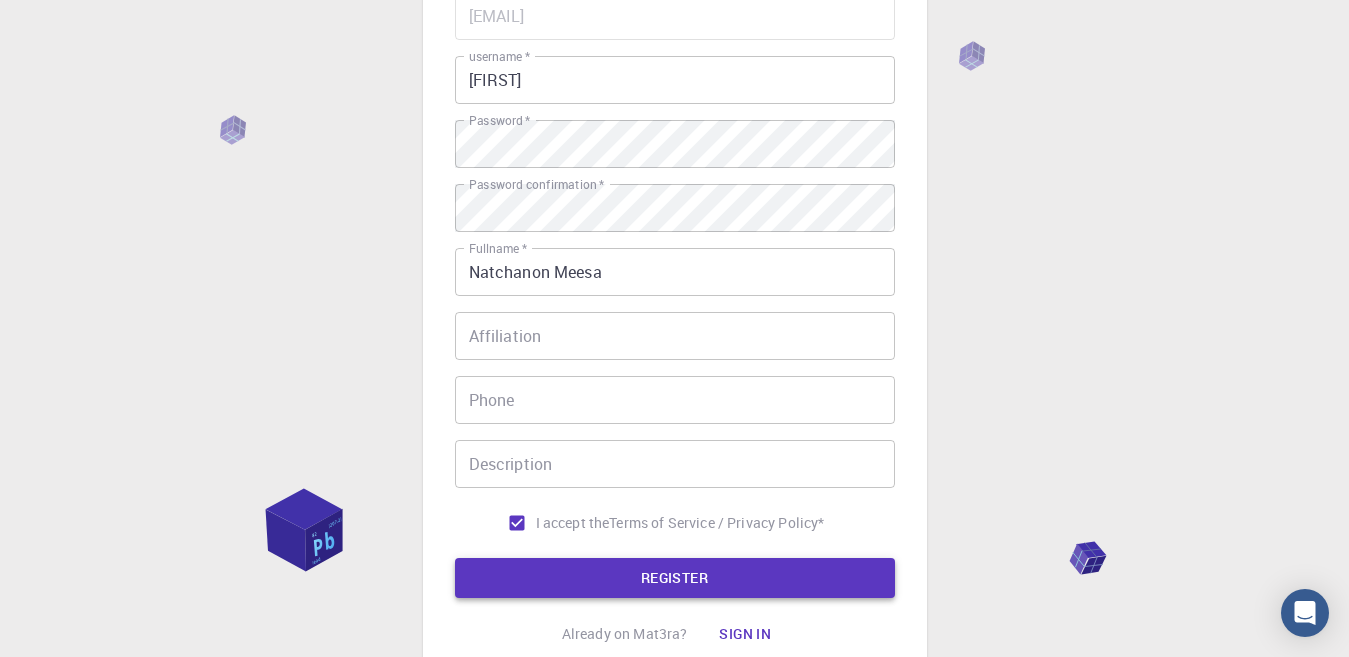 click on "REGISTER" at bounding box center [675, 578] 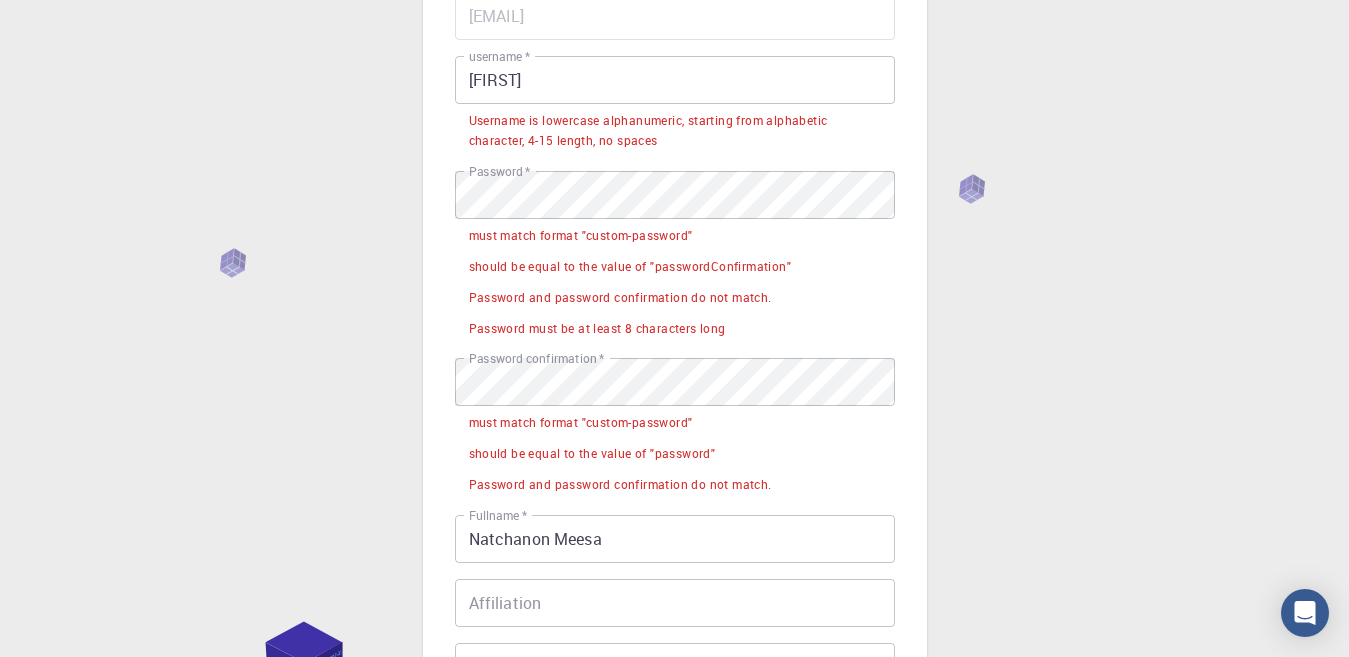 scroll, scrollTop: 0, scrollLeft: 0, axis: both 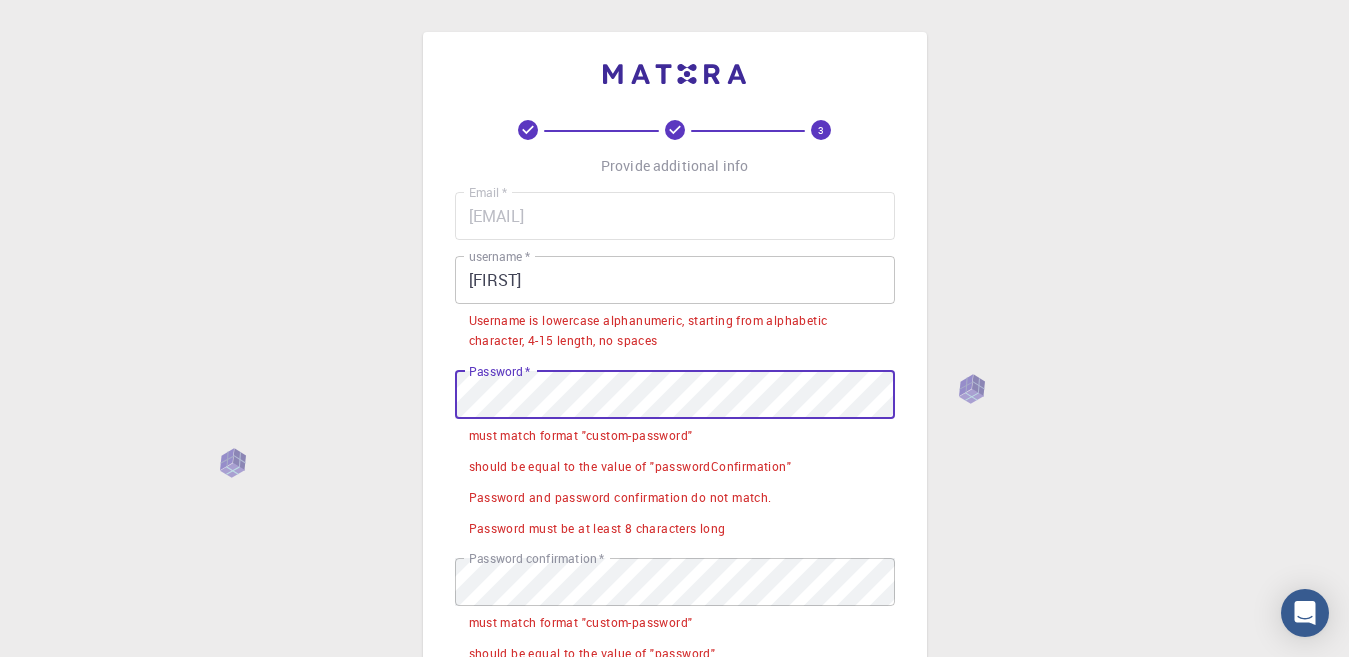 click on "3 Provide additional info Email   * [EMAIL] Email   * username   * [USERNAME] username   * Password   * Password   * must match format "custom-password" should be equal to the value of "passwordConfirmation" Password and password confirmation do not match. Password must be at least 8 characters long Password confirmation   * Password confirmation   * must match format "custom-password" should be equal to the value of "password" Password and password confirmation do not match. Fullname   * [FIRST] [LAST] Fullname   * Affiliation Affiliation Phone Phone Description Description I accept the  Terms of Service / Privacy Policy  * REGISTER Already on Mat3ra? Sign in" at bounding box center (675, 592) 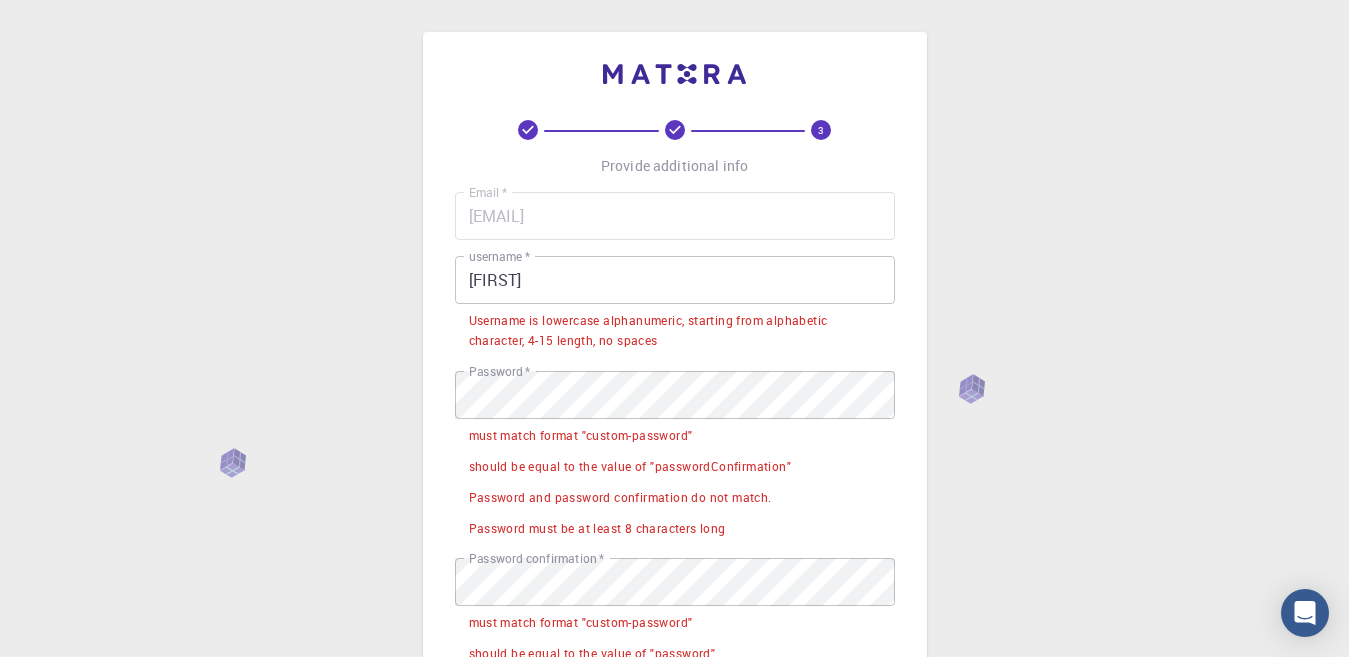 click on "Username is lowercase alphanumeric, starting from alphabetic character, 4-15 length, no spaces" at bounding box center [675, 331] 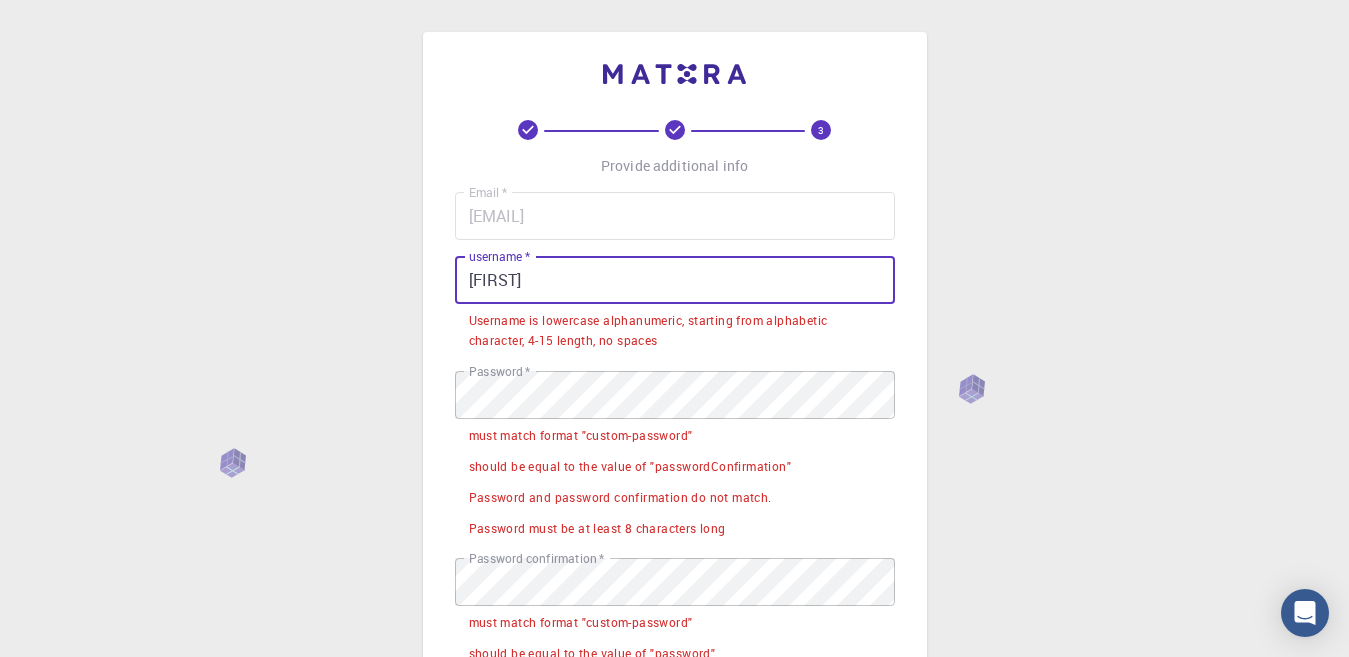 drag, startPoint x: 592, startPoint y: 289, endPoint x: 548, endPoint y: 277, distance: 45.607018 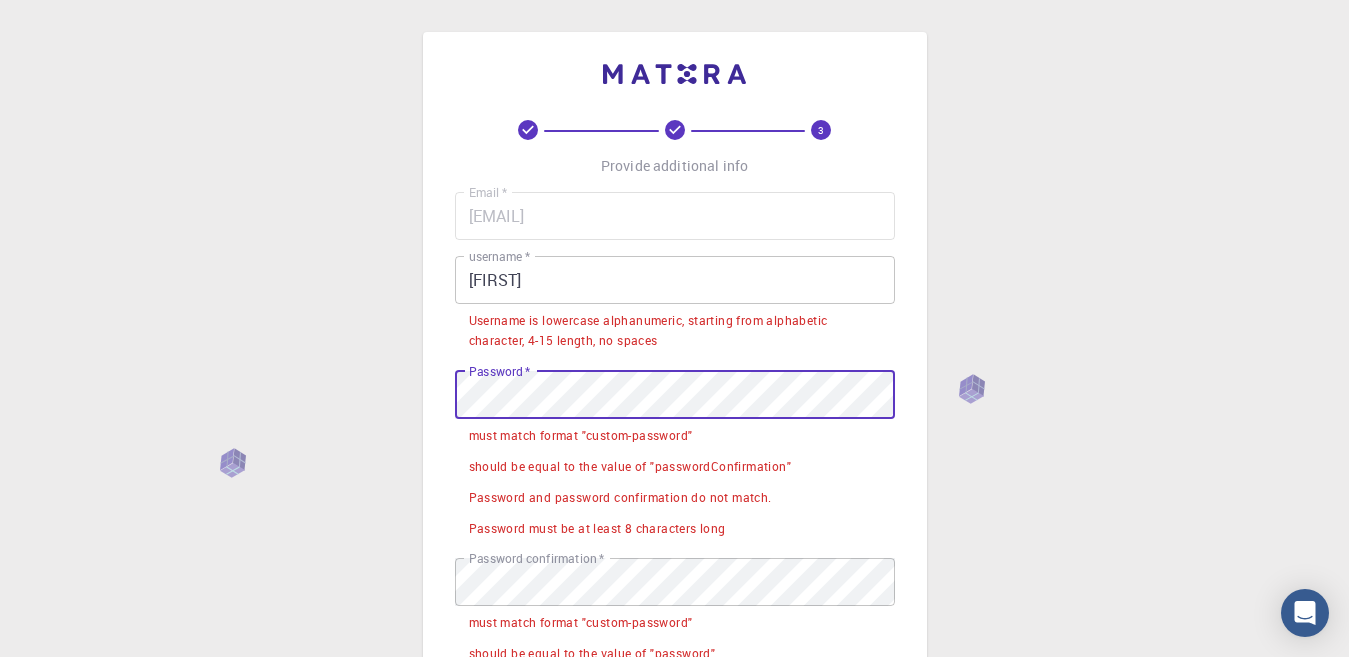 click on "3 Provide additional info Email   * [EMAIL] Email   * username   * [USERNAME] username   * [USERNAME] is lowercase alphanumeric, starting from alphabetic character, 4-15 length, no spaces Password   * Password   * must match format "custom-password" should be equal to the value of "passwordConfirmation" Password and password confirmation do not match. Password must be at least 8 characters long Password confirmation   * Password confirmation   * must match format "custom-password" should be equal to the value of "password" Password and password confirmation do not match. Fullname   * [FULLNAME] Fullname   * Affiliation Affiliation Phone Phone Description Description I accept the  Terms of Service / Privacy Policy  * REGISTER Already on Mat3ra? Sign in ©  2025   Exabyte Inc.   All rights reserved. Platform version  2025.7.24 . Documentation Video Tutorials Terms of service Privacy statement" at bounding box center [674, 642] 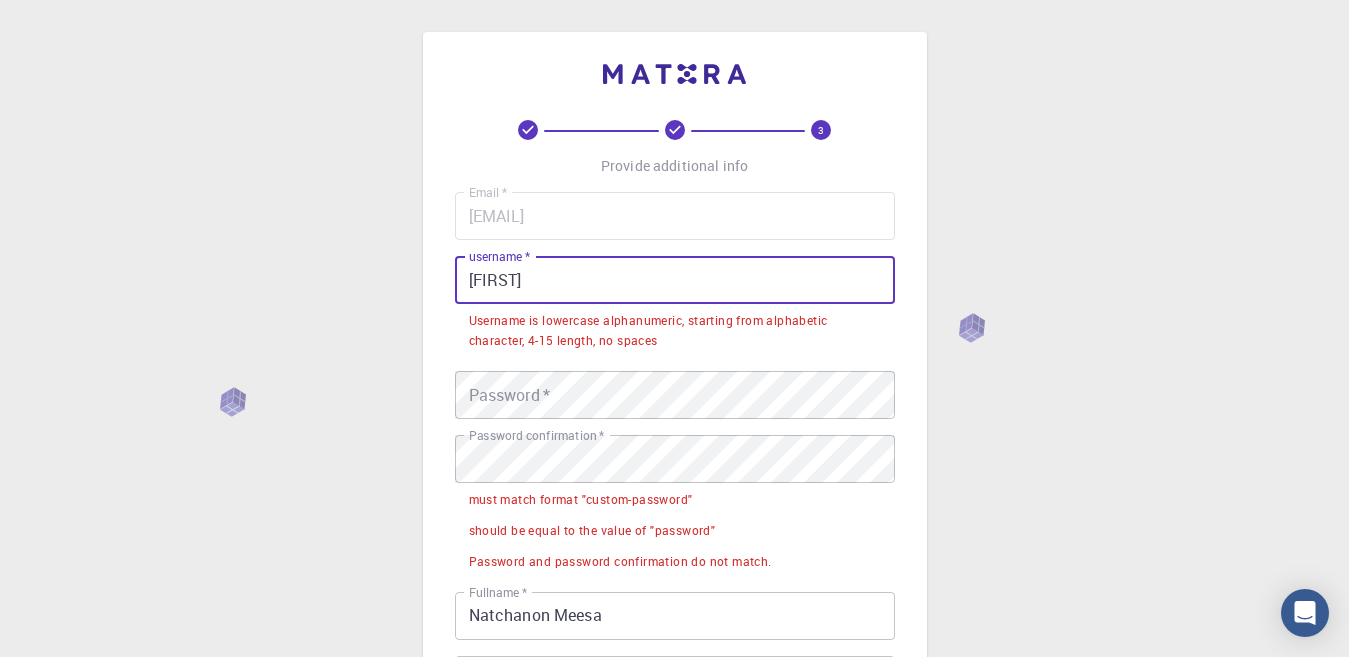 drag, startPoint x: 477, startPoint y: 275, endPoint x: 462, endPoint y: 277, distance: 15.132746 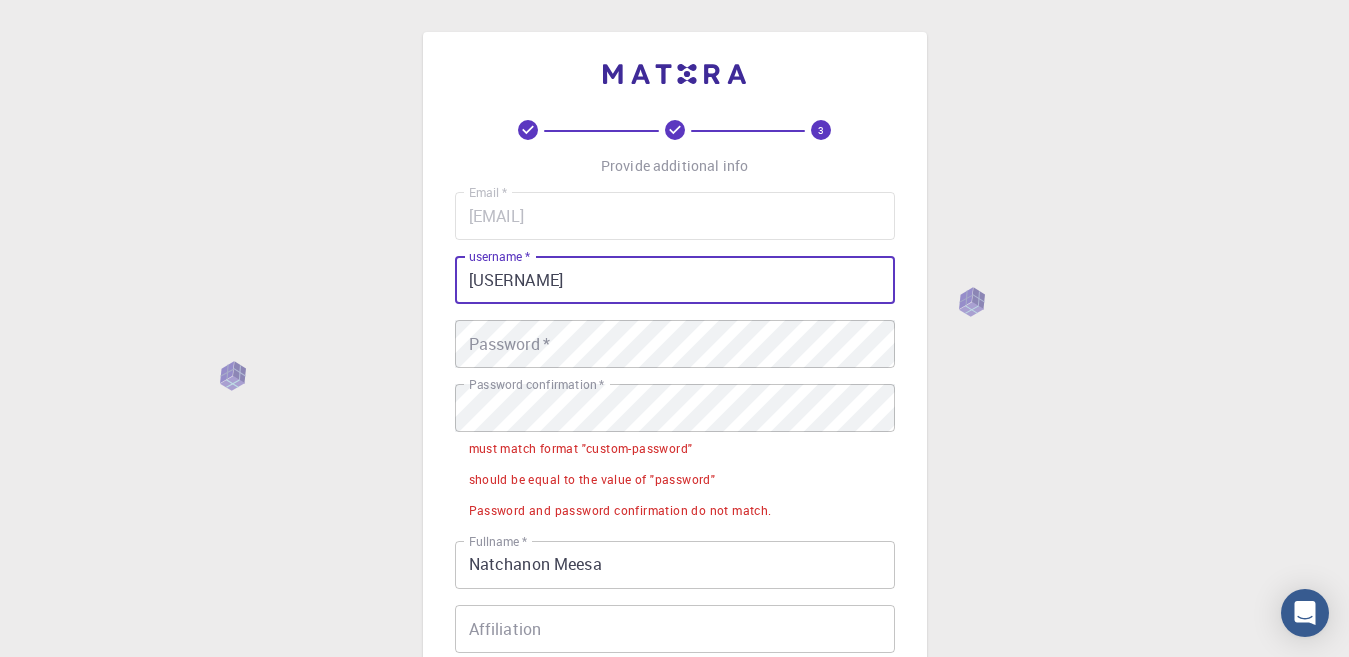 type on "[USERNAME]" 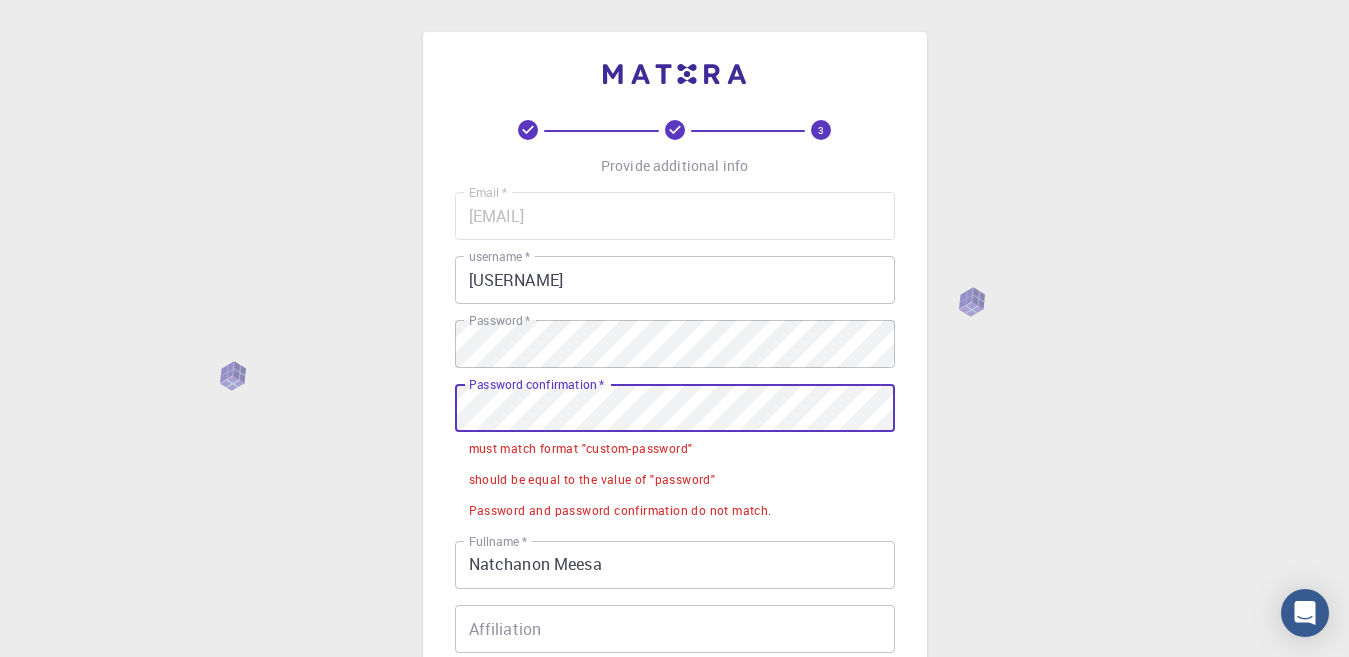click on "3 Provide additional info Email   * [EMAIL] Email   * username   * [USERNAME] username   * Password   * Password   * Password confirmation   * Password confirmation   * must match format "custom-password" should be equal to the value of "password" Password and password confirmation do not match. Fullname   * [FIRST] [LAST] Fullname   * Affiliation Affiliation Phone Phone Description Description I accept the  Terms of Service / Privacy Policy  * REGISTER Already on Mat3ra? Sign in ©  2025   Exabyte Inc.   All rights reserved. Platform version  2025.7.24 . Documentation Video Tutorials Terms of service Privacy statement" at bounding box center [674, 555] 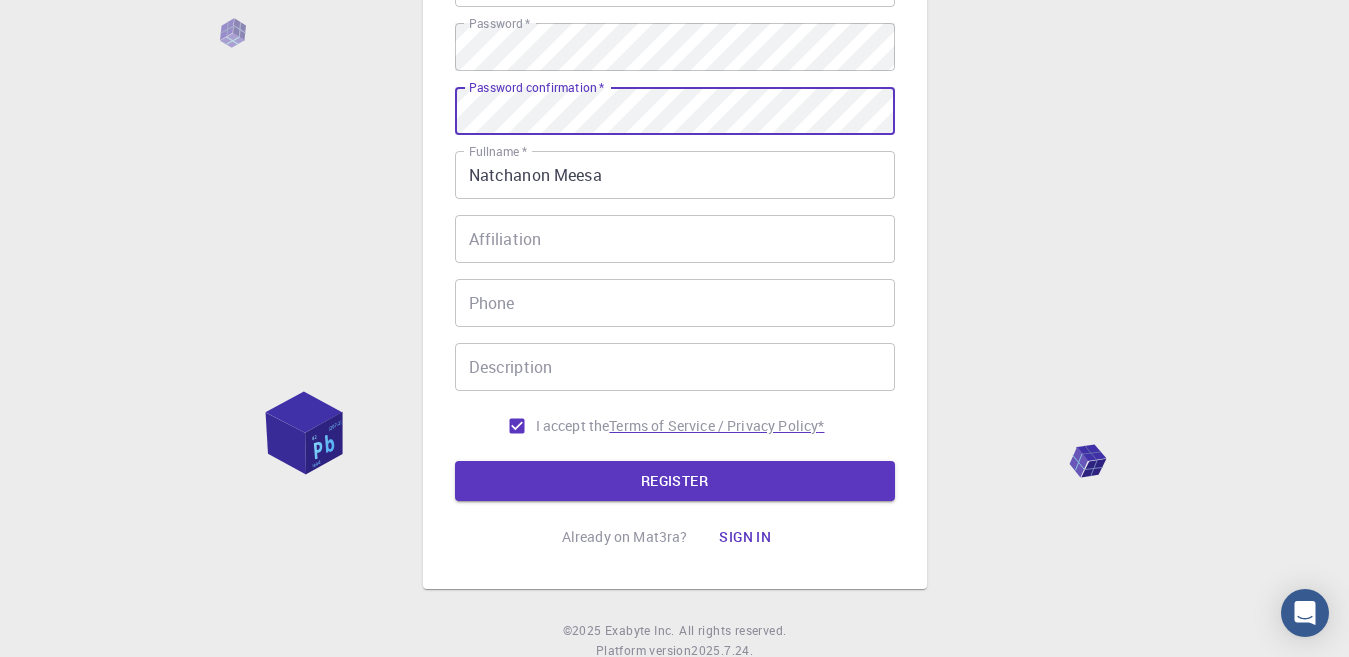 scroll, scrollTop: 300, scrollLeft: 0, axis: vertical 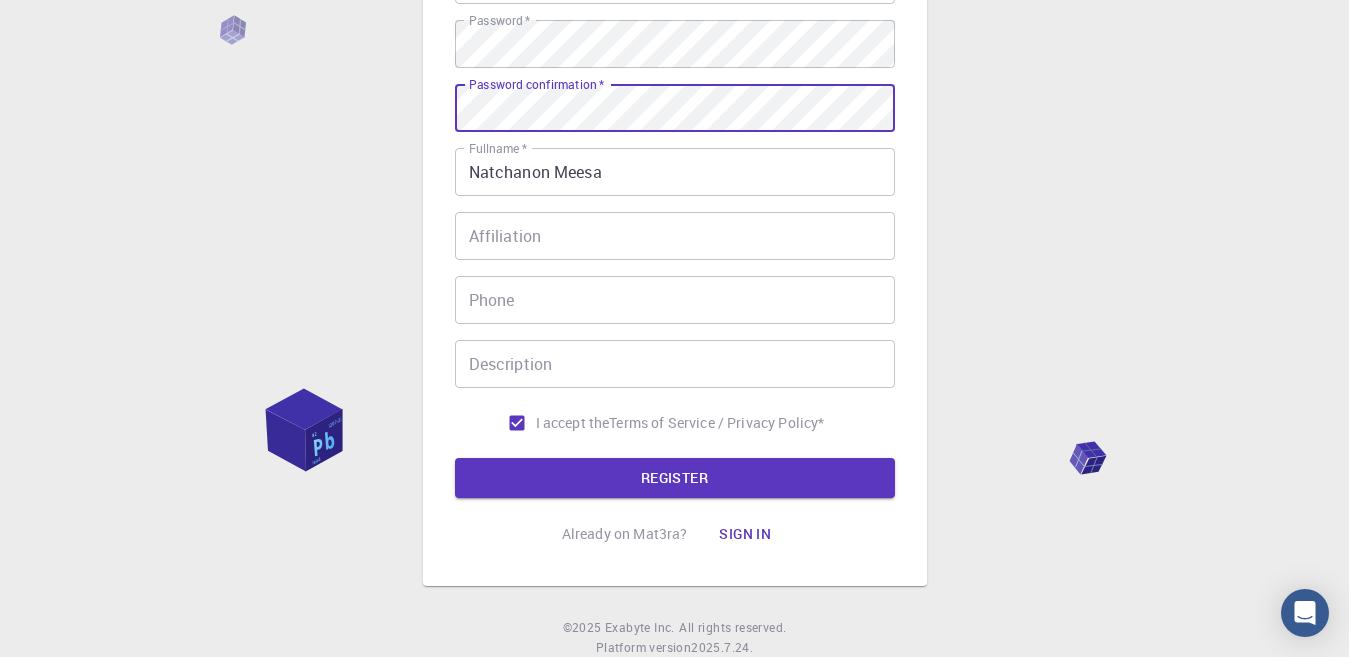 drag, startPoint x: 617, startPoint y: 463, endPoint x: 972, endPoint y: 386, distance: 363.25473 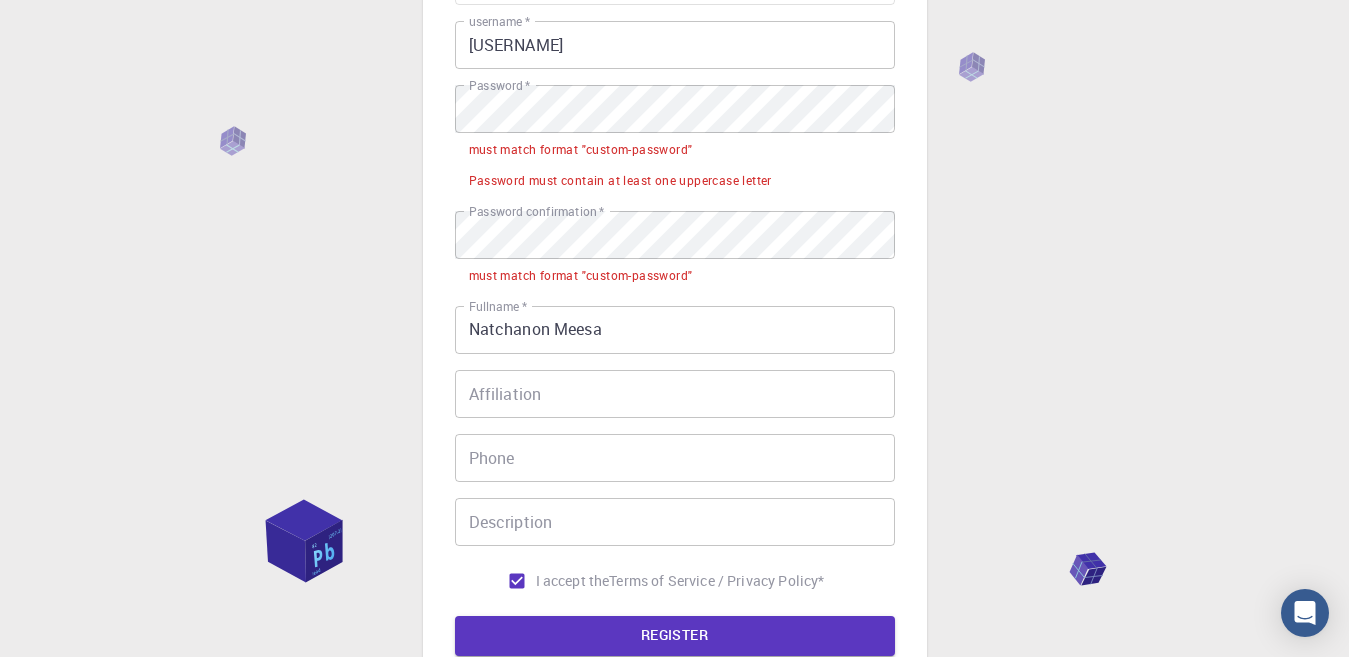 scroll, scrollTop: 200, scrollLeft: 0, axis: vertical 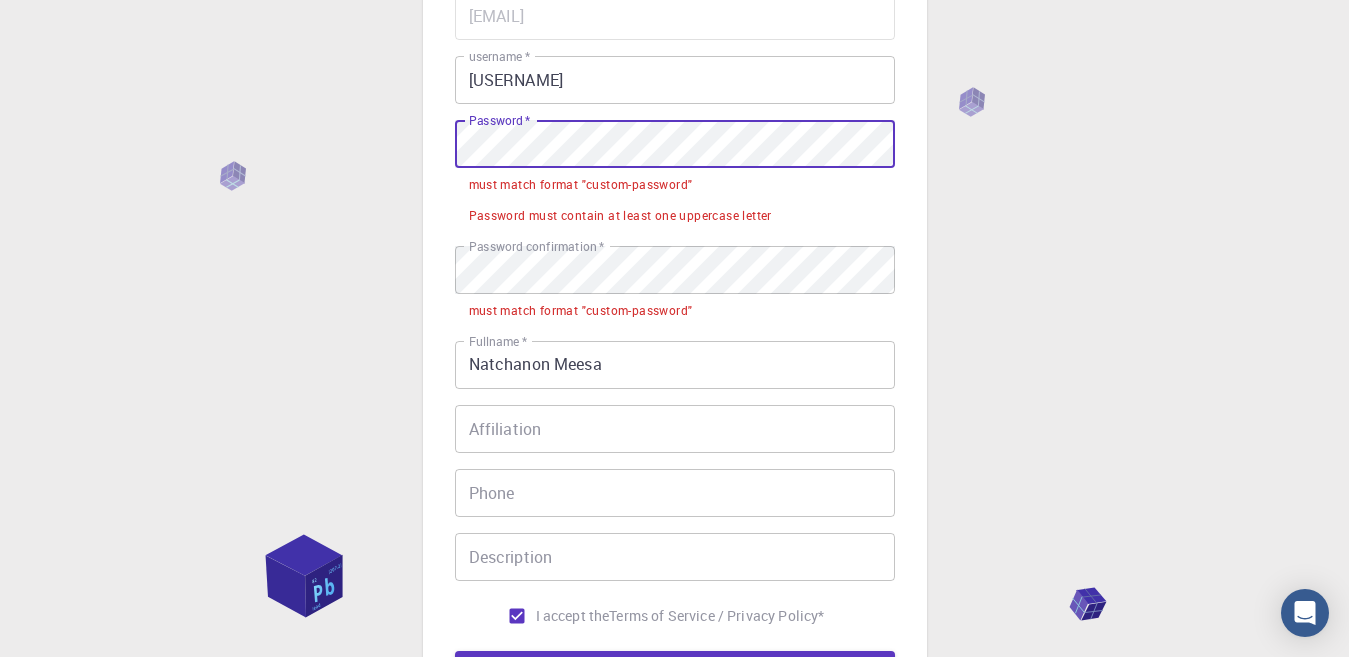 click on "3 Provide additional info Email   * [EMAIL] Email   * username   * [USERNAME] username   * [USERNAME]   * Password   * Password   * must match format "custom-password" Password must contain at least one uppercase letter Password confirmation   * Password confirmation   * must match format "custom-password" Fullname   * [FULLNAME] Fullname   * Affiliation Affiliation Phone Phone Description Description I accept the  Terms of Service / Privacy Policy  * REGISTER Already on Mat3ra? Sign in" at bounding box center [675, 305] 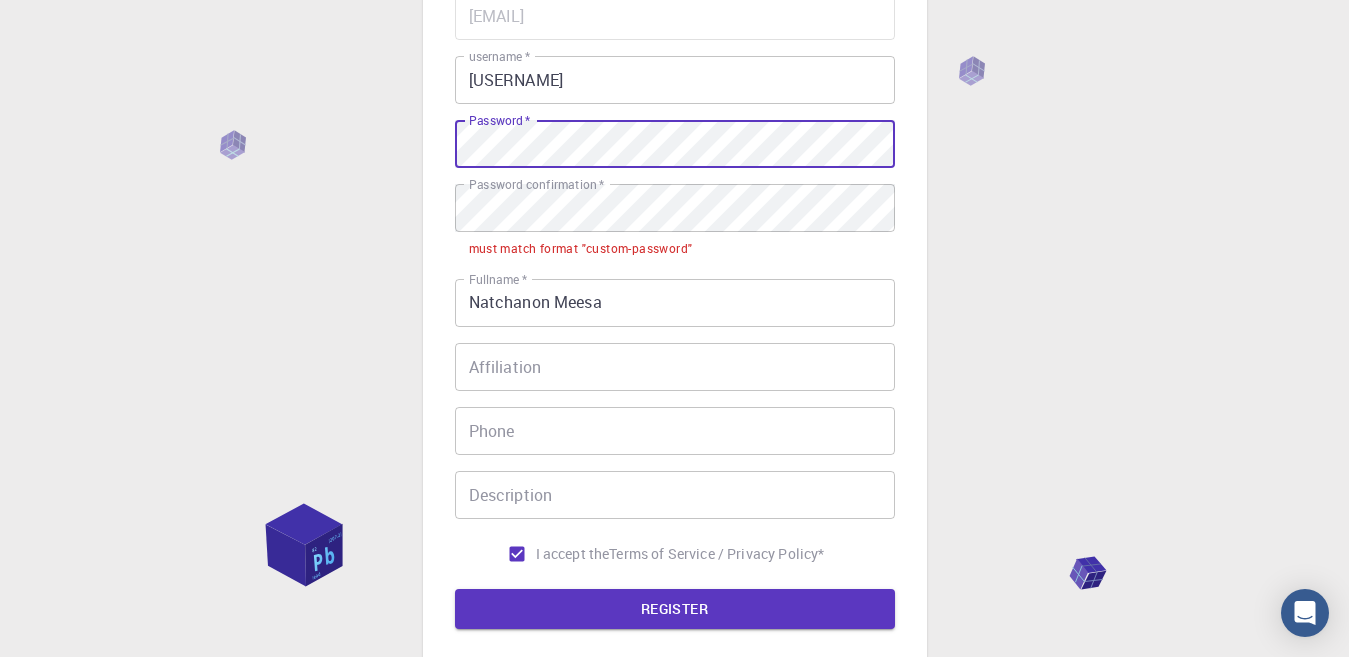 click on "3 Provide additional info Email   * [EMAIL] Email   * username   * [USERNAME] username   * Password   * Password   * Password confirmation   * Password confirmation   * must match format "custom-password" Fullname   * [FIRST] [LAST] Fullname   * Affiliation Affiliation Phone Phone Description Description I accept the  Terms of Service / Privacy Policy  * REGISTER Already on Mat3ra? Sign in ©  2025   Exabyte Inc.   All rights reserved. Platform version  2025.7.24 . Documentation Video Tutorials Terms of service Privacy statement" at bounding box center (674, 324) 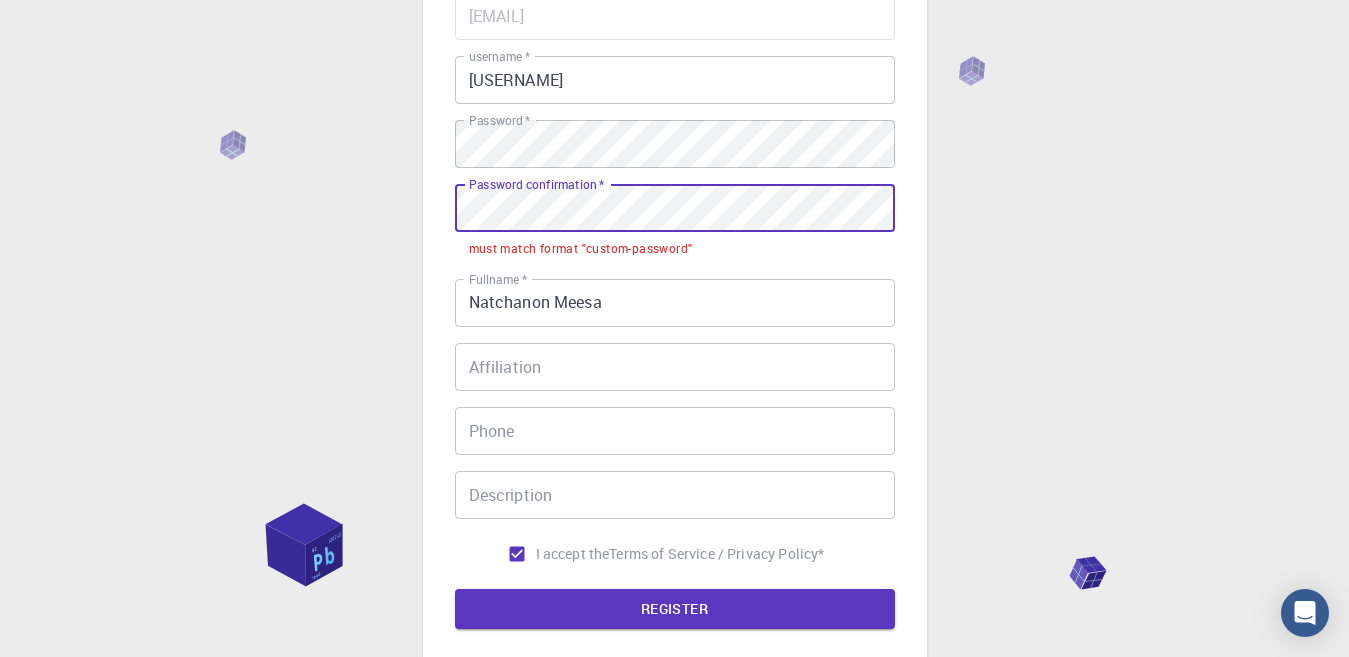 click on "3 Provide additional info Email   * [EMAIL] Email   * username   * [USERNAME] username   * Password   * Password   * Password confirmation   * Password confirmation   * must match format "custom-password" Fullname   * [FIRST] [LAST] Fullname   * Affiliation Affiliation Phone Phone Description Description I accept the  Terms of Service / Privacy Policy  * REGISTER Already on Mat3ra? Sign in ©  2025   Exabyte Inc.   All rights reserved. Platform version  2025.7.24 . Documentation Video Tutorials Terms of service Privacy statement" at bounding box center [674, 324] 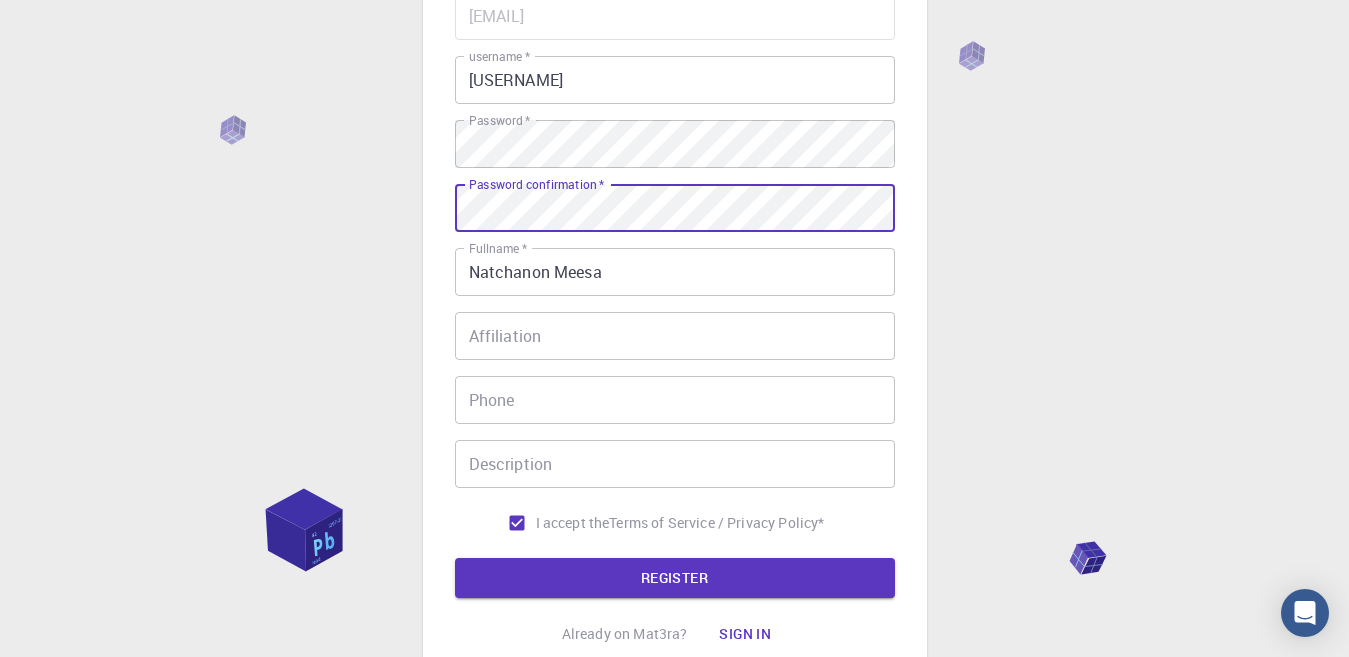 drag, startPoint x: 336, startPoint y: 305, endPoint x: 334, endPoint y: 319, distance: 14.142136 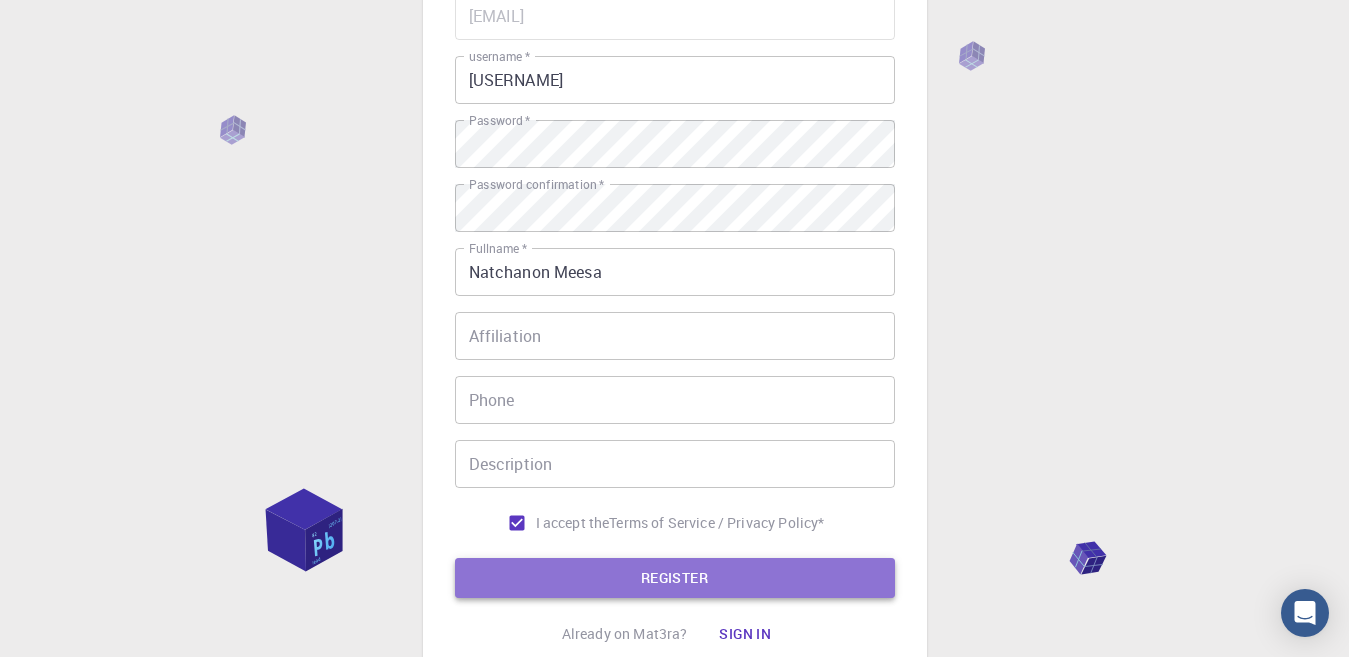 click on "REGISTER" at bounding box center [675, 578] 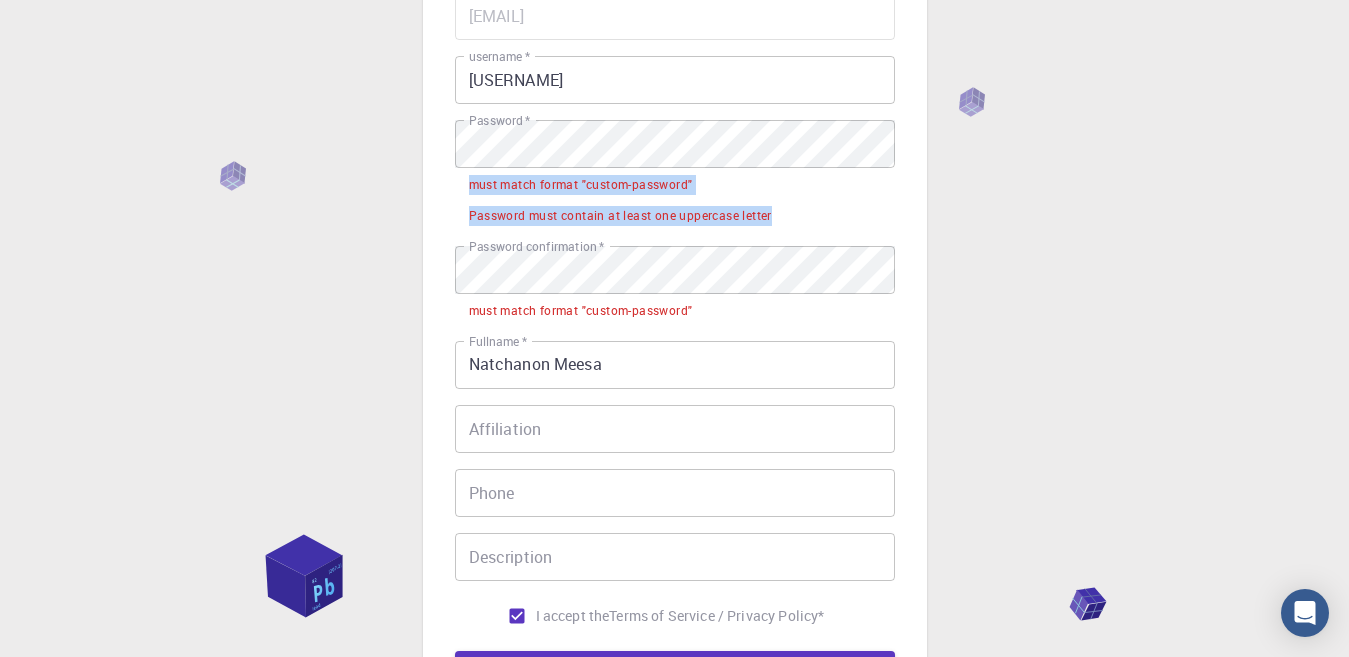 drag, startPoint x: 463, startPoint y: 182, endPoint x: 808, endPoint y: 228, distance: 348.05316 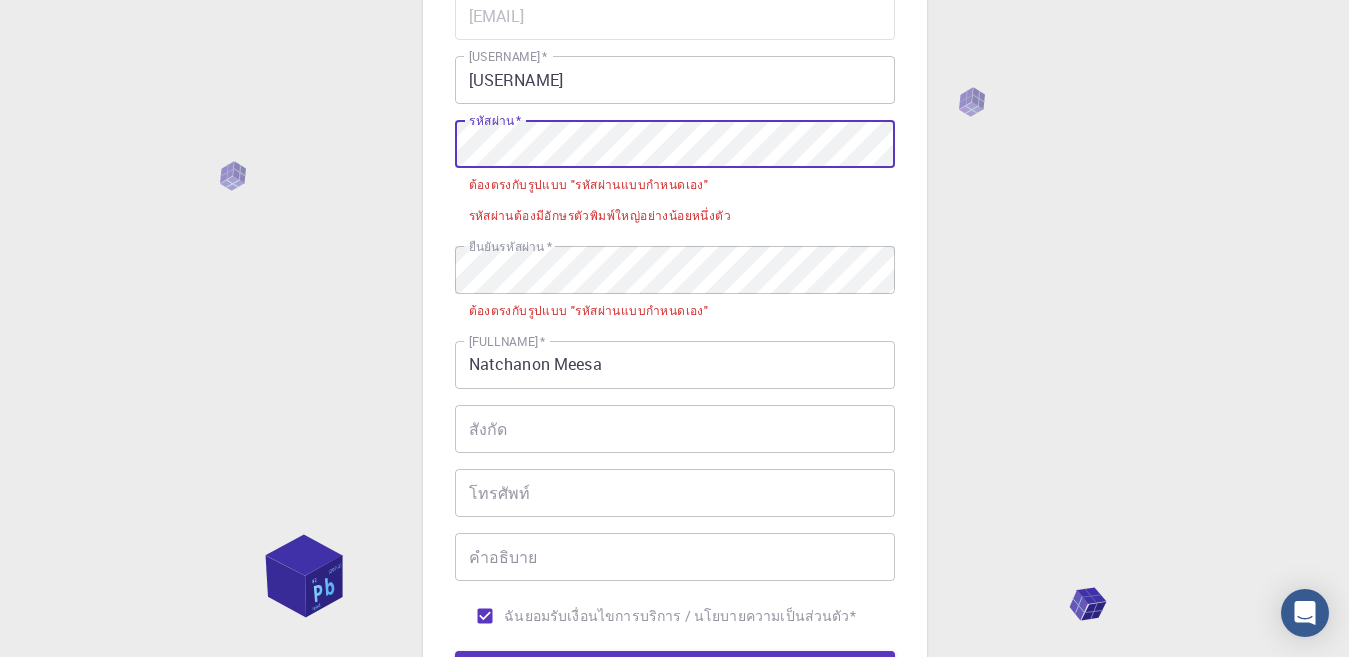 click on "3 ให้ข้อมูลเพิ่มเติม อีเมล   * [EMAIL] อีเมล   * ชื่อผู้ใช้   * [USERNAME] ชื่อผู้ใช้   * รหัสผ่าน   * รหัสผ่าน   * ต้องตรงกับรูปแบบ "รหัสผ่านแบบกำหนดเอง" รหัสผ่านต้องมีอักษรตัวพิมพ์ใหญ่อย่างน้อยหนึ่งตัว ยืนยันรหัสผ่าน   * ยืนยันรหัสผ่าน   * ต้องตรงกับรูปแบบ "รหัสผ่านแบบกำหนดเอง" ชื่อ-นามสกุล   * [FIRST] [LAST] ชื่อ-นามสกุล   * สังกัด สังกัด โทรศัพท์ โทรศัพท์ คำอธิบาย คำอธิบาย ฉันยอมรับ  *" at bounding box center [675, 305] 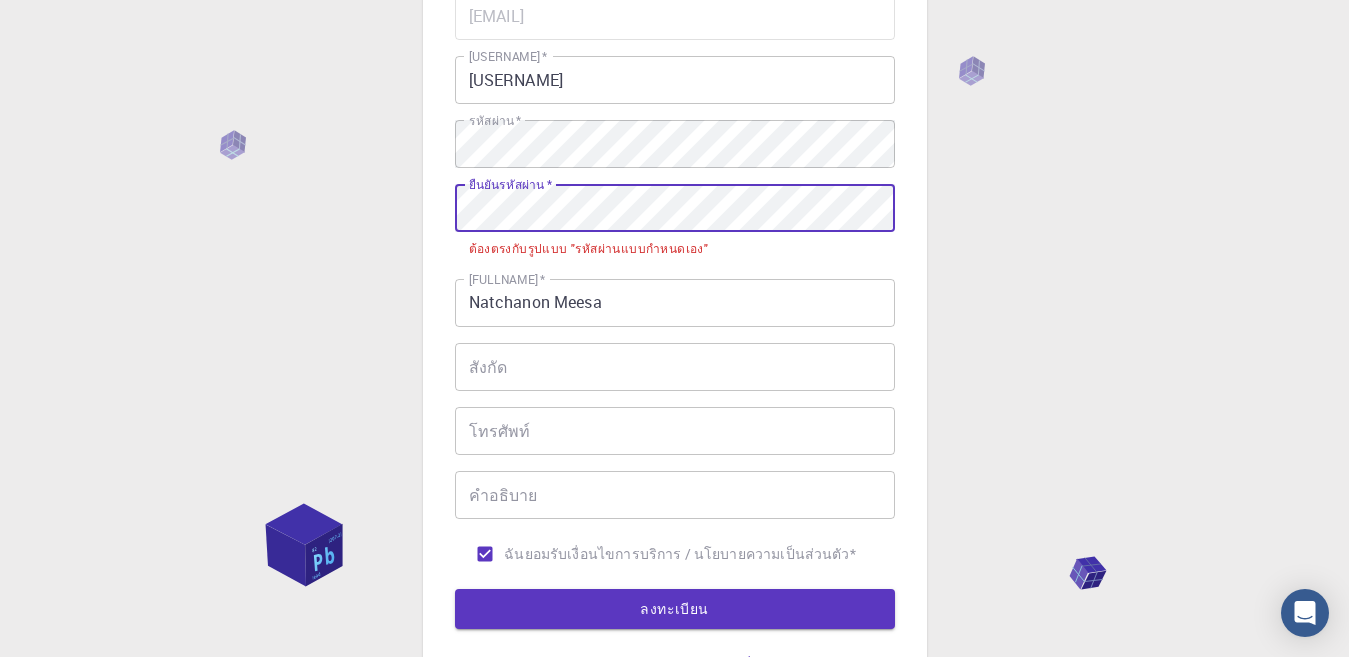 click on "3 ให้ข้อมูลเพิ่มเติม อีเมล   * [EMAIL] อีเมล   * ชื่อผู้ใช้   * [USERNAME] ชื่อผู้ใช้   * รหัสผ่าน   * รหัสผ่าน   * ยืนยันรหัสผ่าน   * ยืนยันรหัสผ่าน   * ต้องตรงกับรูปแบบ "รหัสผ่านแบบกำหนดเอง" ชื่อ-นามสกุล   * [FIRST] [LAST] ชื่อ-นามสกุล   * สังกัด สังกัด โทรศัพท์ โทรศัพท์ คำอธิบาย คำอธิบาย ฉันยอมรับ  เงื่อนไขการบริการ / นโยบายความเป็นส่วนตัว * ลงทะเบียน อยู่บน Mat3ra แล้วหรือยัง? ลงชื่อเข้าใช้" at bounding box center [675, 274] 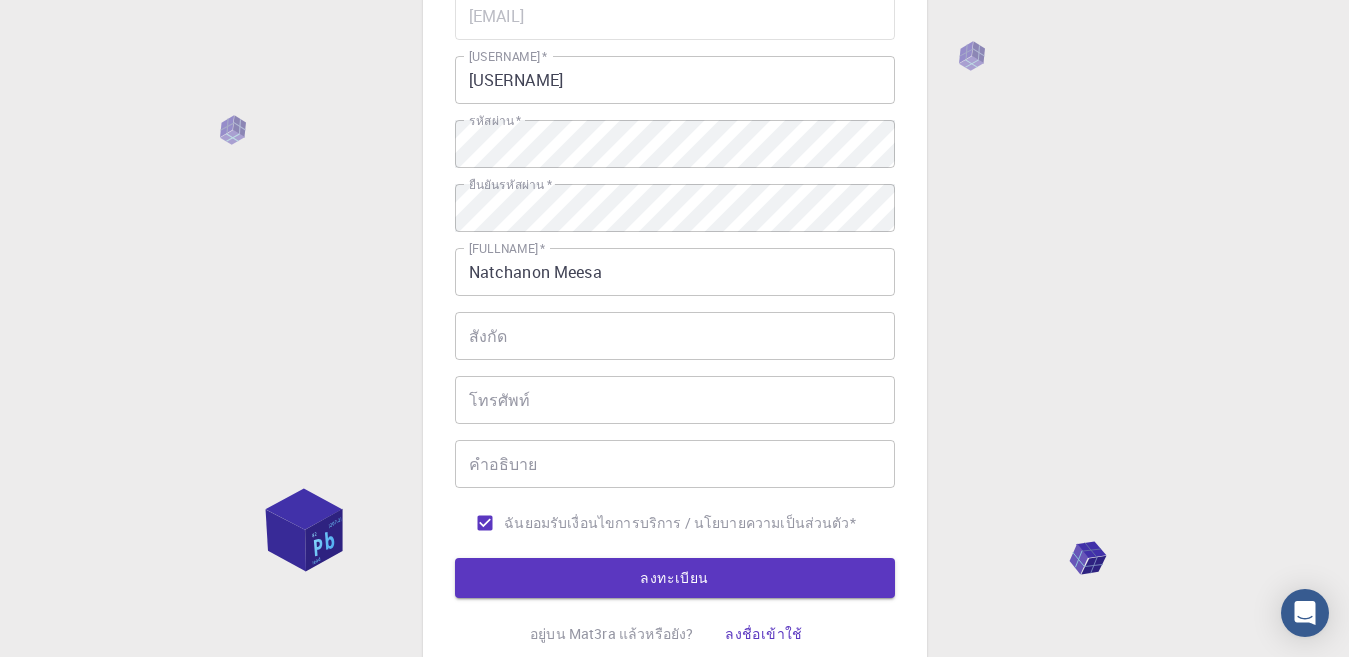 click on "3 ให้ข้อมูลเพิ่มเติม อีเมล   * [EMAIL] อีเมล   * ชื่อผู้ใช้   * [USERNAME] ชื่อผู้ใช้   * รหัสผ่าน   * รหัสผ่าน   * ยืนยันรหัสผ่าน   * ยืนยันรหัสผ่าน   * ชื่อ-นามสกุล   * [FIRST] [LAST] ชื่อ-นามสกุล   * สังกัด สังกัด โทรศัพท์ โทรศัพท์ คำอธิบาย คำอธิบาย ฉันยอมรับ  เงื่อนไขการบริการ / นโยบายความเป็นส่วนตัว * ลงทะเบียน อยู่บน Mat3ra แล้วหรือยัง? ลงชื่อเข้าใช้ ©  2025   บริษัท เอ็กซาไบต์ อิงค์   สงวนลิขสิทธิ์ 100%. 2025.7.24  ." at bounding box center (674, 309) 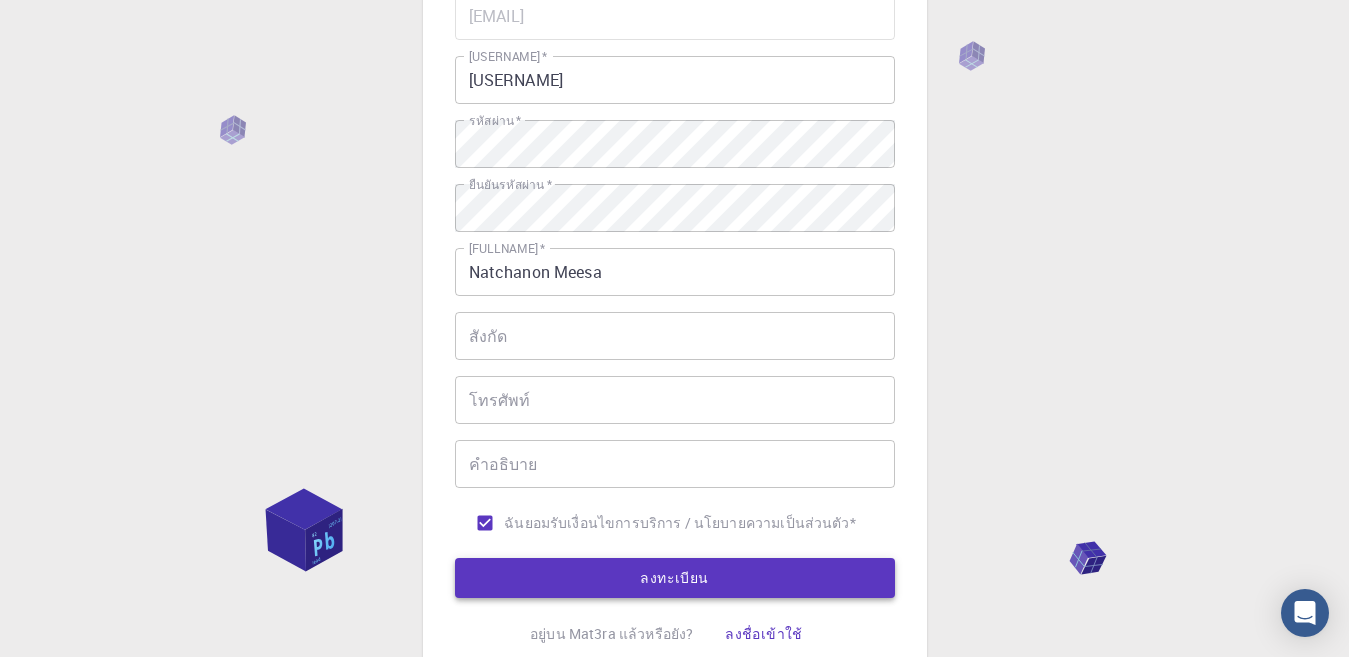 click on "ลงทะเบียน" at bounding box center (675, 578) 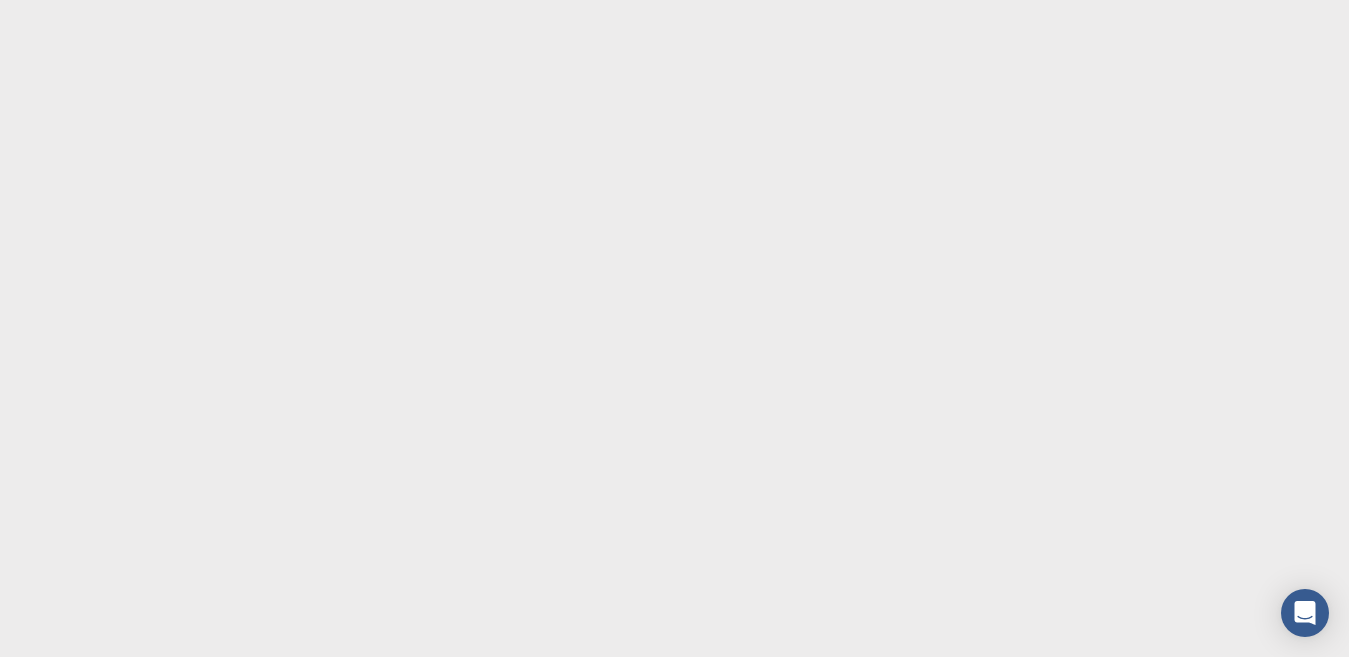 scroll, scrollTop: 0, scrollLeft: 0, axis: both 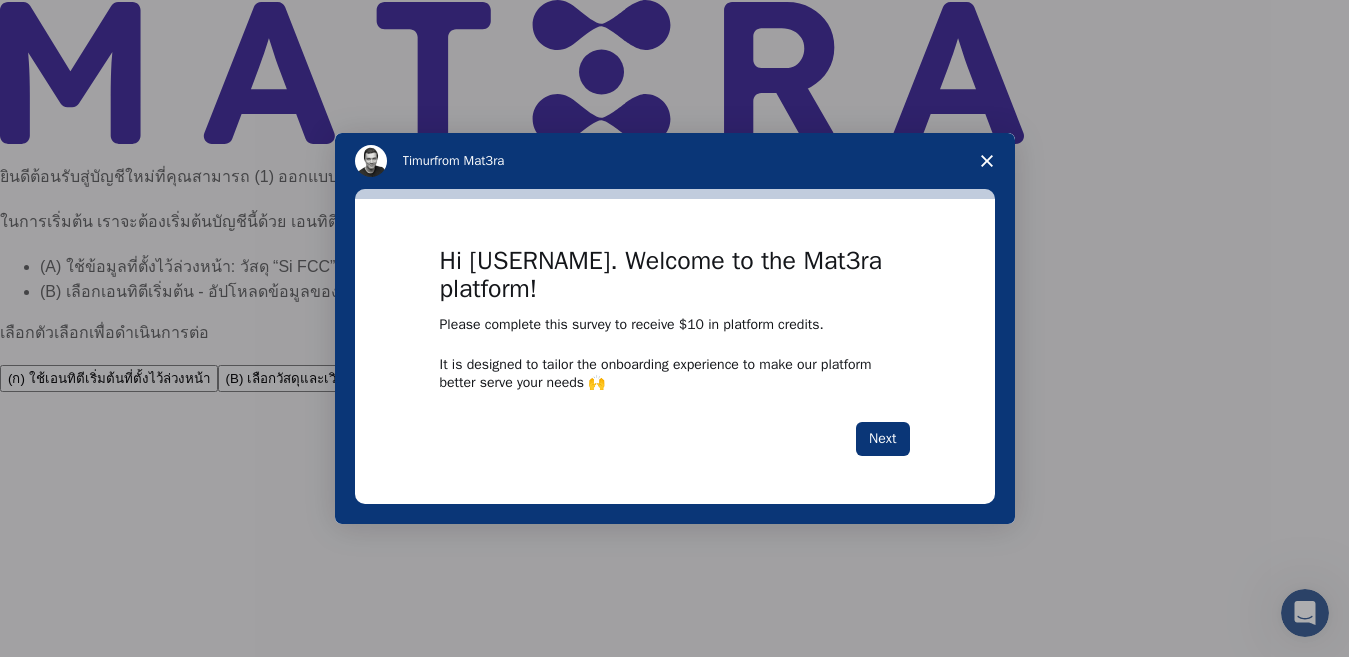 click at bounding box center (987, 161) 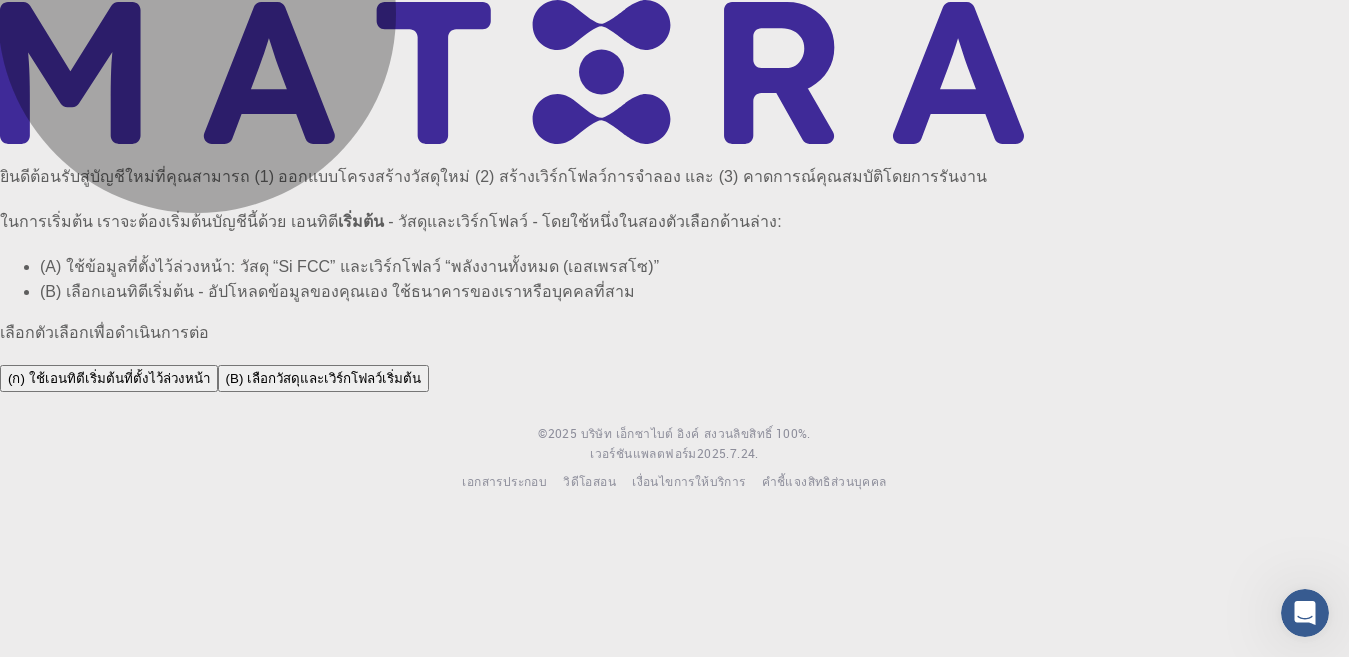 click on "(B) เลือกวัสดุและเวิร์กโฟลว์เริ่มต้น" at bounding box center [323, 378] 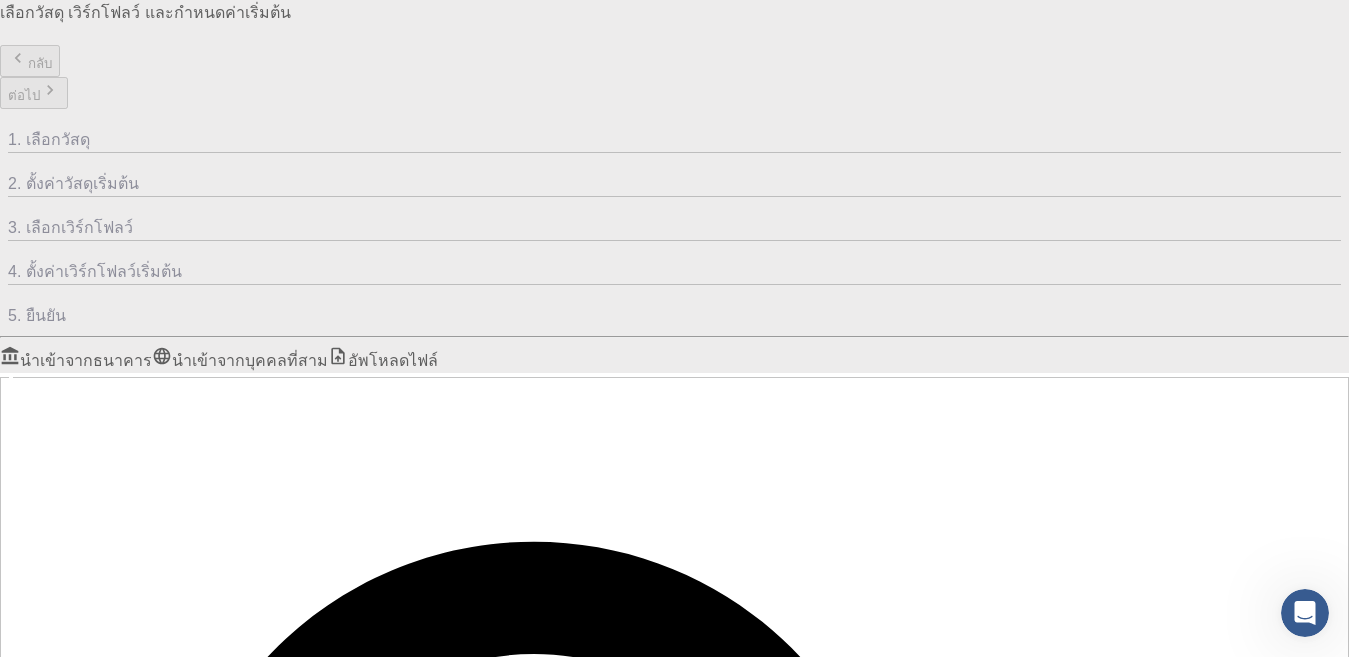 scroll, scrollTop: 100, scrollLeft: 0, axis: vertical 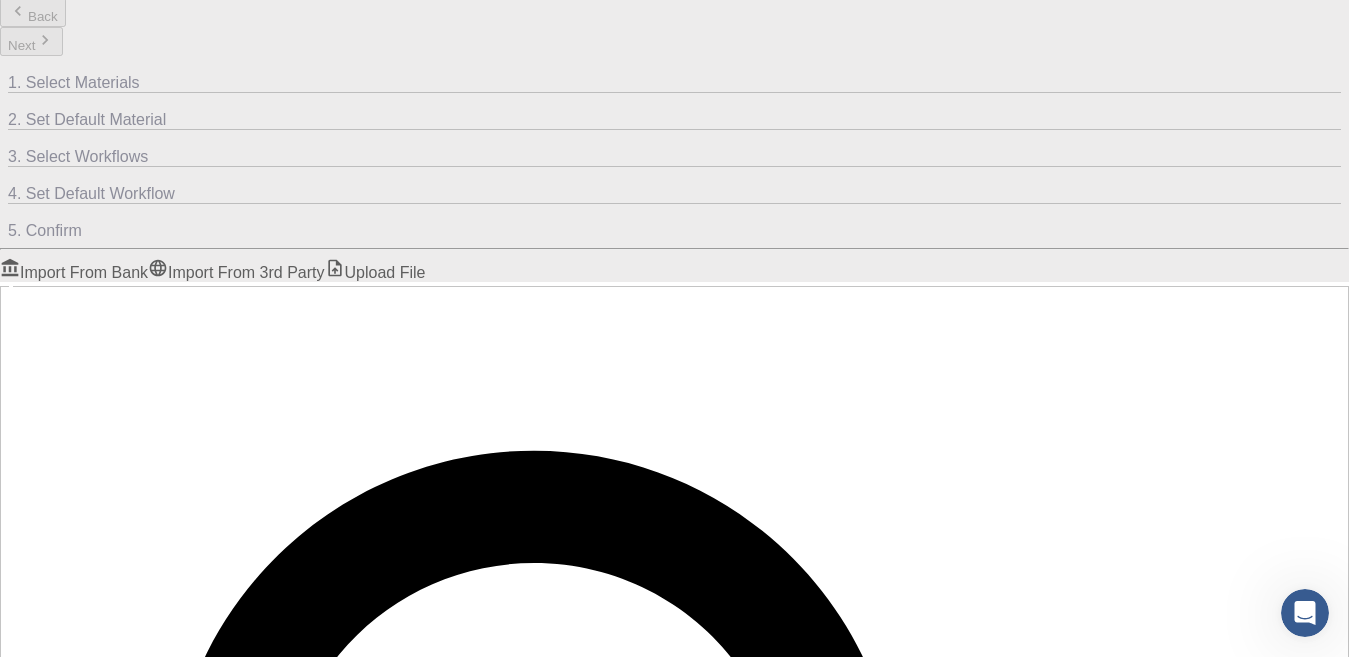 click on "​ Entire collection Advanced Select" at bounding box center (674, 1008) 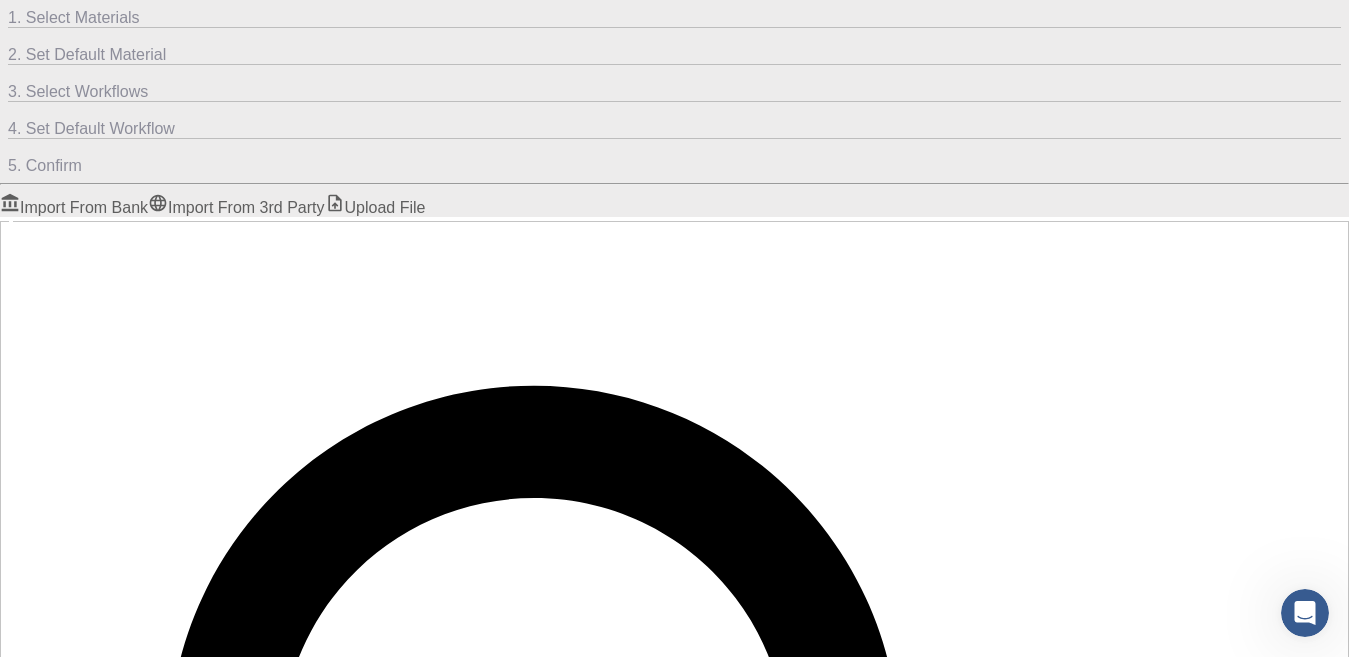 scroll, scrollTop: 251, scrollLeft: 0, axis: vertical 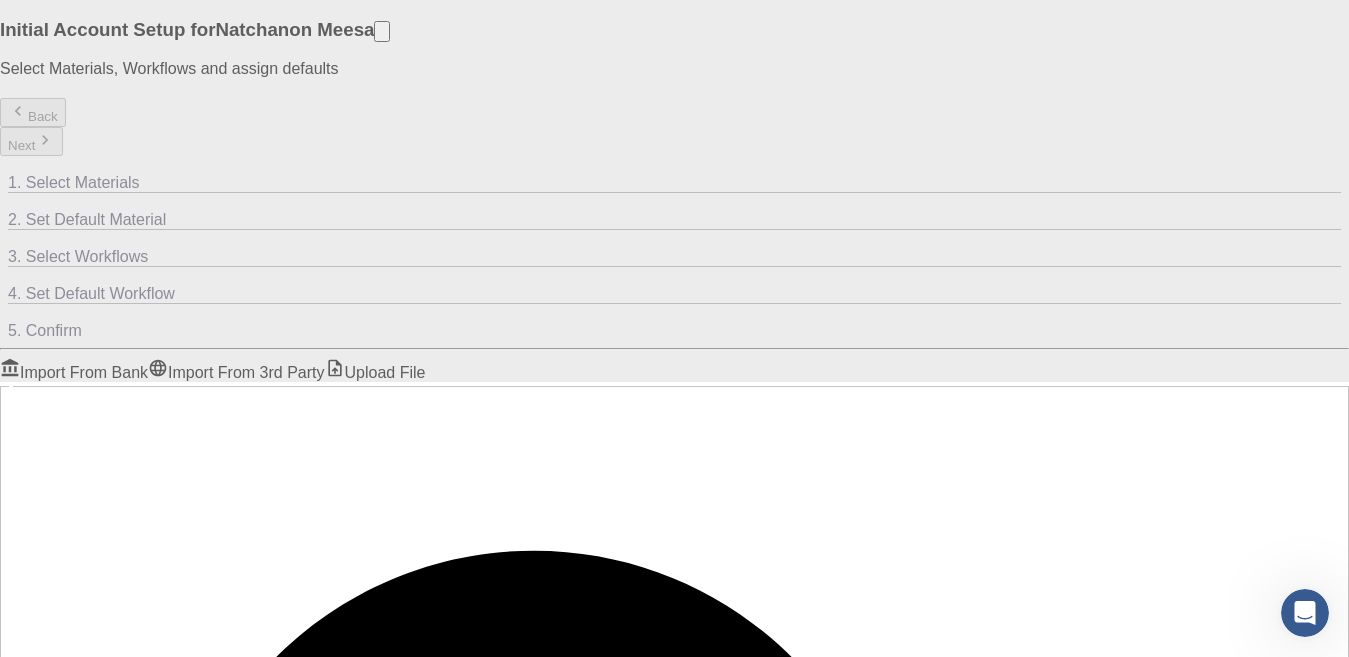 click on "2. Set Default Material" at bounding box center [87, 219] 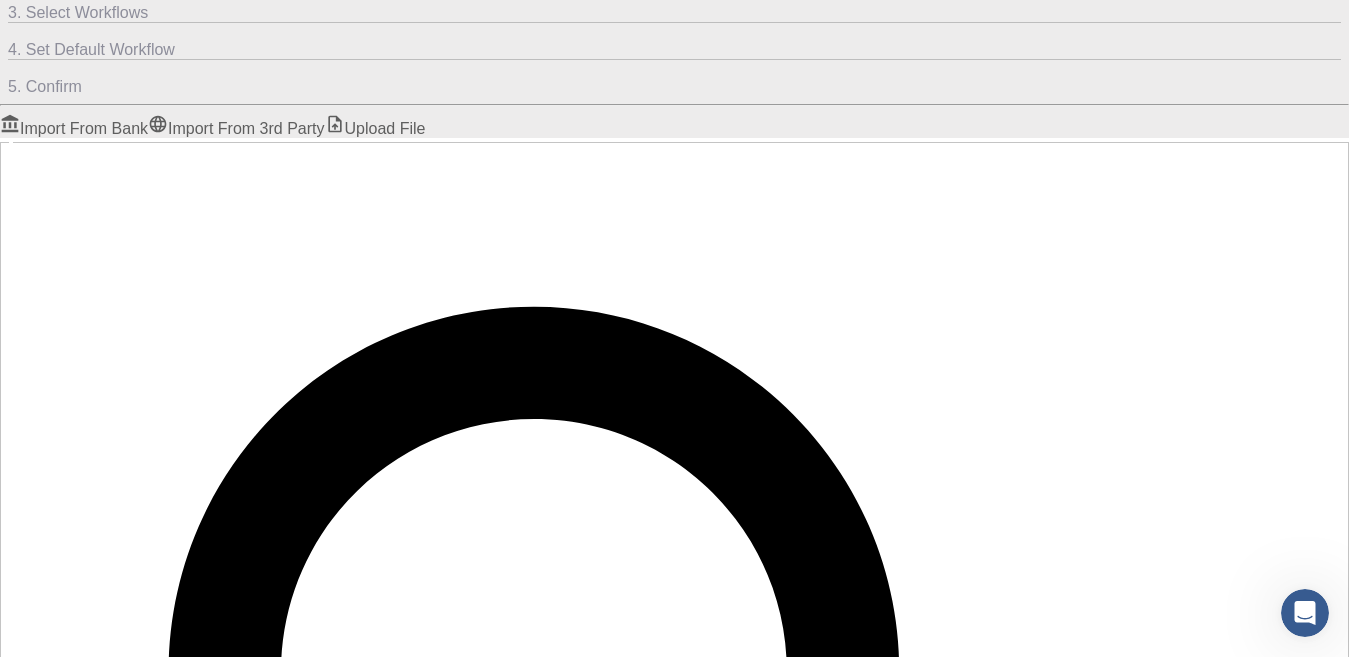 scroll, scrollTop: 251, scrollLeft: 0, axis: vertical 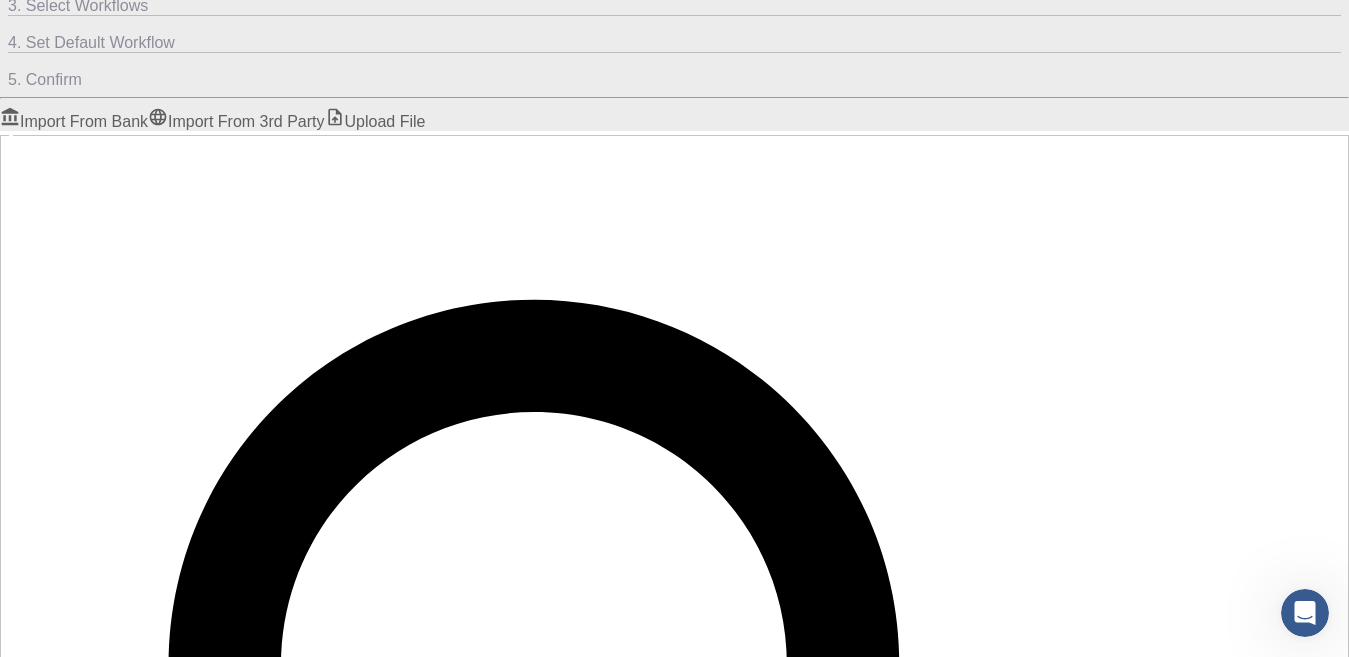 click on "​" at bounding box center [674, 828] 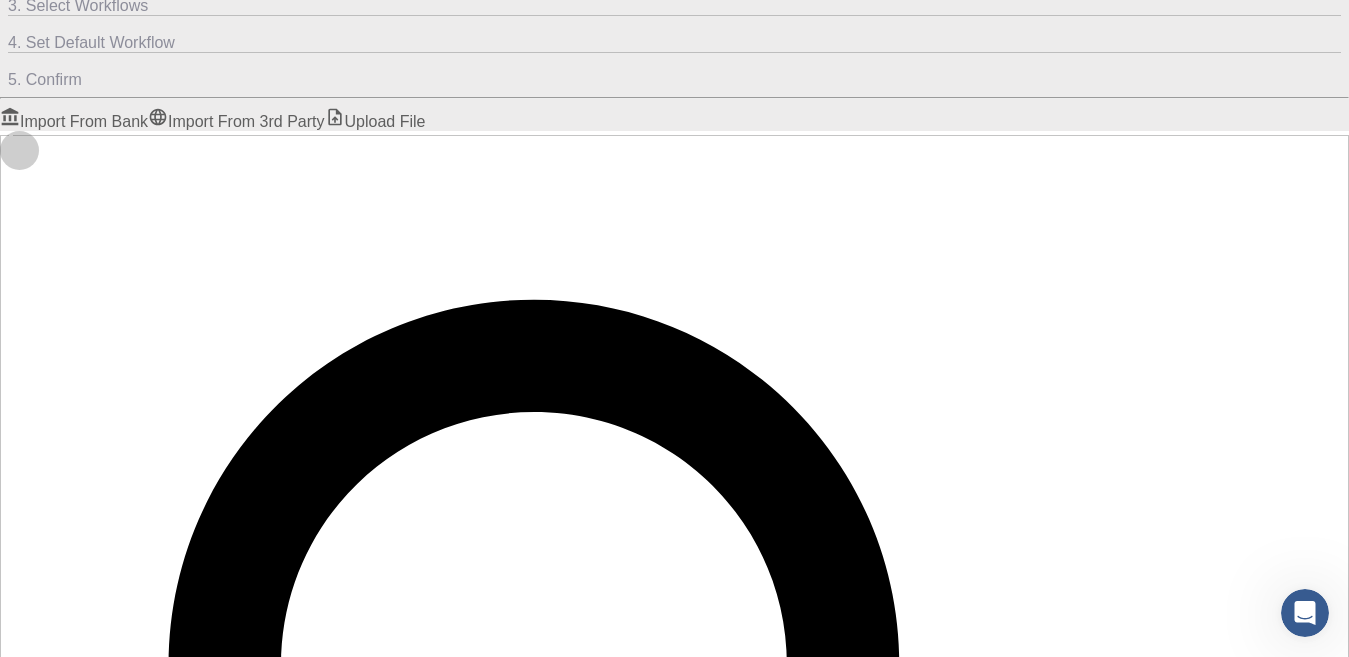 click at bounding box center (674, 2116) 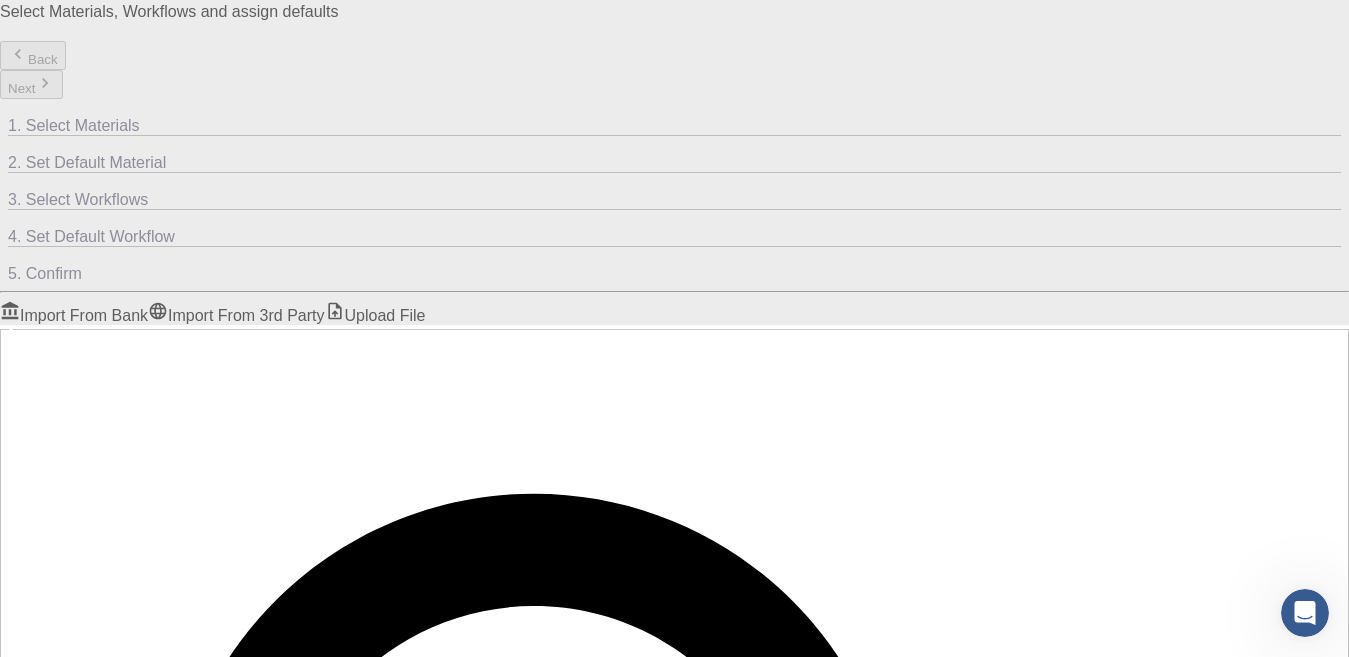 scroll, scrollTop: 200, scrollLeft: 0, axis: vertical 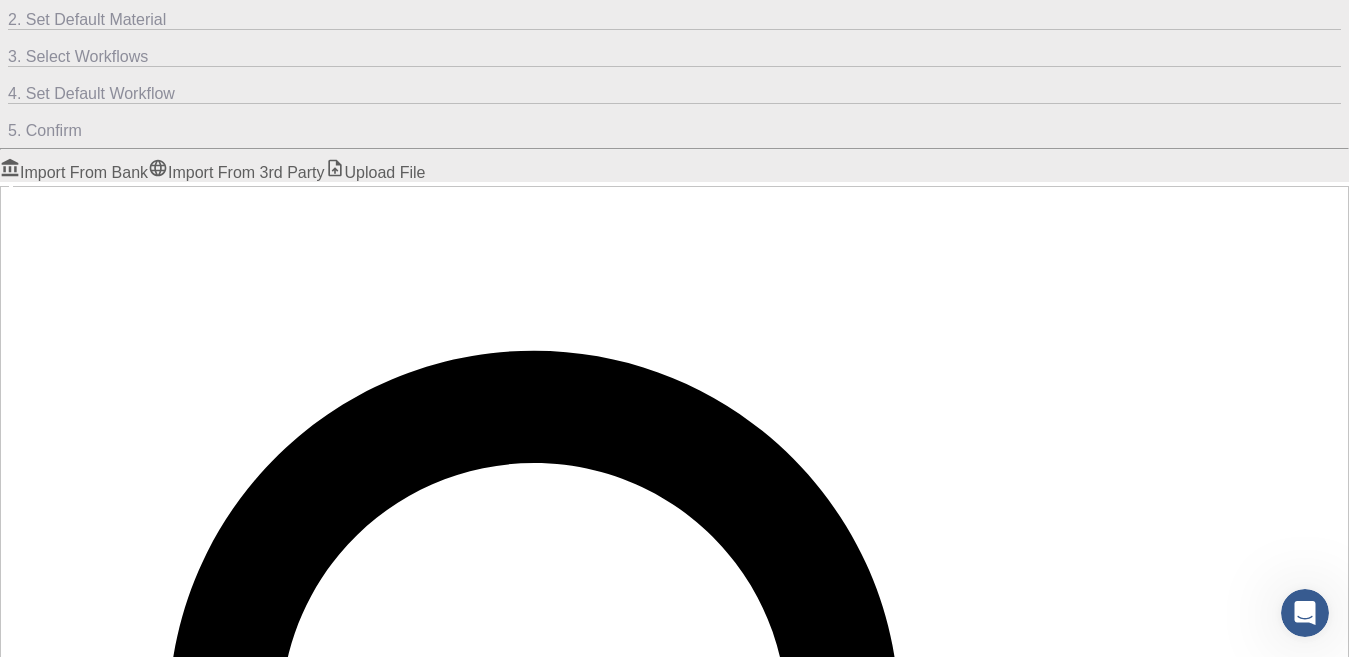 click 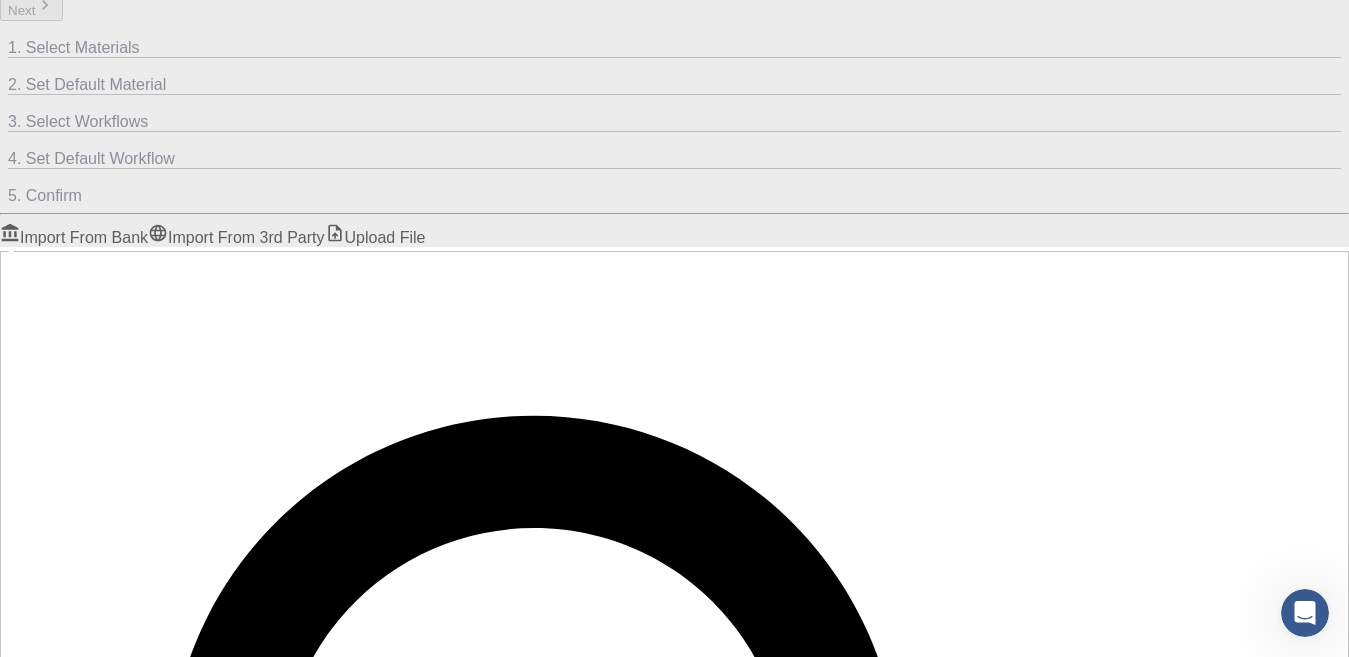 scroll, scrollTop: 100, scrollLeft: 0, axis: vertical 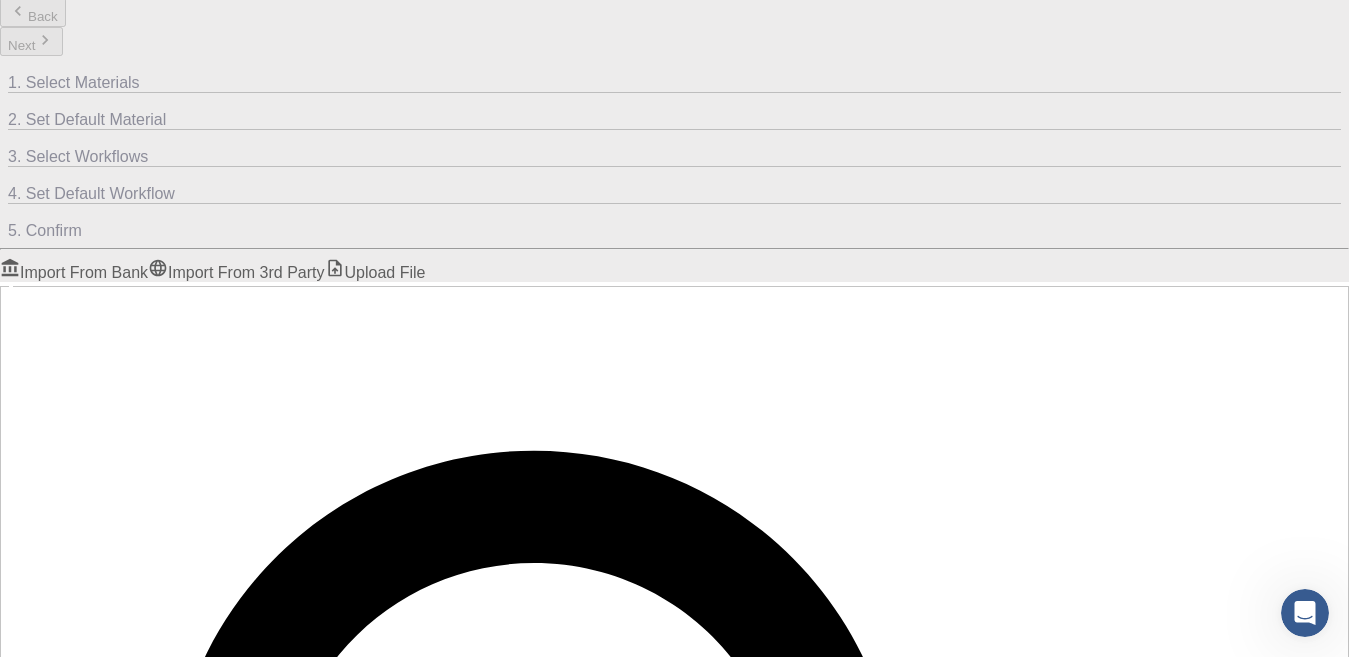 click on "Import From 3rd Party" at bounding box center [236, 272] 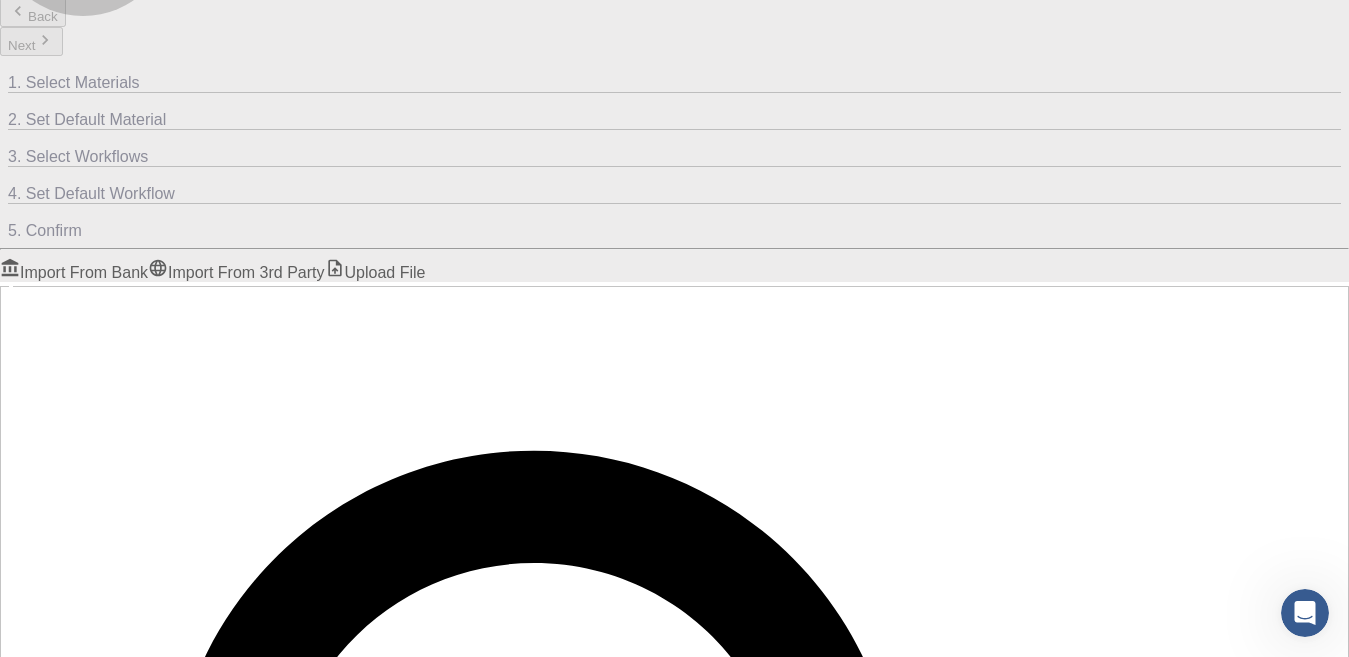 click on "Upload File" at bounding box center (375, 272) 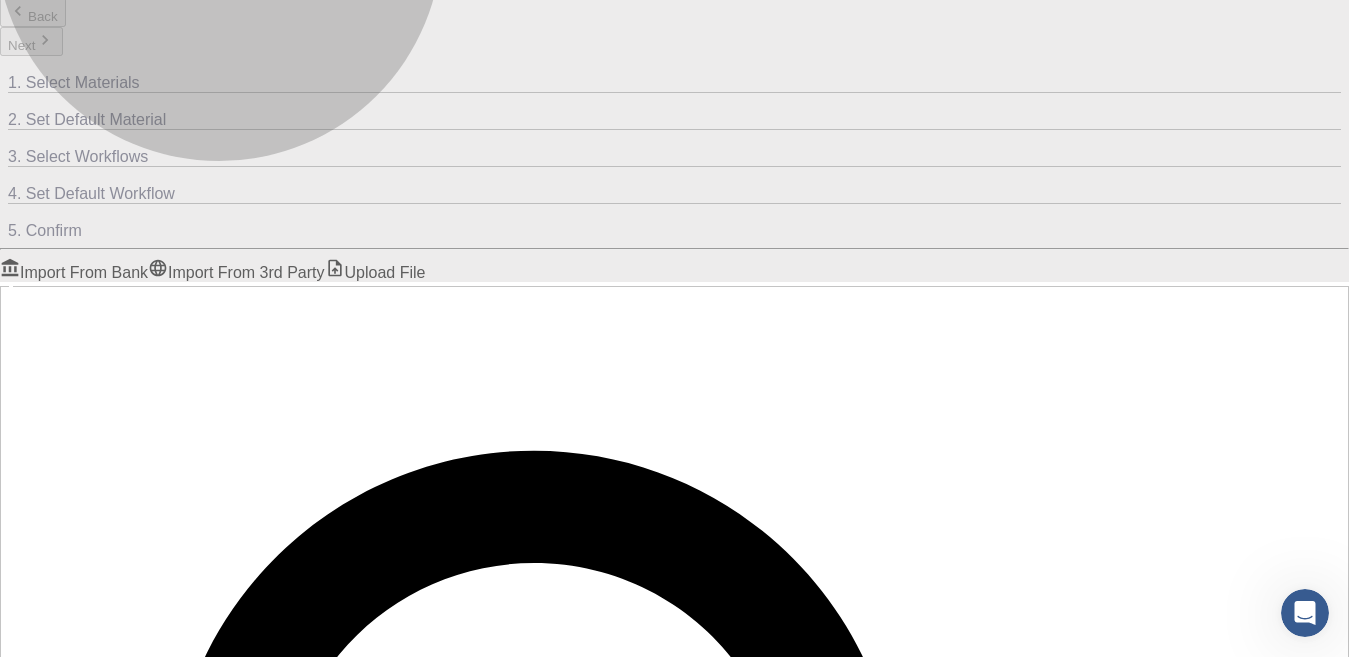click on "Import From 3rd Party" at bounding box center (236, 272) 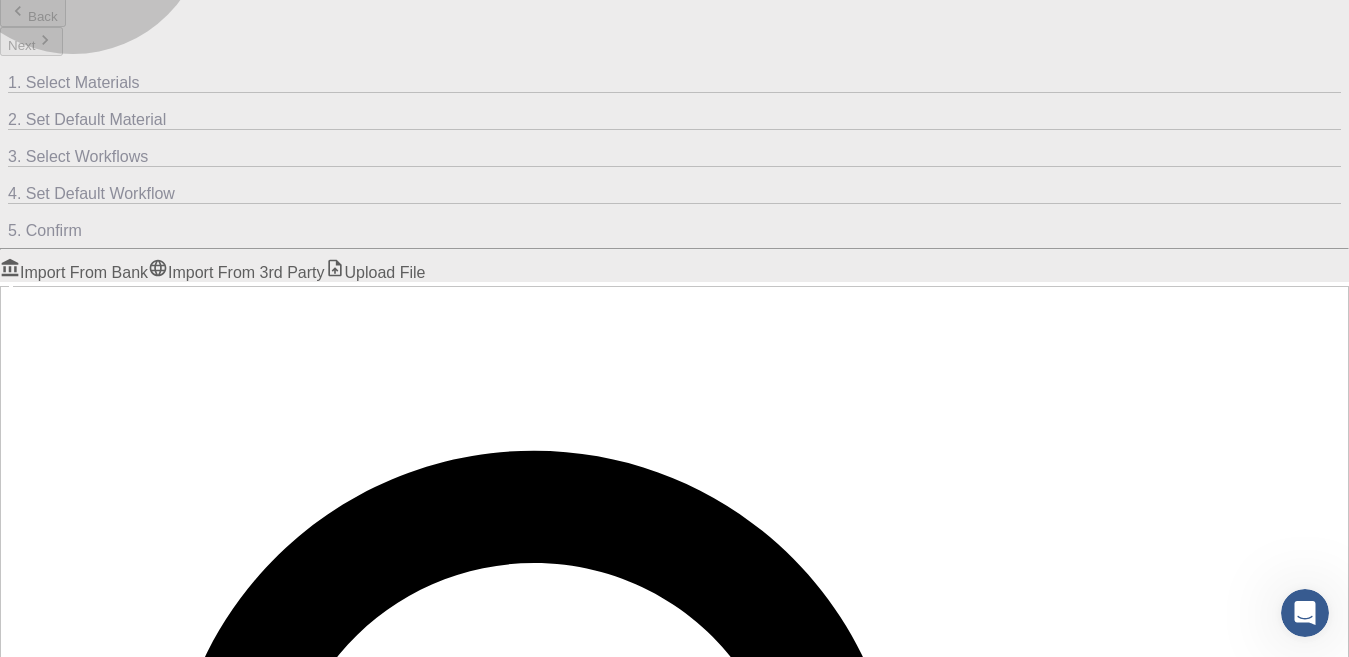 click on "Import From Bank" at bounding box center (74, 272) 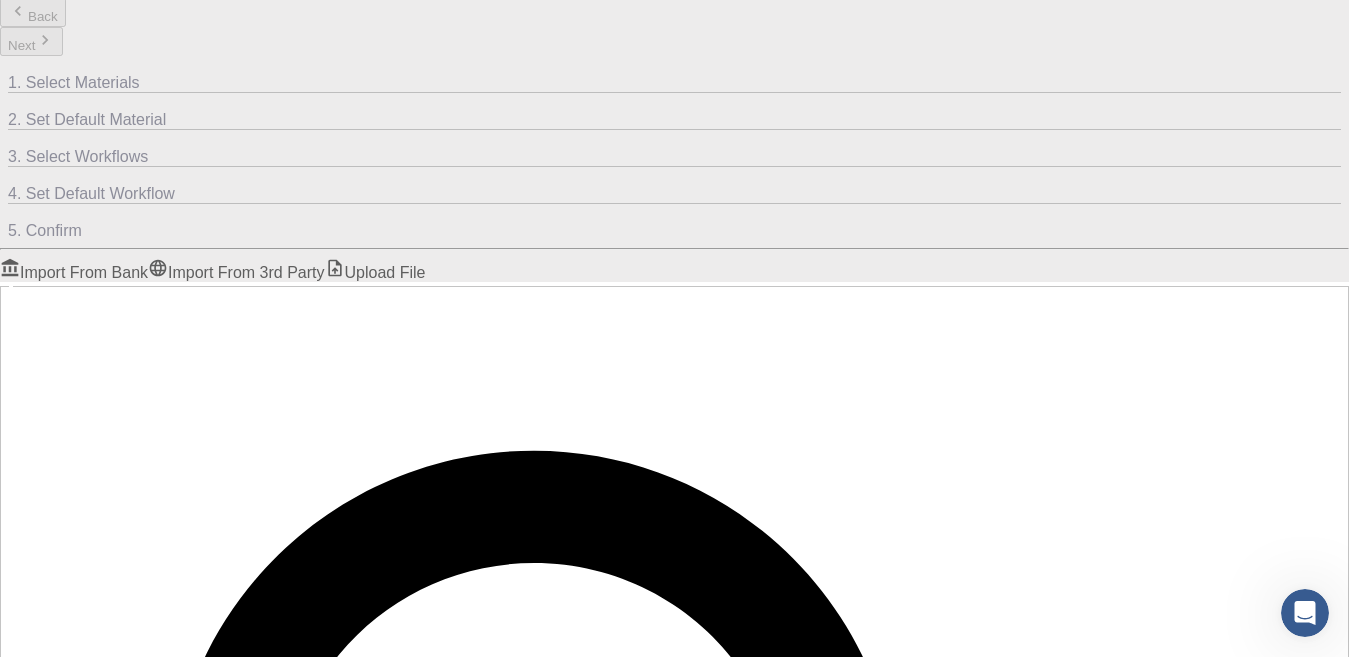 click 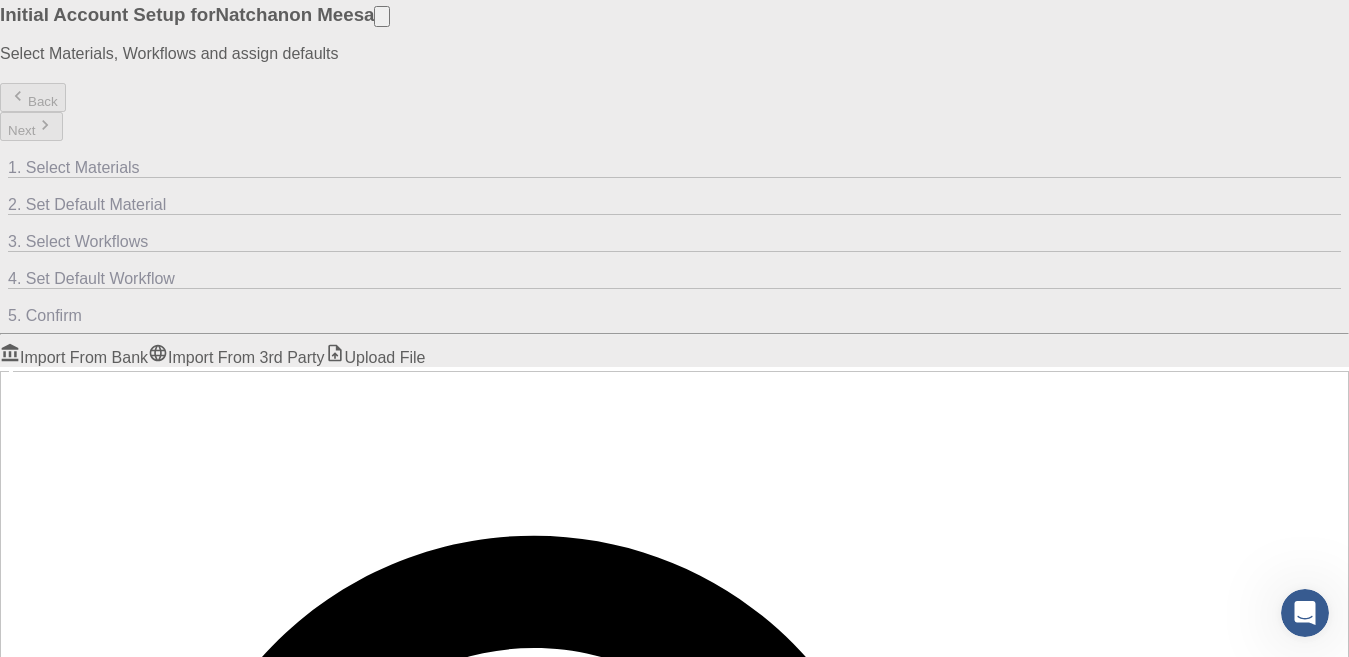 scroll, scrollTop: 0, scrollLeft: 0, axis: both 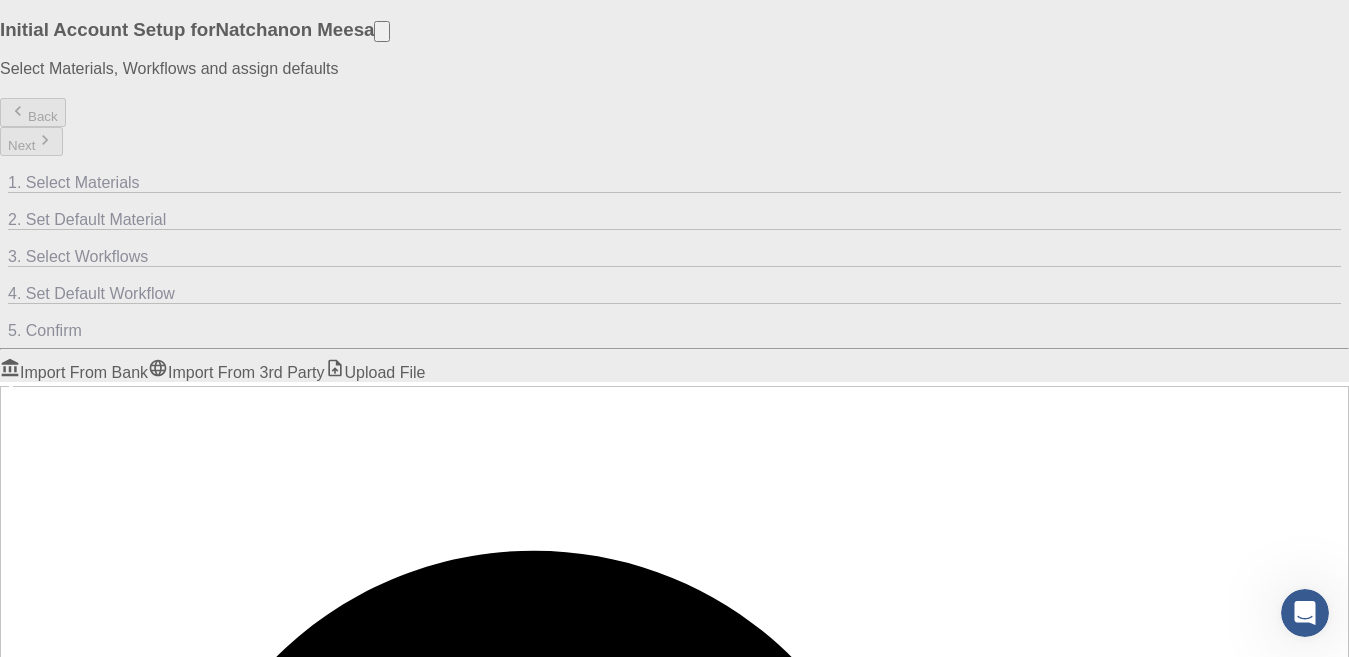 click on "Back Next" at bounding box center (674, 127) 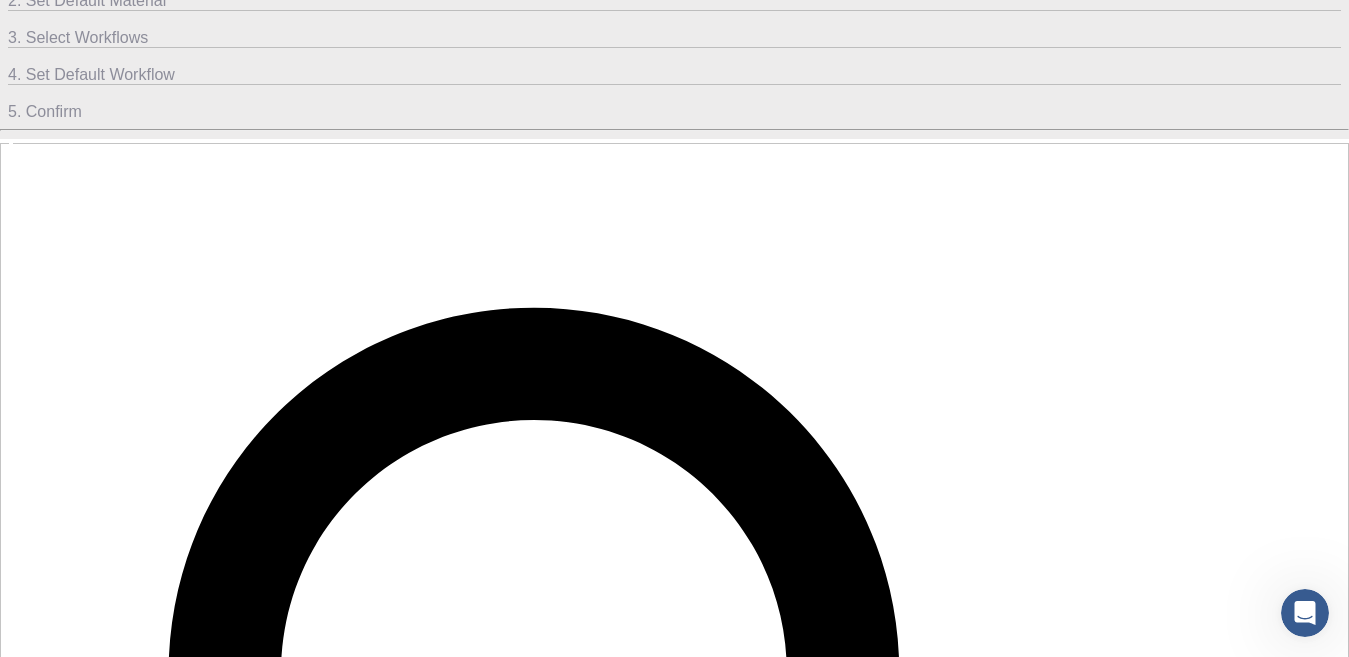 scroll, scrollTop: 251, scrollLeft: 0, axis: vertical 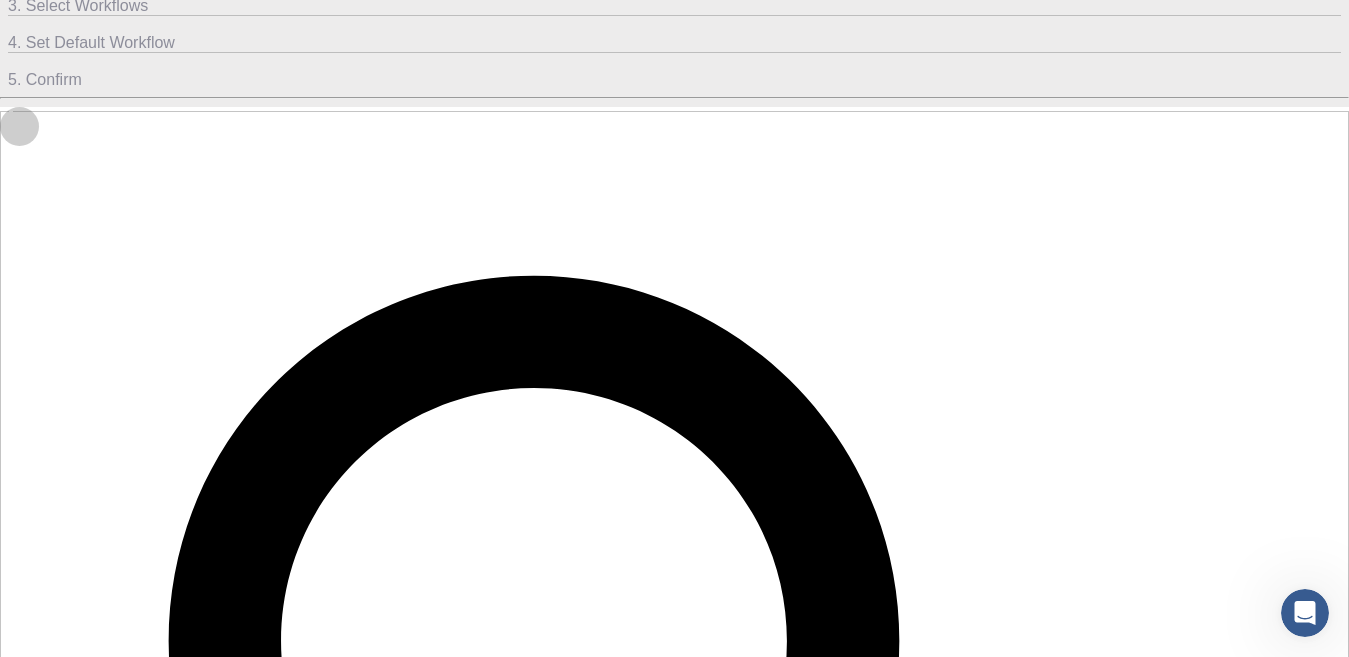 click at bounding box center (674, 2077) 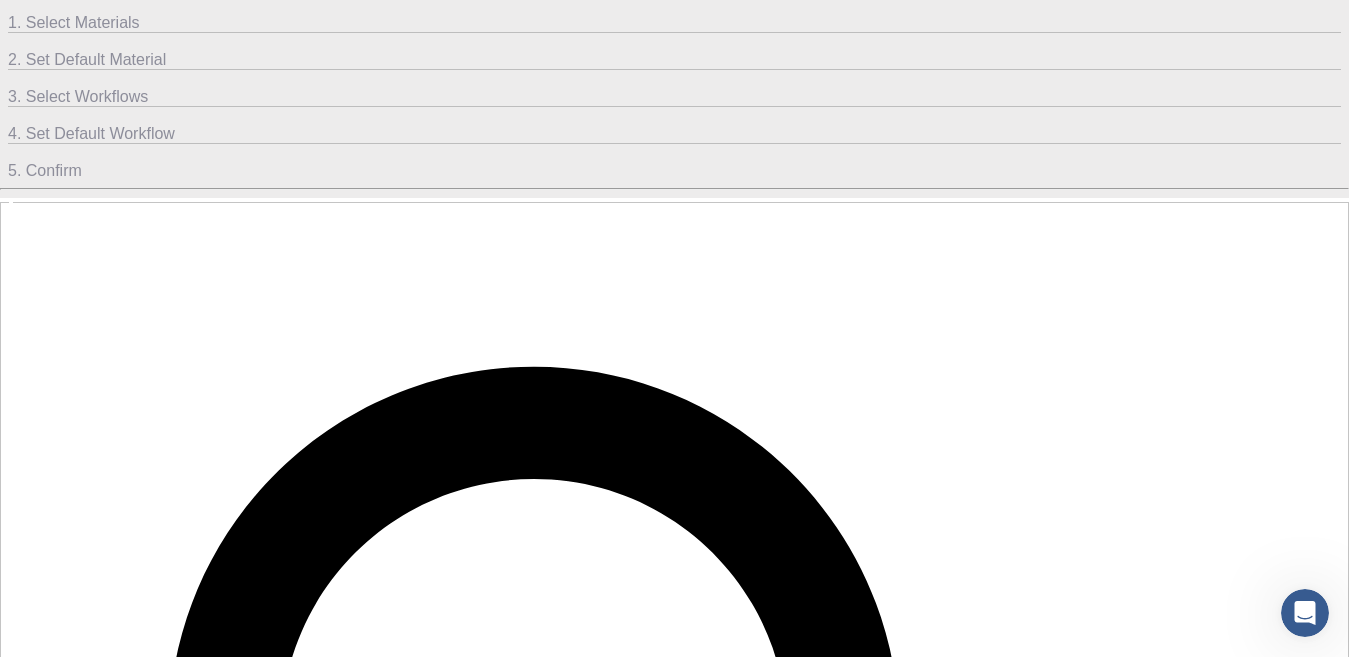 scroll, scrollTop: 0, scrollLeft: 0, axis: both 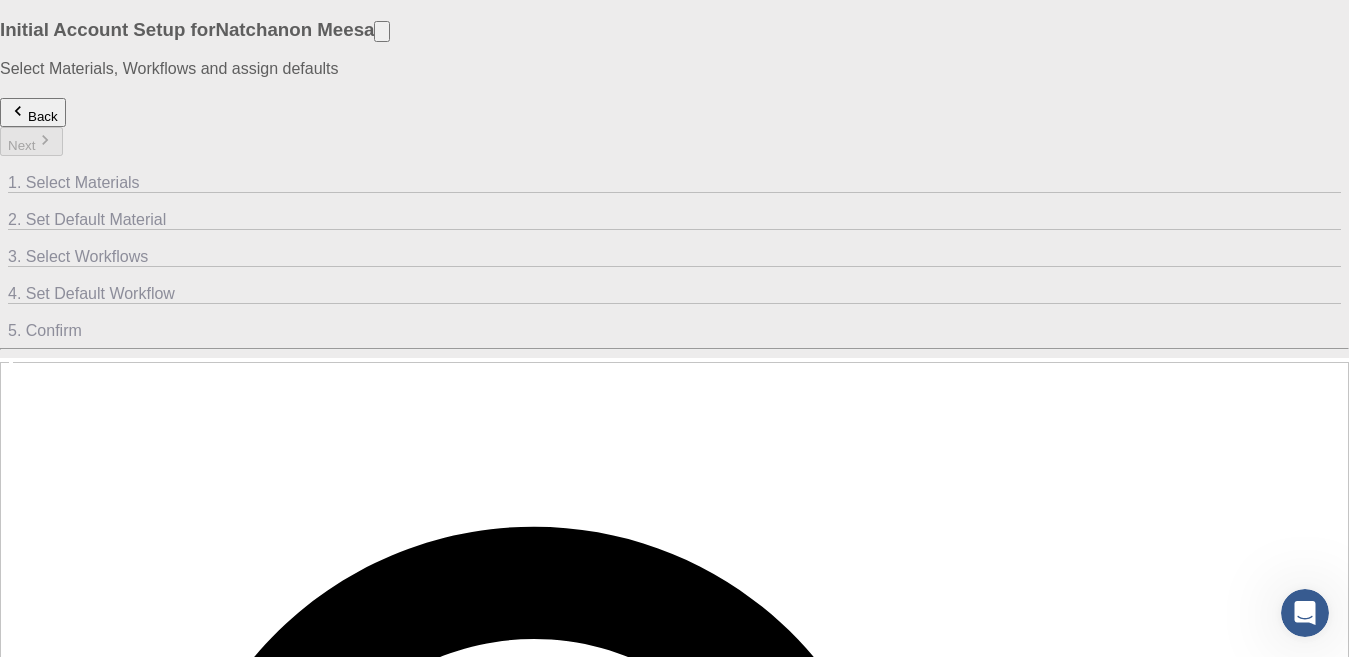click on "Select" at bounding box center [36, 1767] 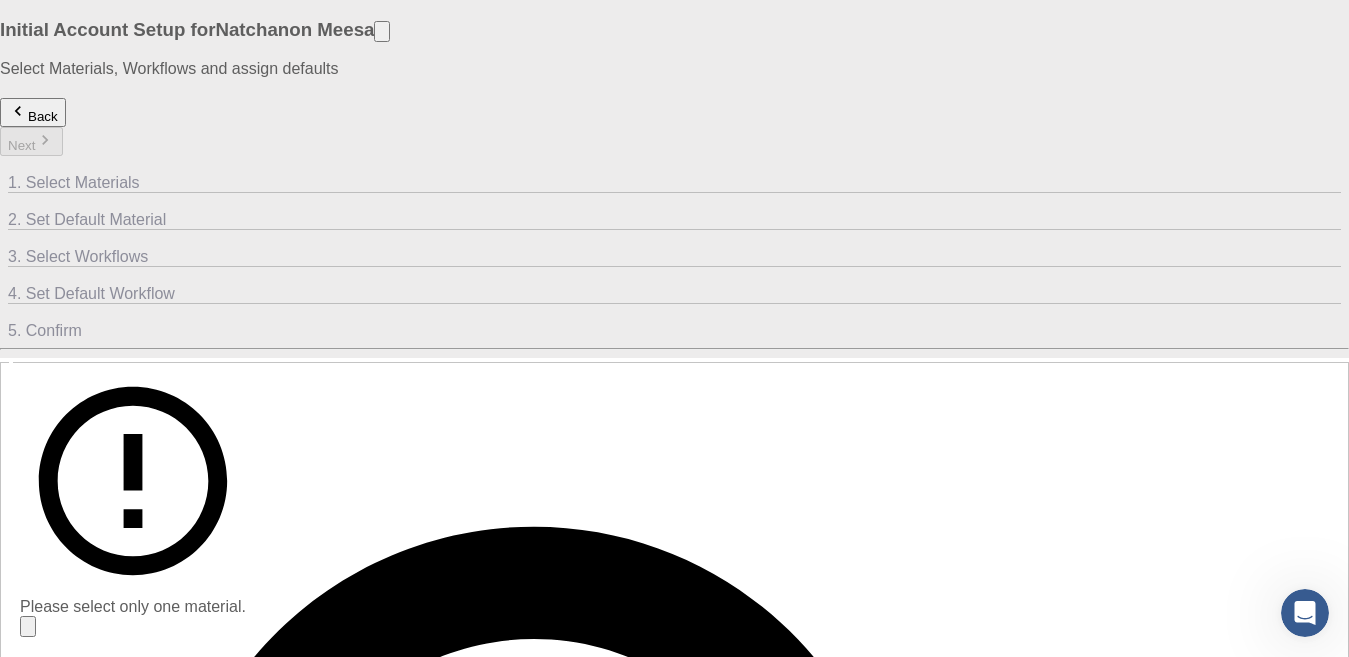 checkbox on "false" 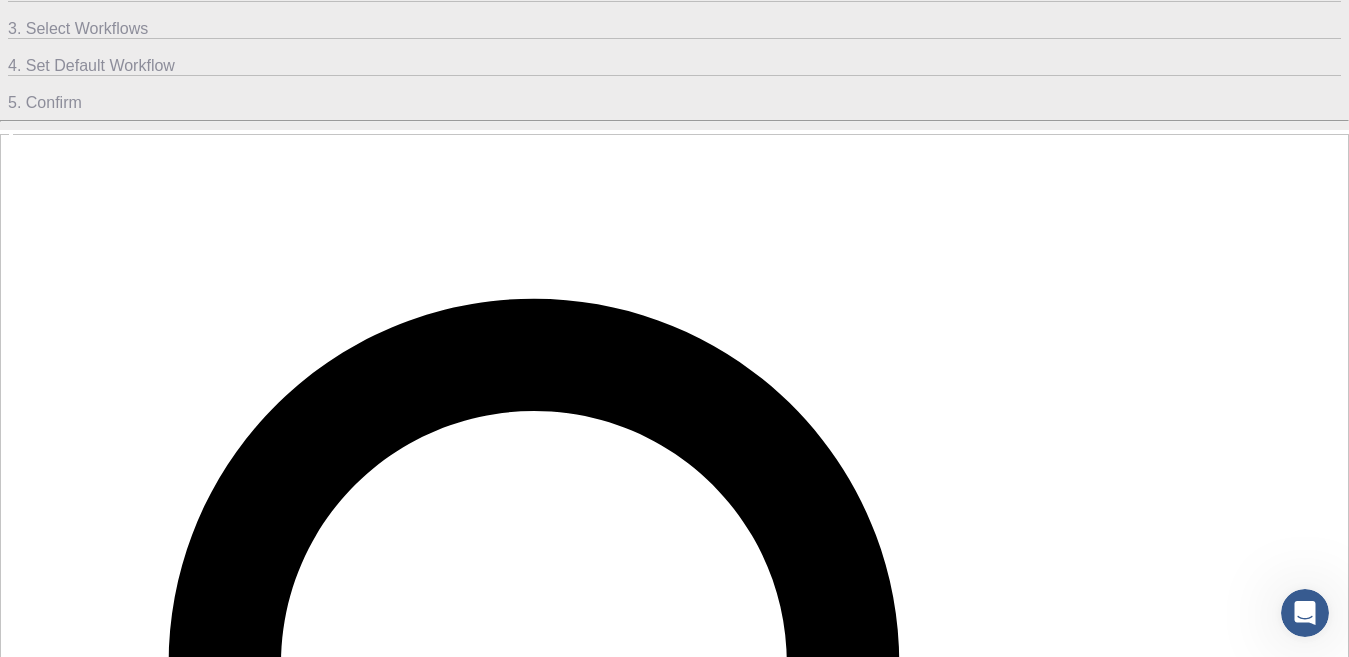 scroll, scrollTop: 251, scrollLeft: 0, axis: vertical 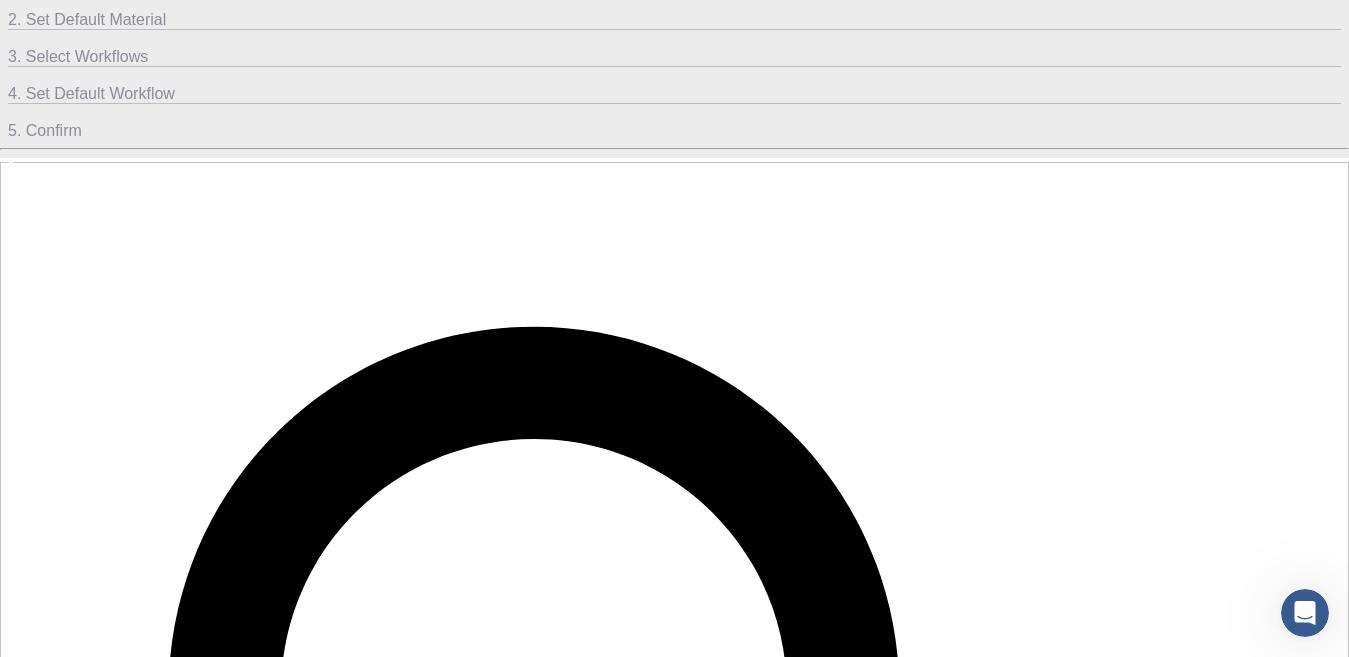 click 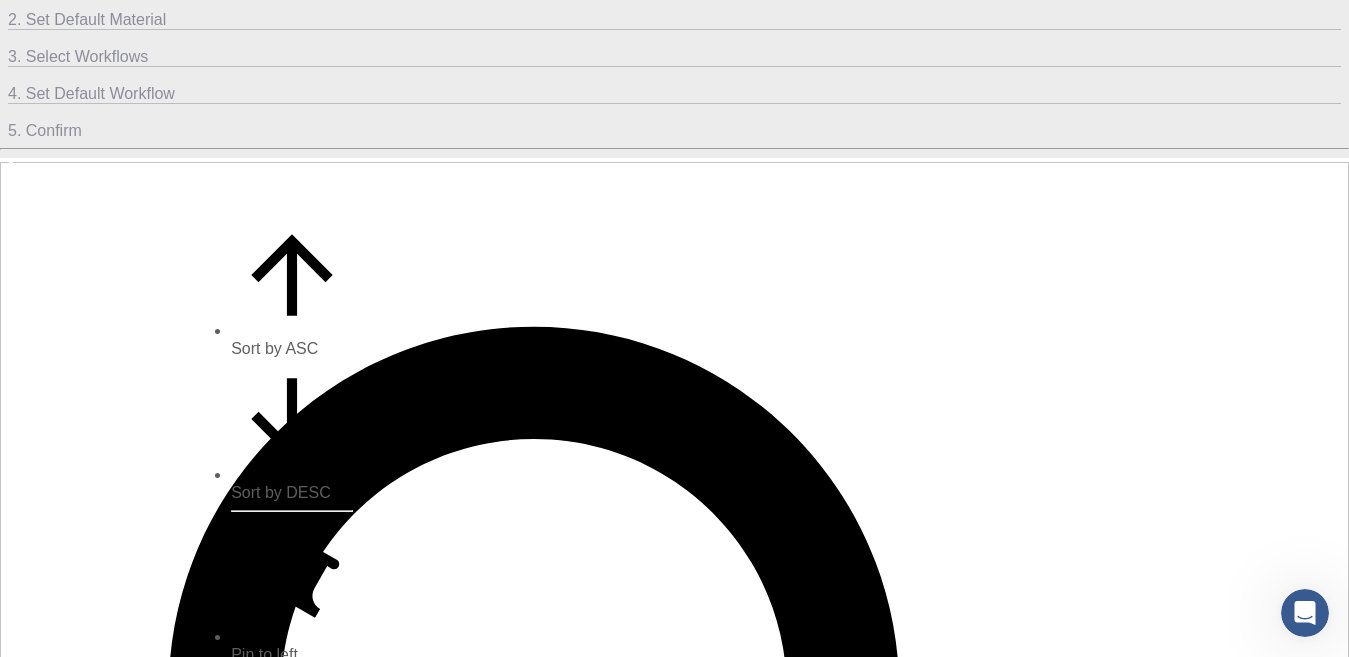 click on "​ Select" at bounding box center (674, 870) 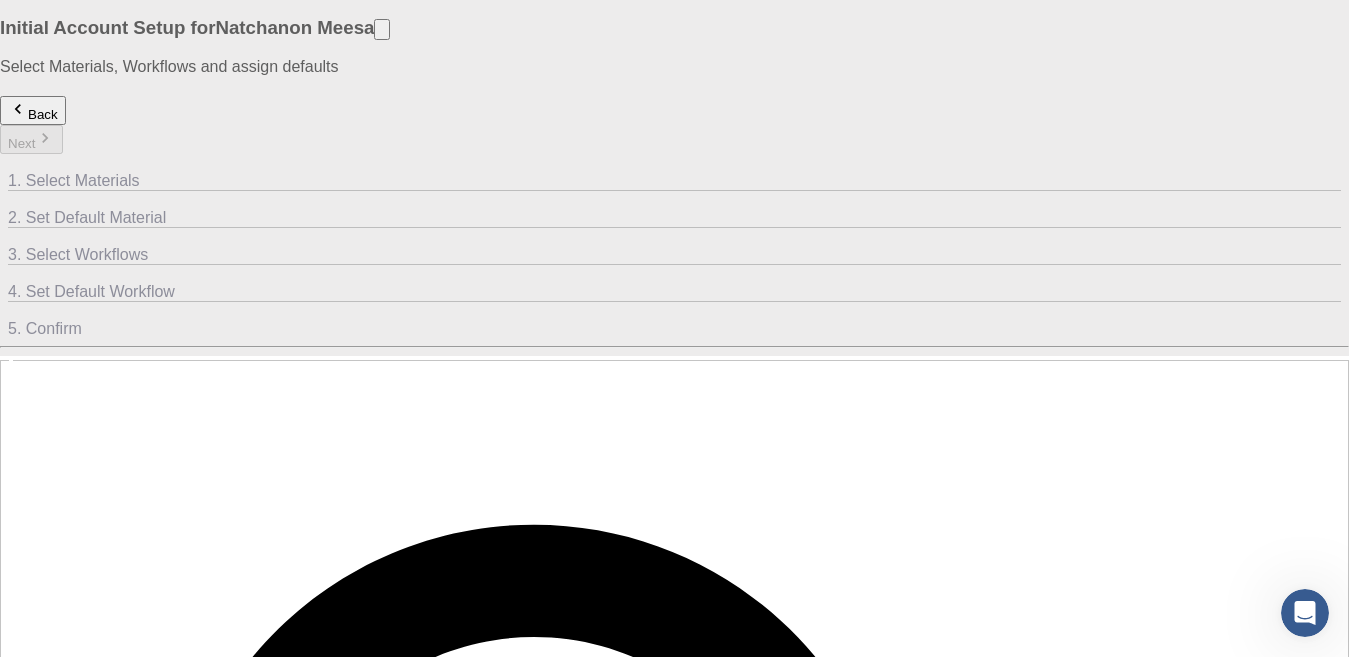 scroll, scrollTop: 0, scrollLeft: 0, axis: both 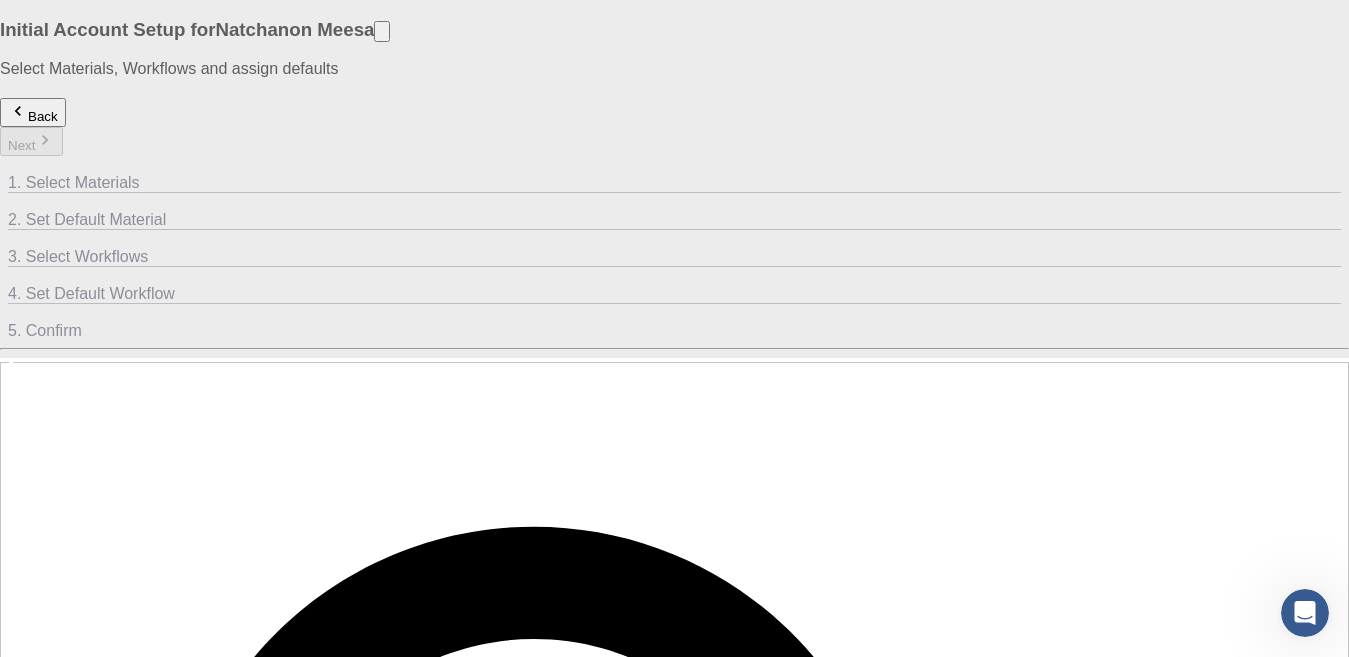 click 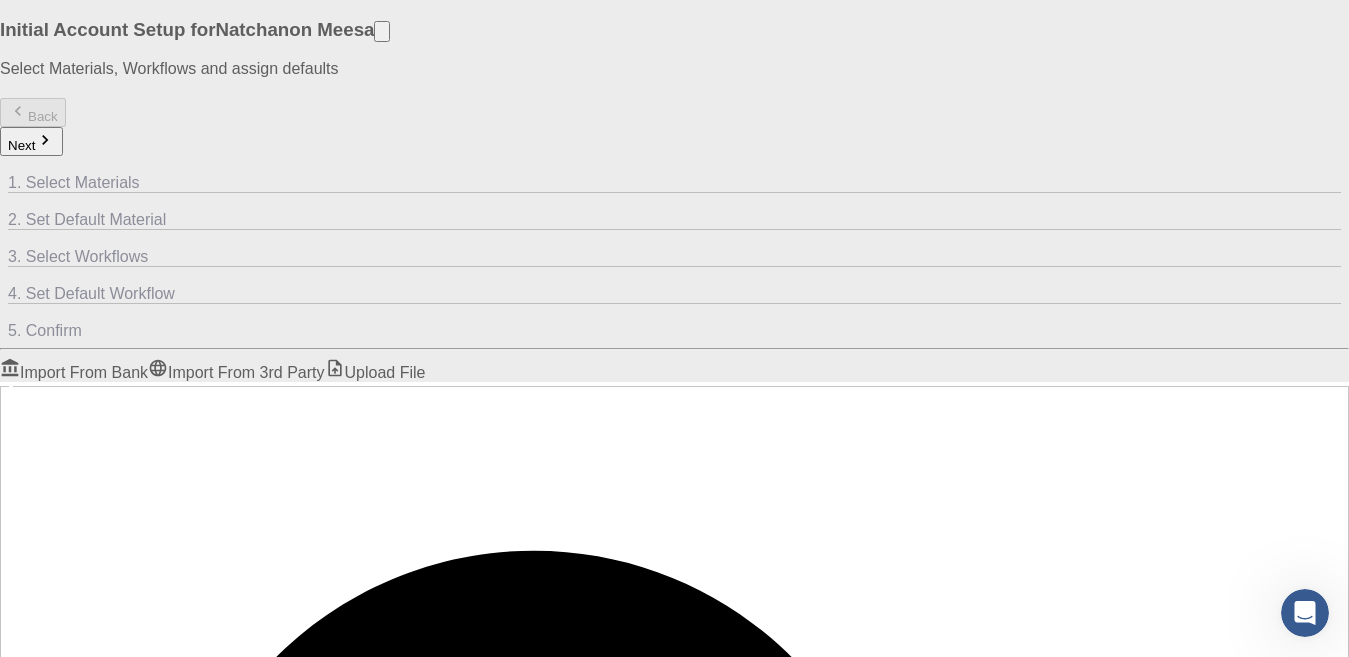 scroll, scrollTop: 200, scrollLeft: 0, axis: vertical 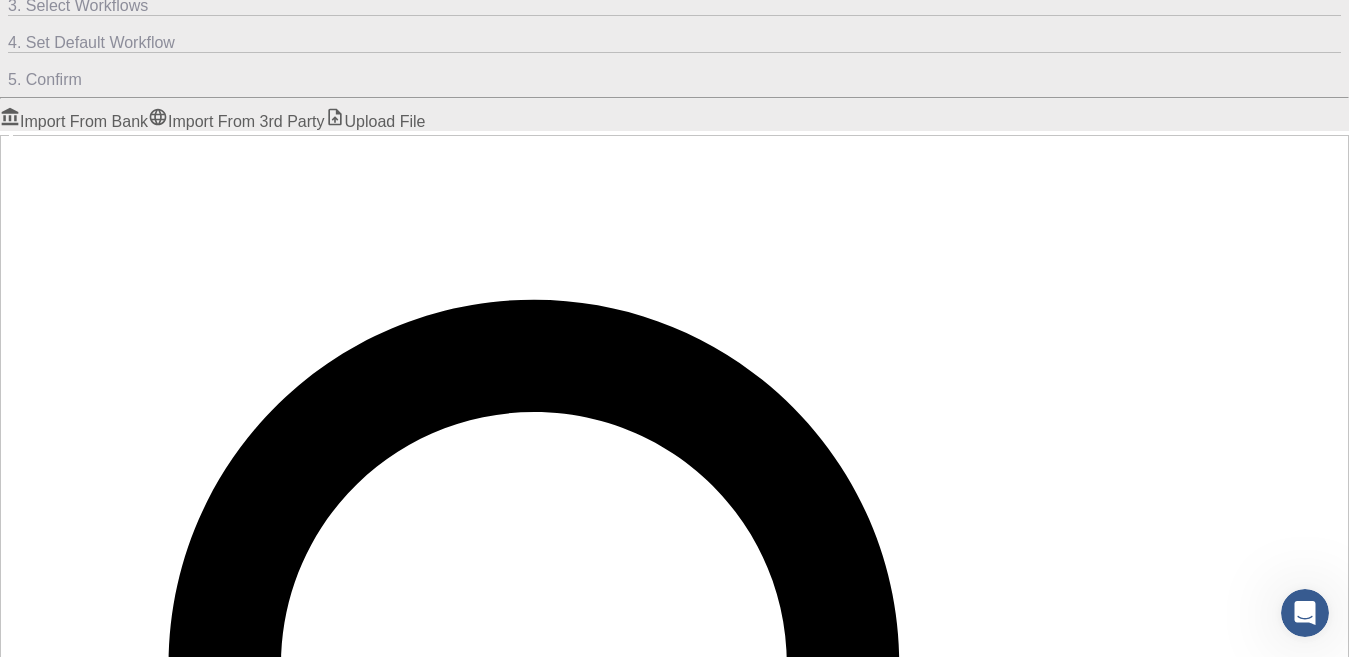 click at bounding box center [674, 1653] 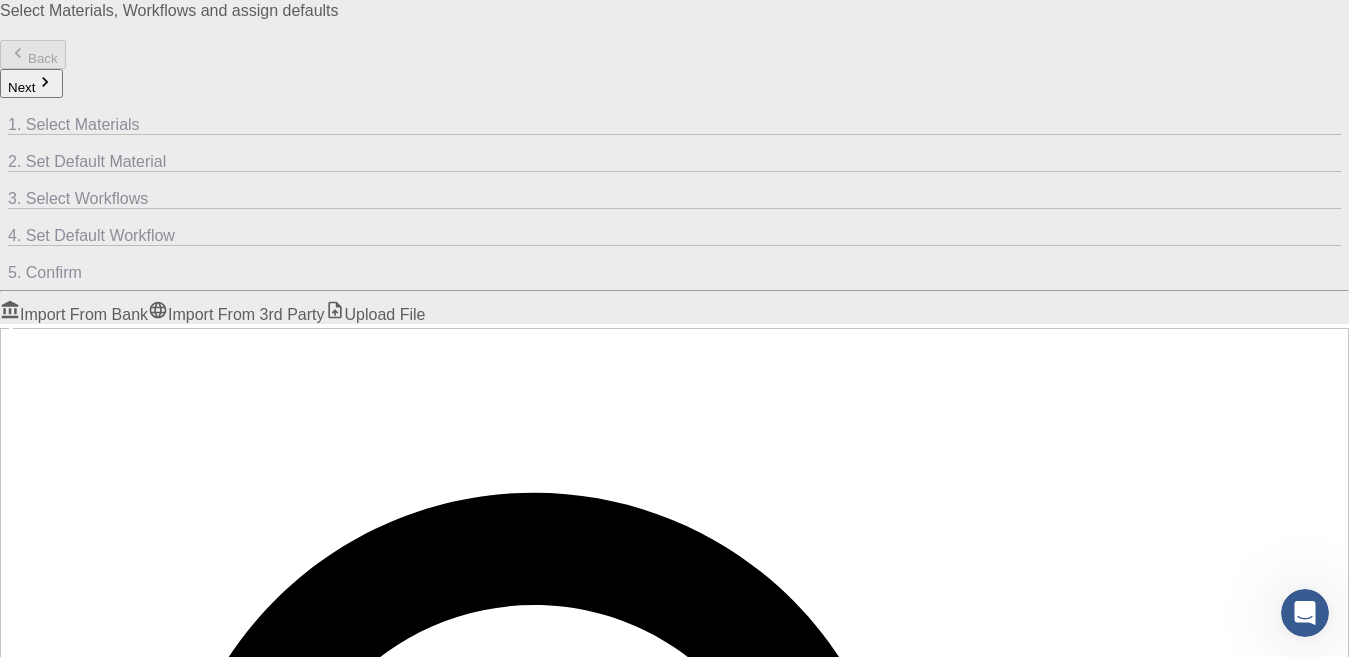 scroll, scrollTop: 51, scrollLeft: 0, axis: vertical 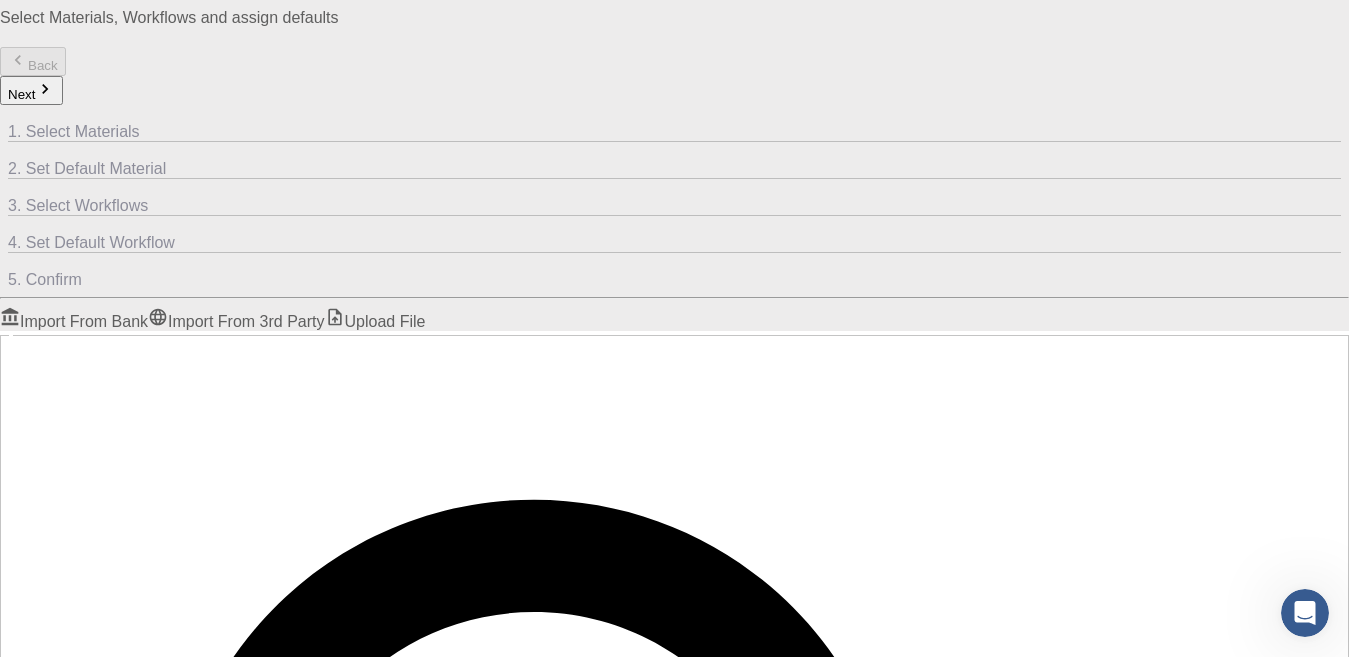 click at bounding box center (88, 1694) 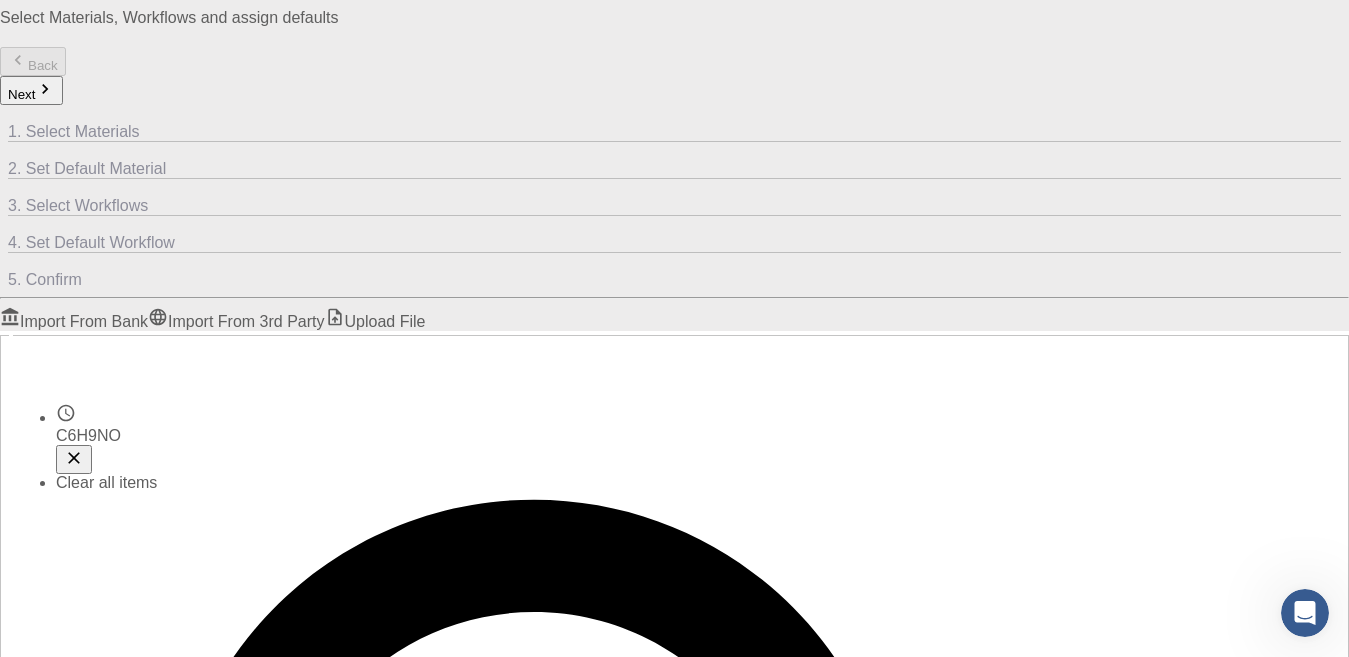 click on "C6H9NO" at bounding box center (286, 438) 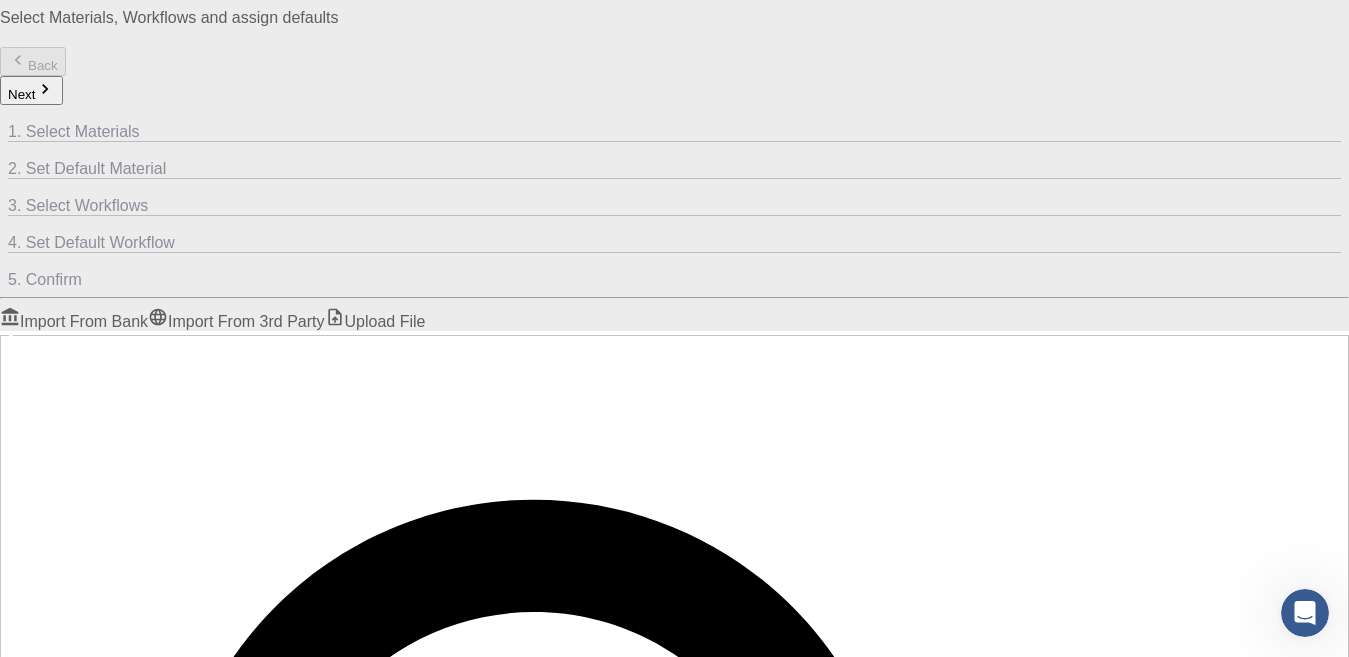 click on "C6H9NO" at bounding box center [88, 1694] 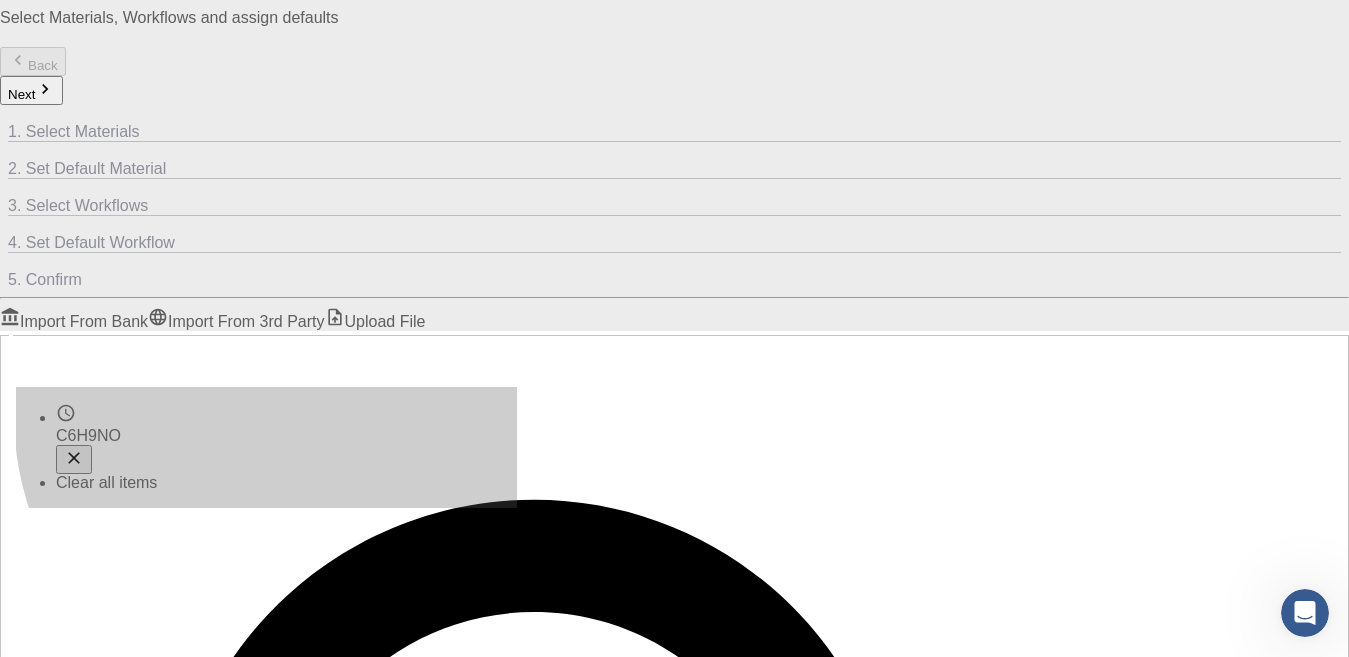 click on "C6H9NO" at bounding box center [88, 435] 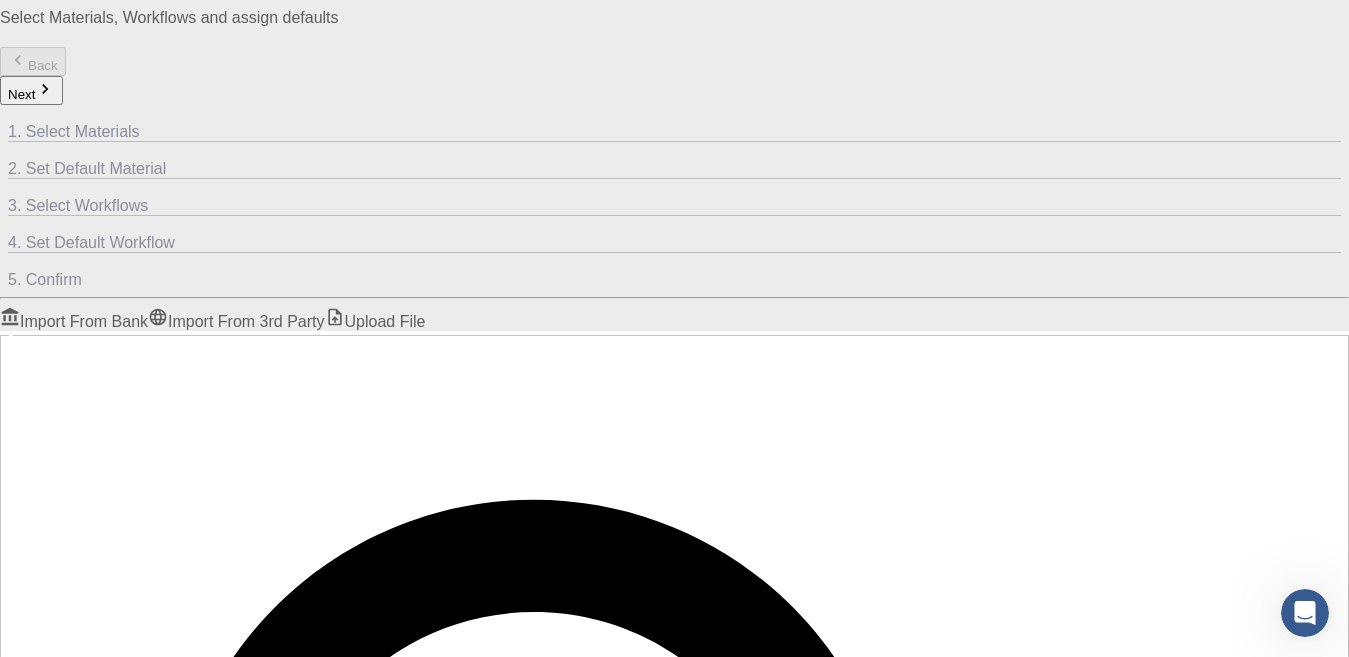 click on "Entire collection" at bounding box center [55, 1744] 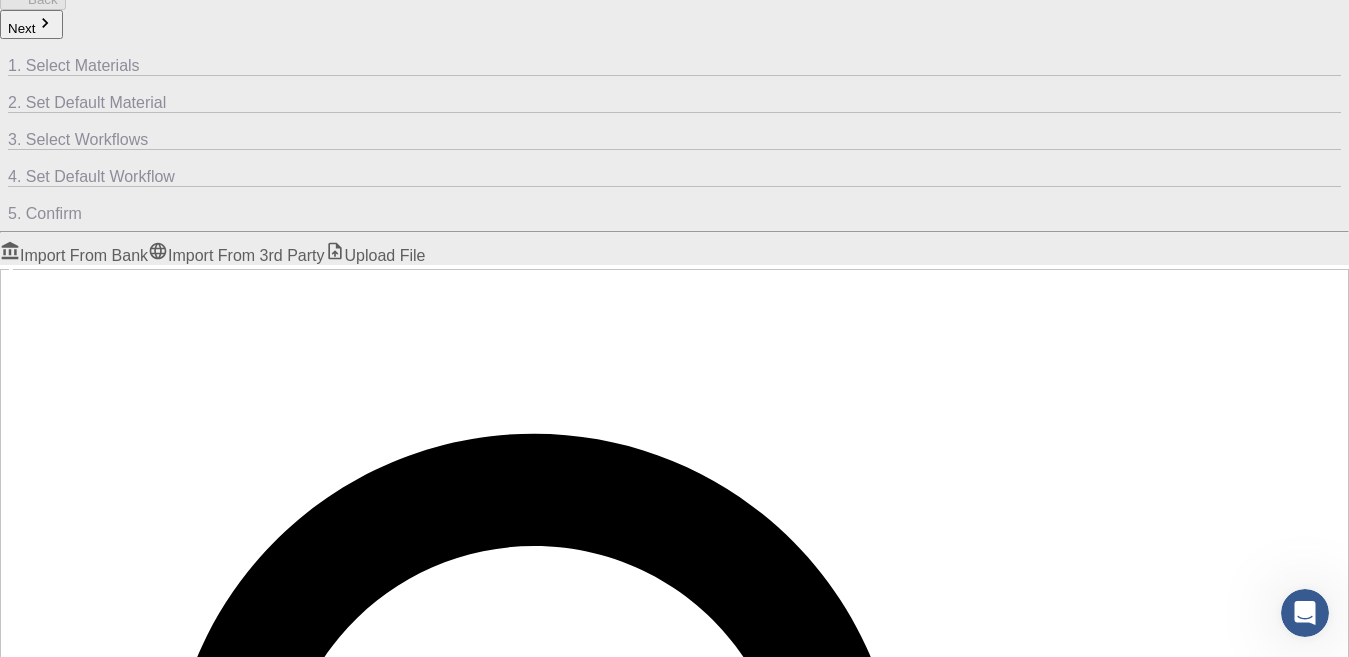 scroll, scrollTop: 151, scrollLeft: 0, axis: vertical 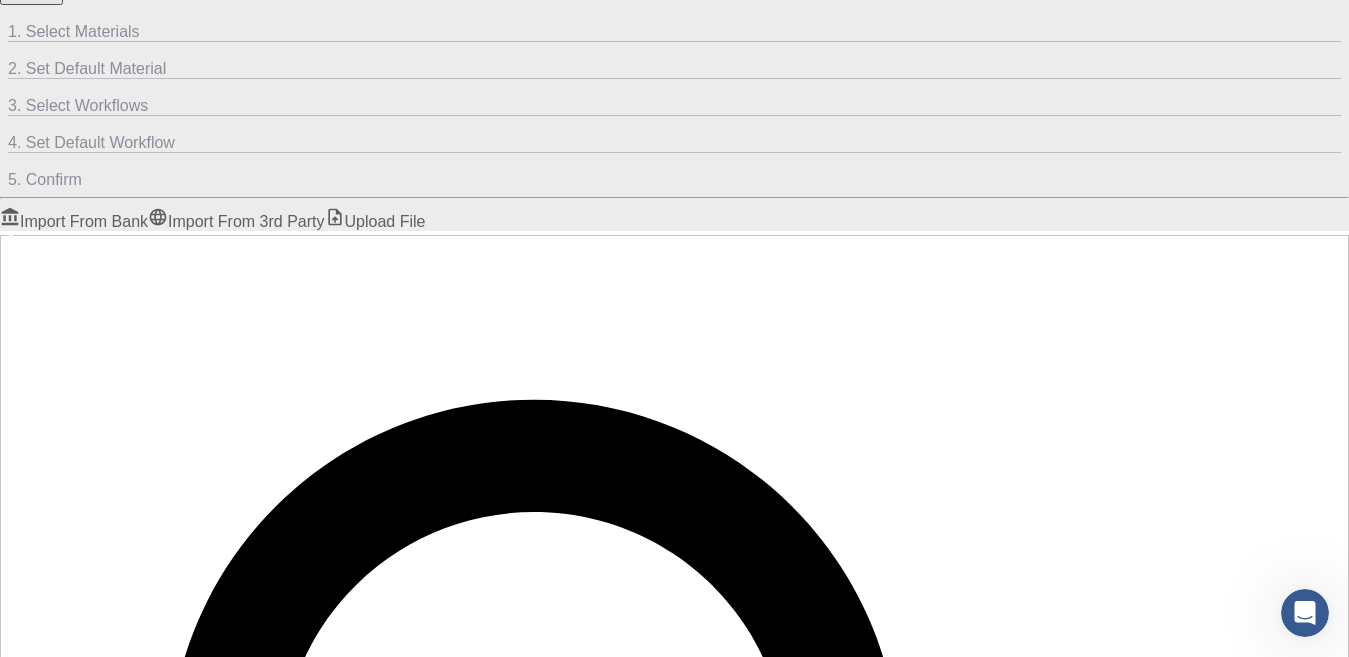 click on "Advanced" at bounding box center (157, 1640) 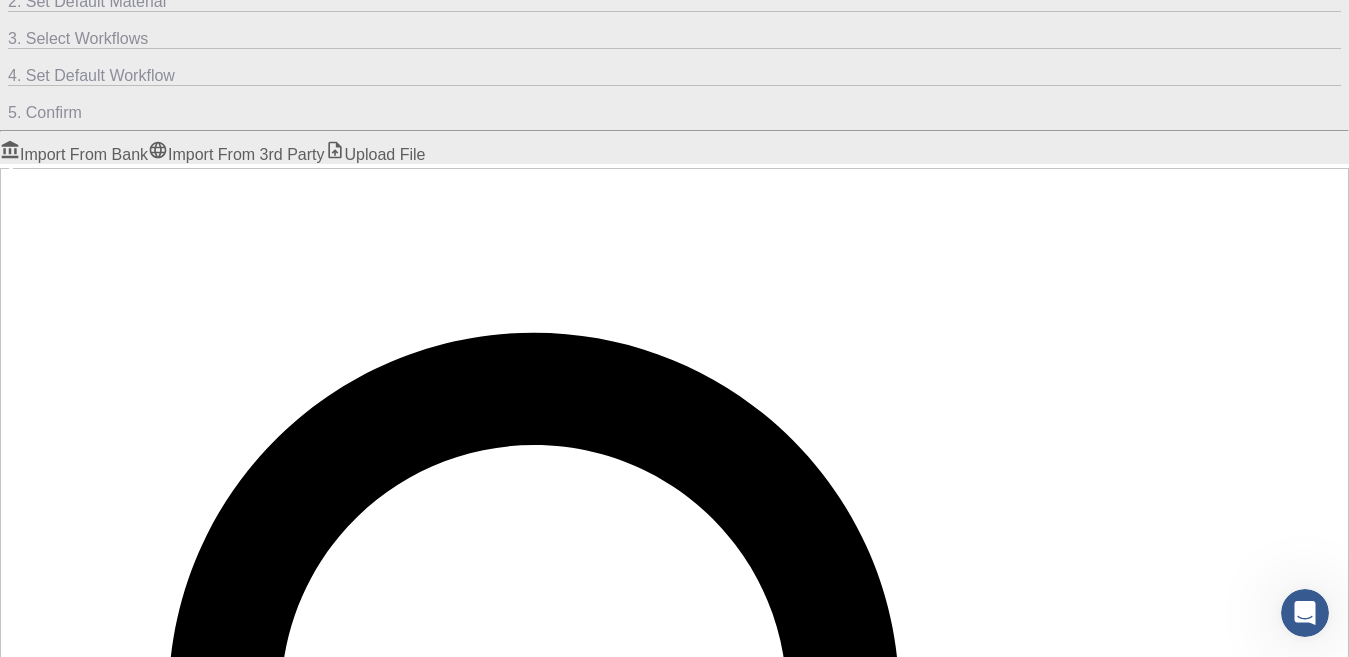 scroll, scrollTop: 251, scrollLeft: 0, axis: vertical 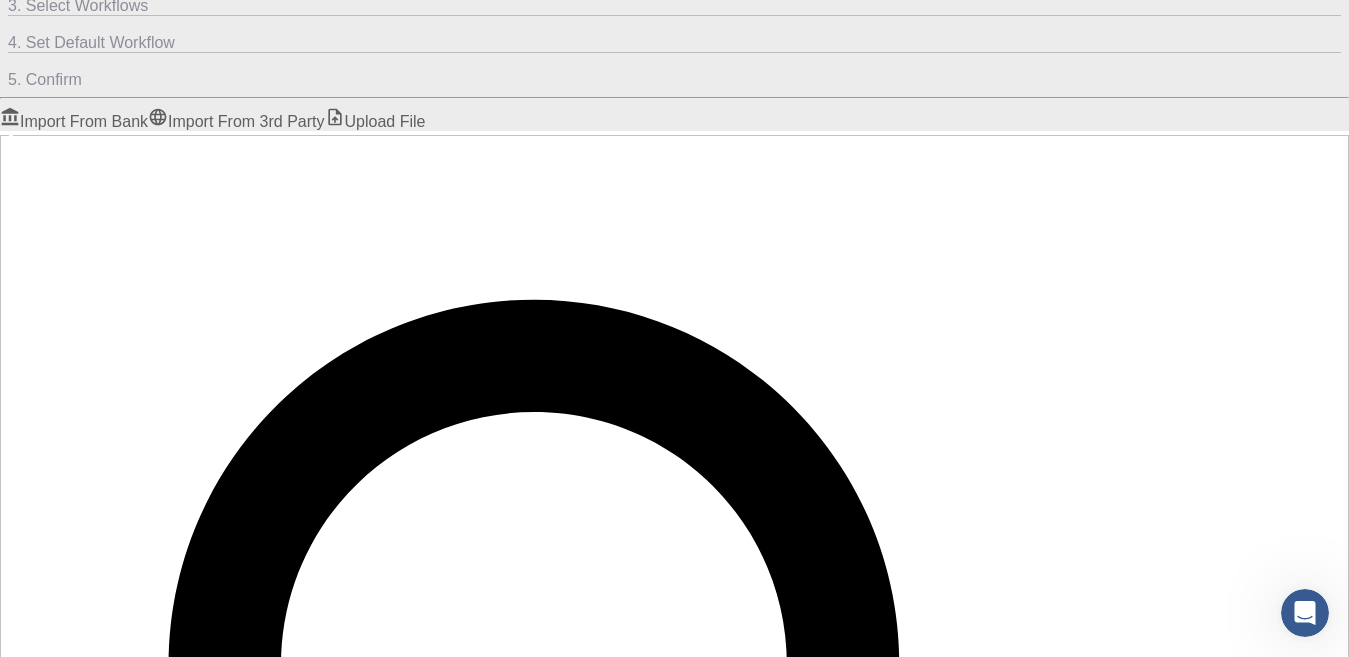 drag, startPoint x: 736, startPoint y: 403, endPoint x: 728, endPoint y: 394, distance: 12.0415945 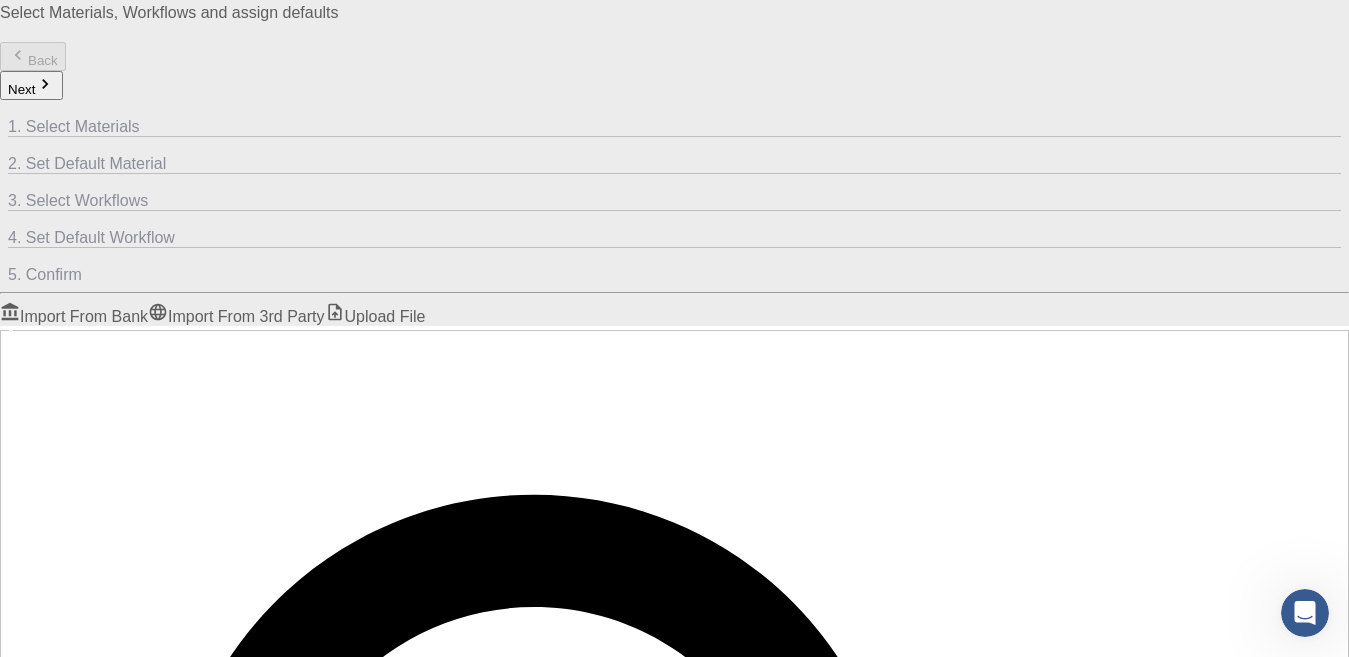 scroll, scrollTop: 51, scrollLeft: 0, axis: vertical 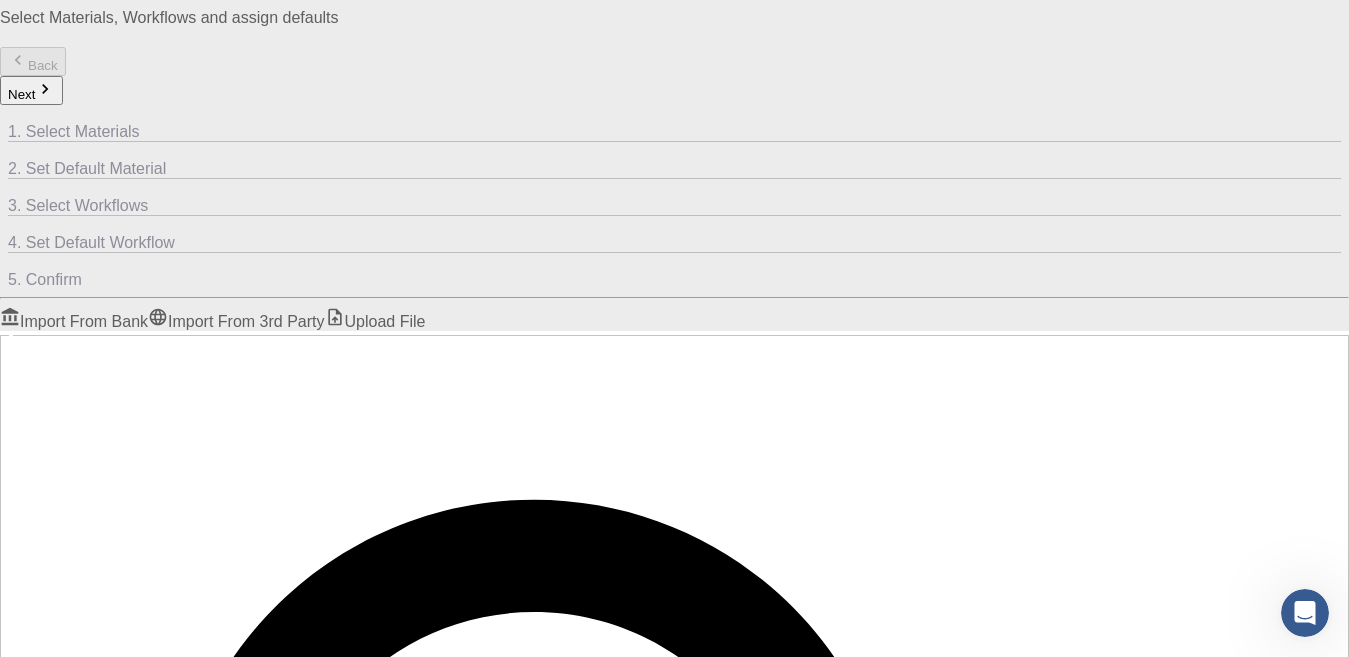 click on "C6H9NO" at bounding box center (88, 1694) 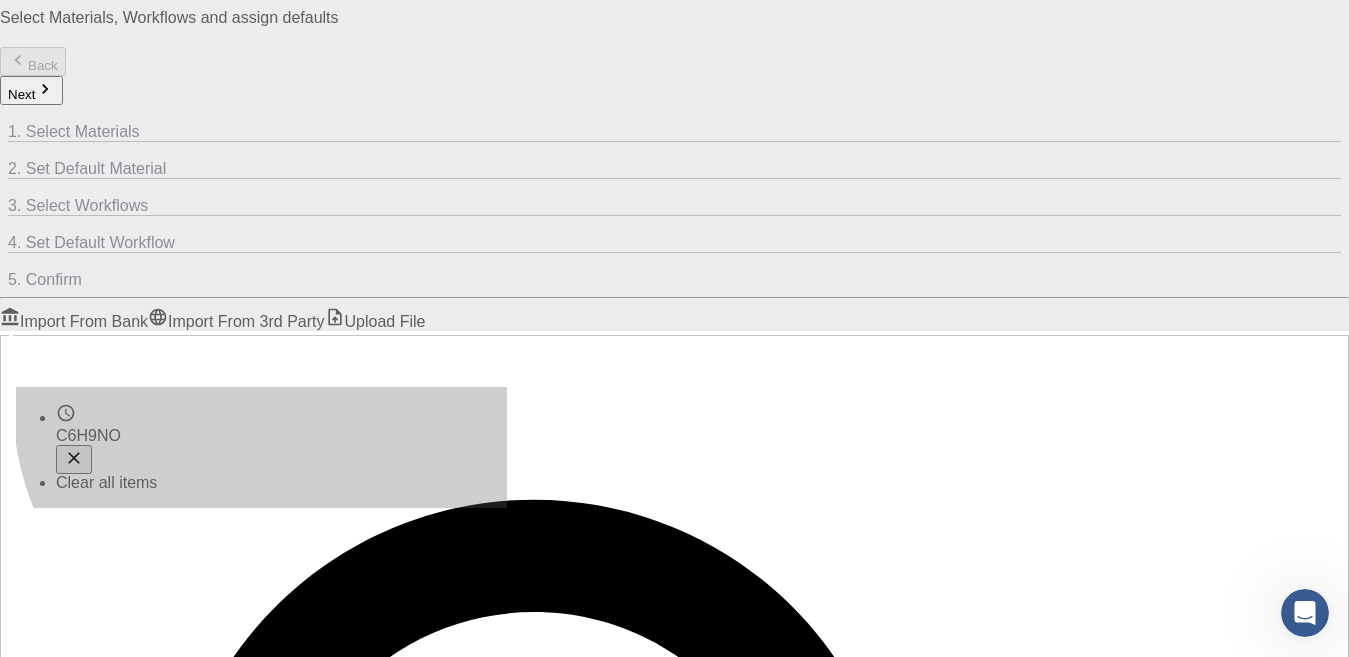 click on "C6H9NO" at bounding box center (88, 435) 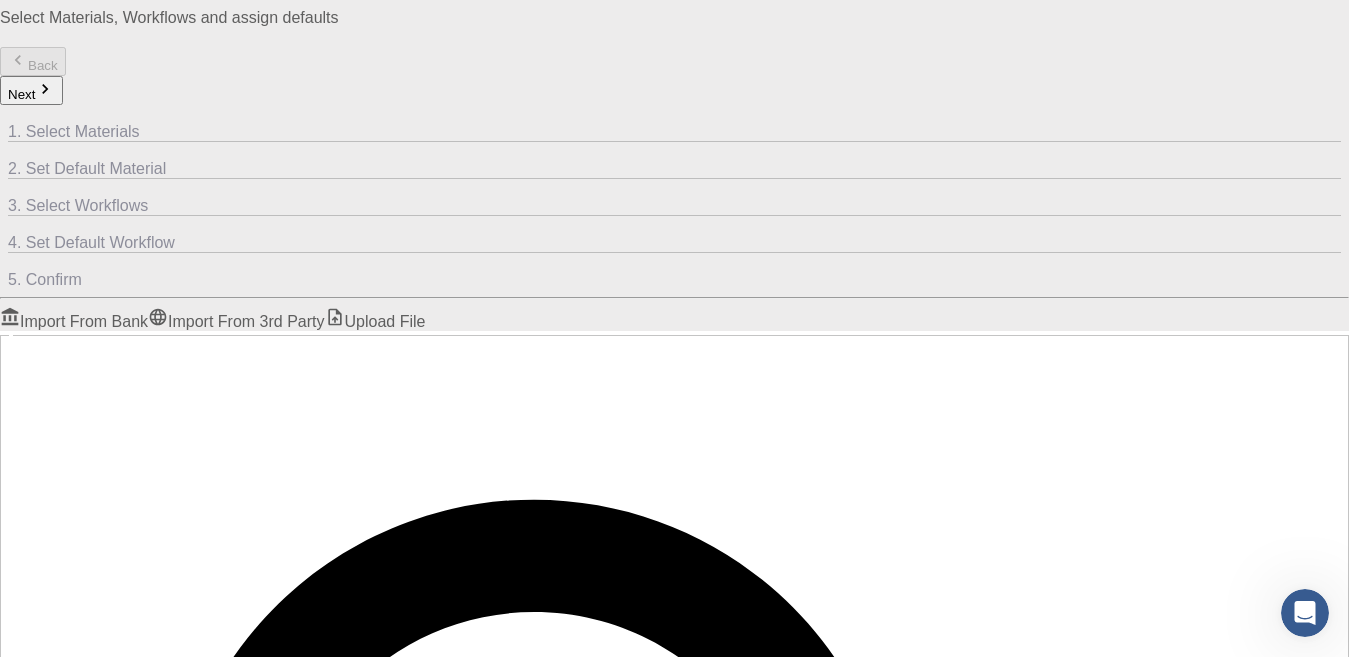 click on "No BankMaterials Yet" at bounding box center [650, 1916] 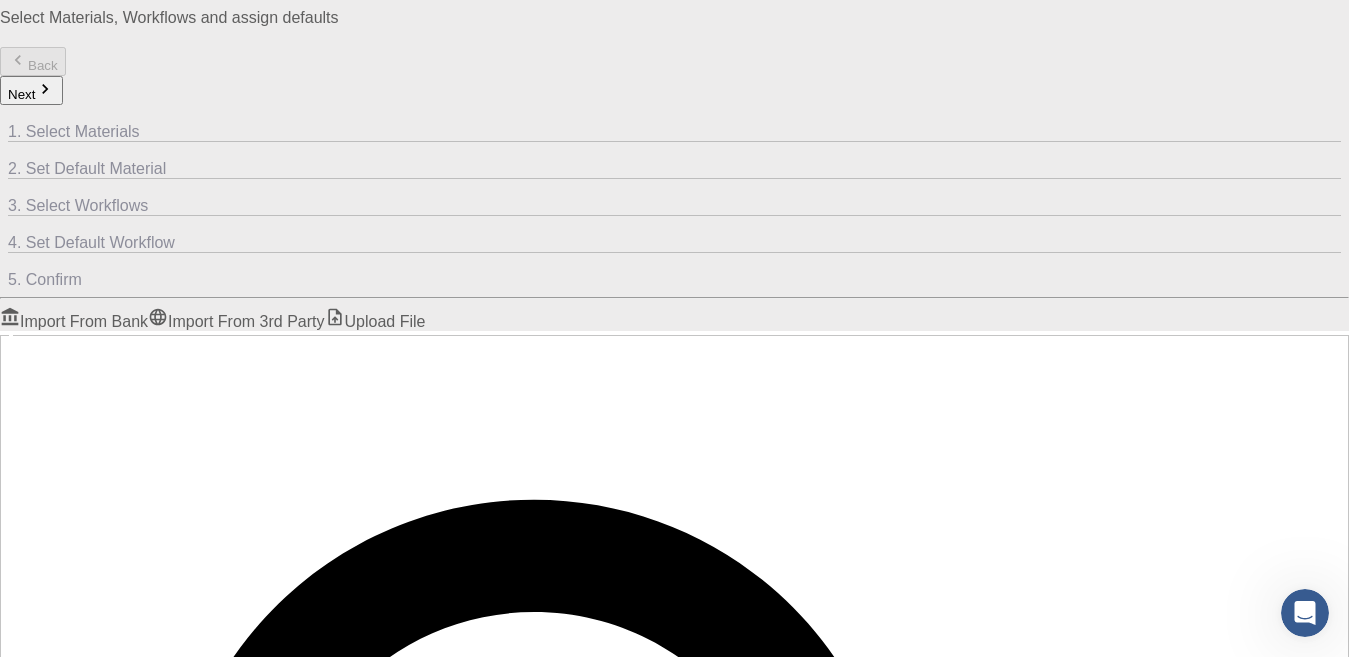 drag, startPoint x: 33, startPoint y: 272, endPoint x: 277, endPoint y: 271, distance: 244.00204 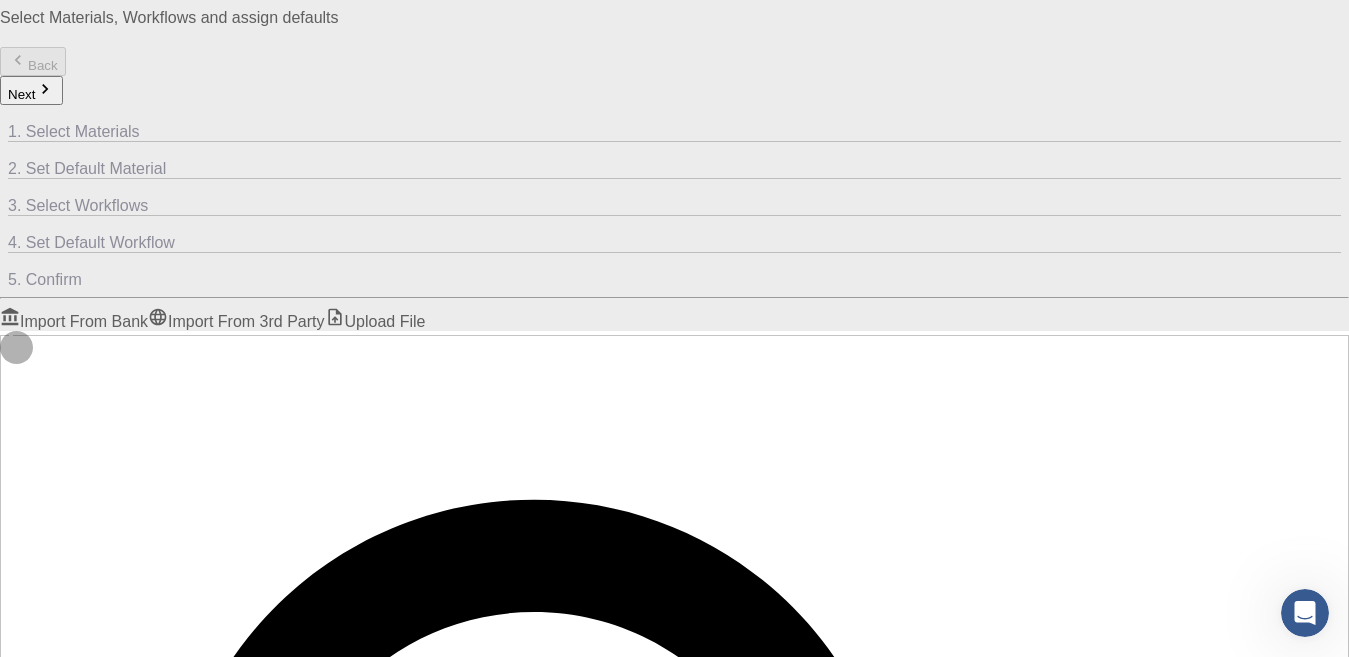 click 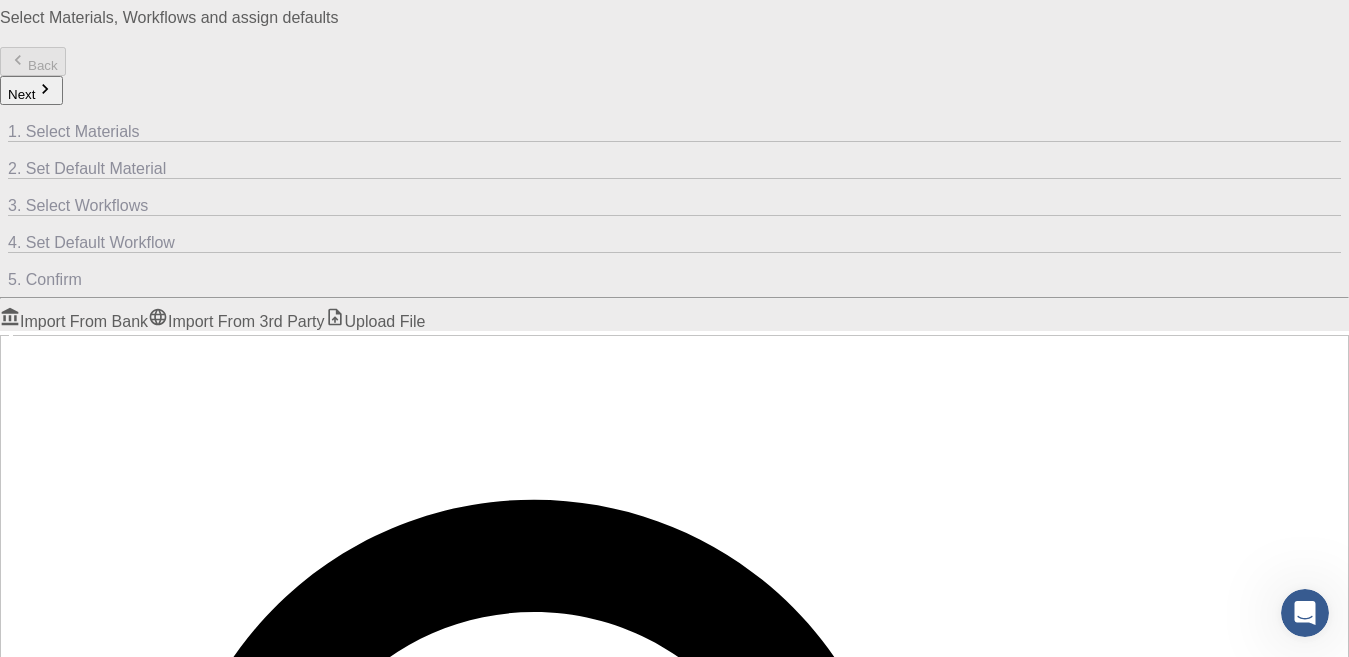 scroll, scrollTop: 251, scrollLeft: 0, axis: vertical 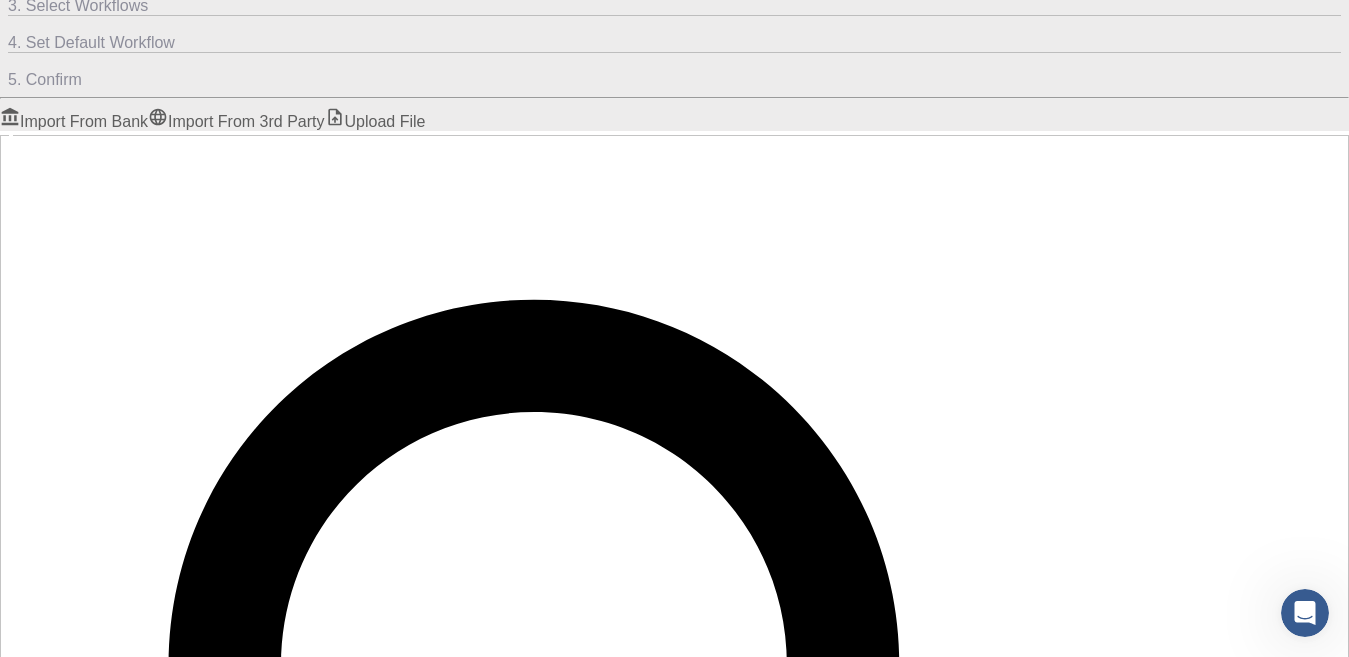 click on "Advanced 1" at bounding box center [157, 1548] 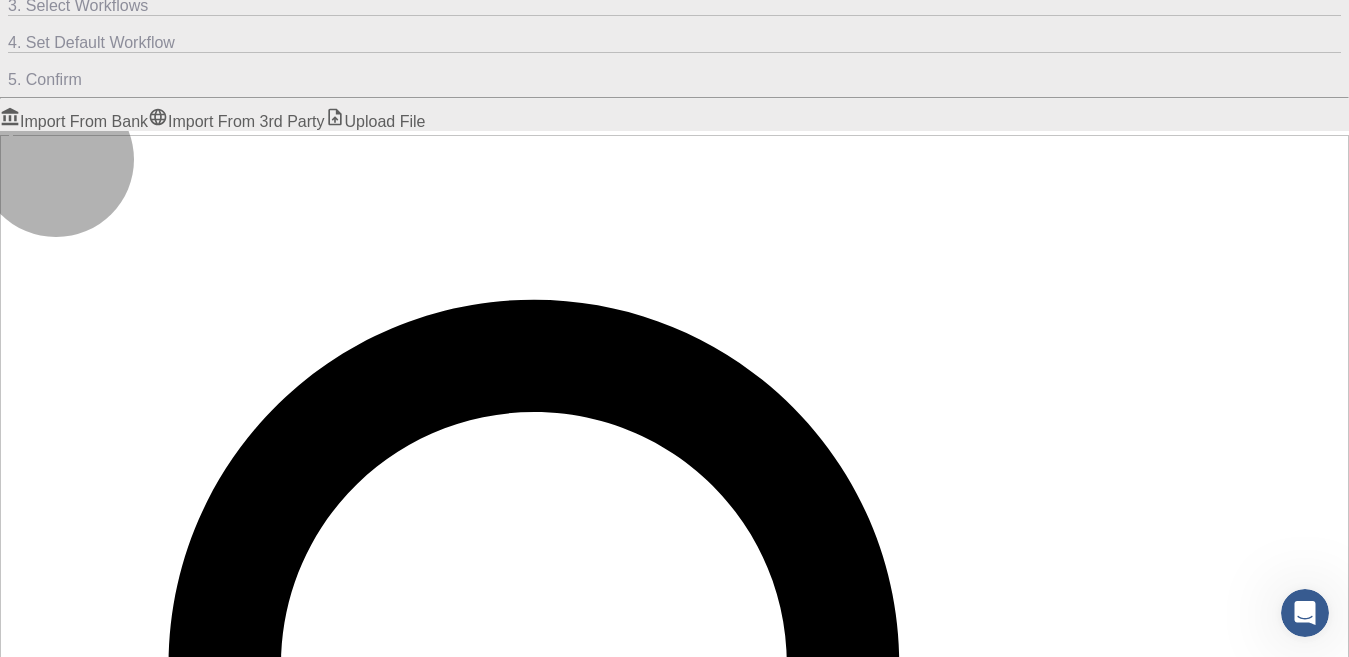 click on "Advanced 1" at bounding box center [157, 1548] 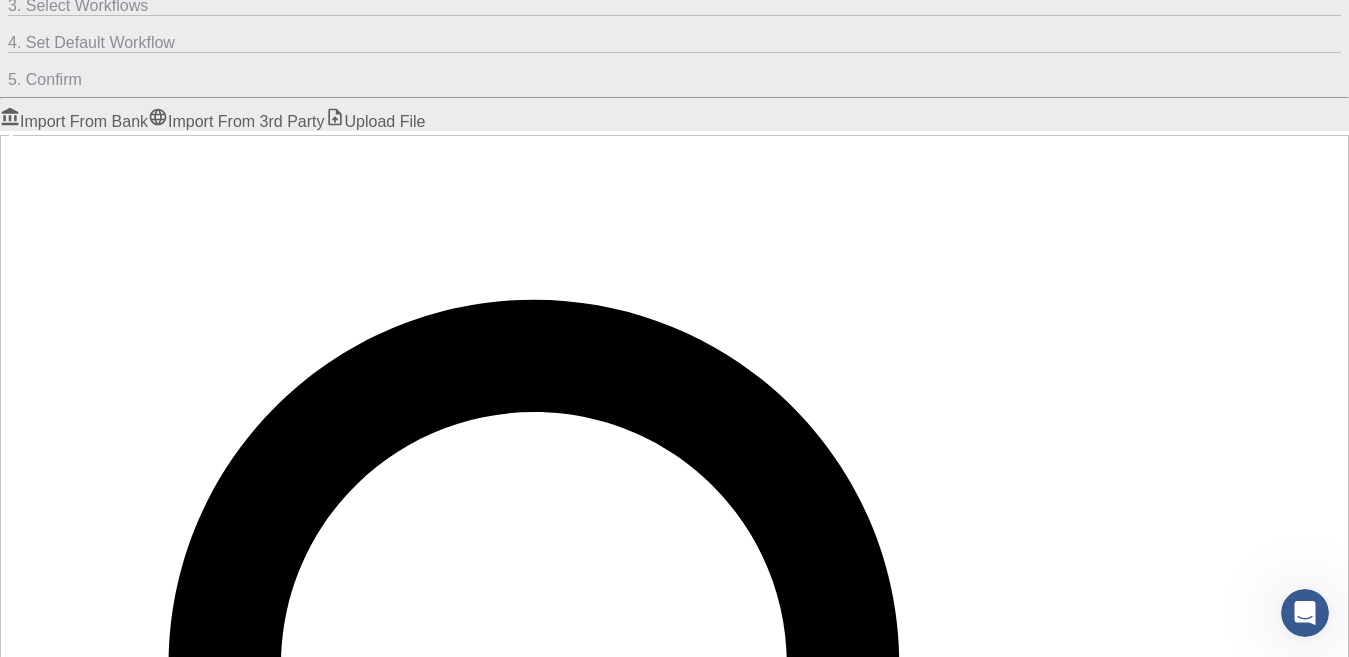 click on "Save search" at bounding box center (172, 4422) 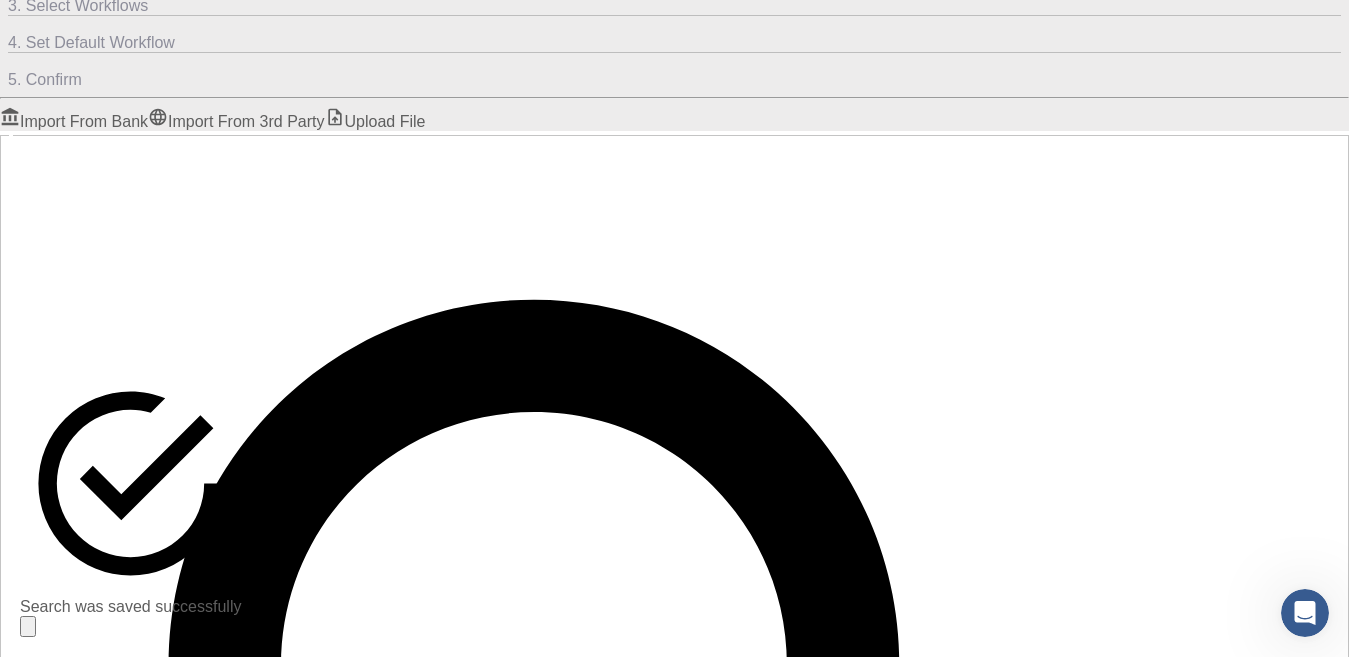 checkbox on "true" 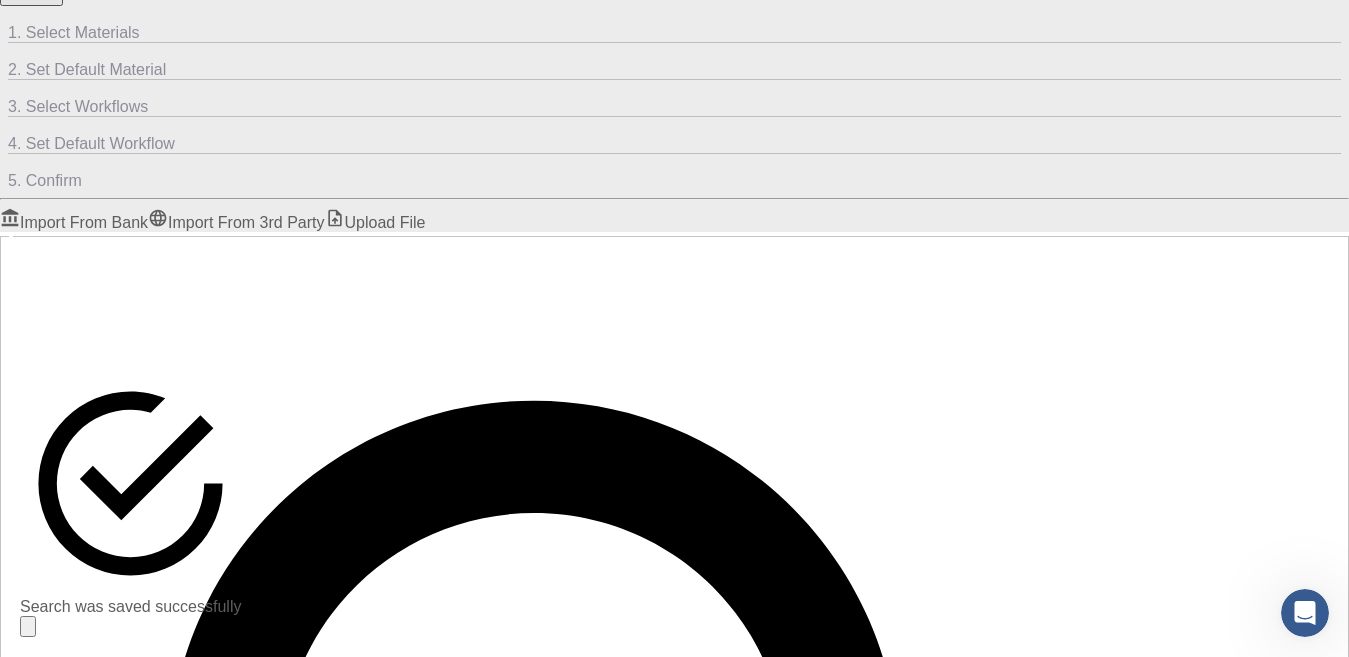scroll, scrollTop: 51, scrollLeft: 0, axis: vertical 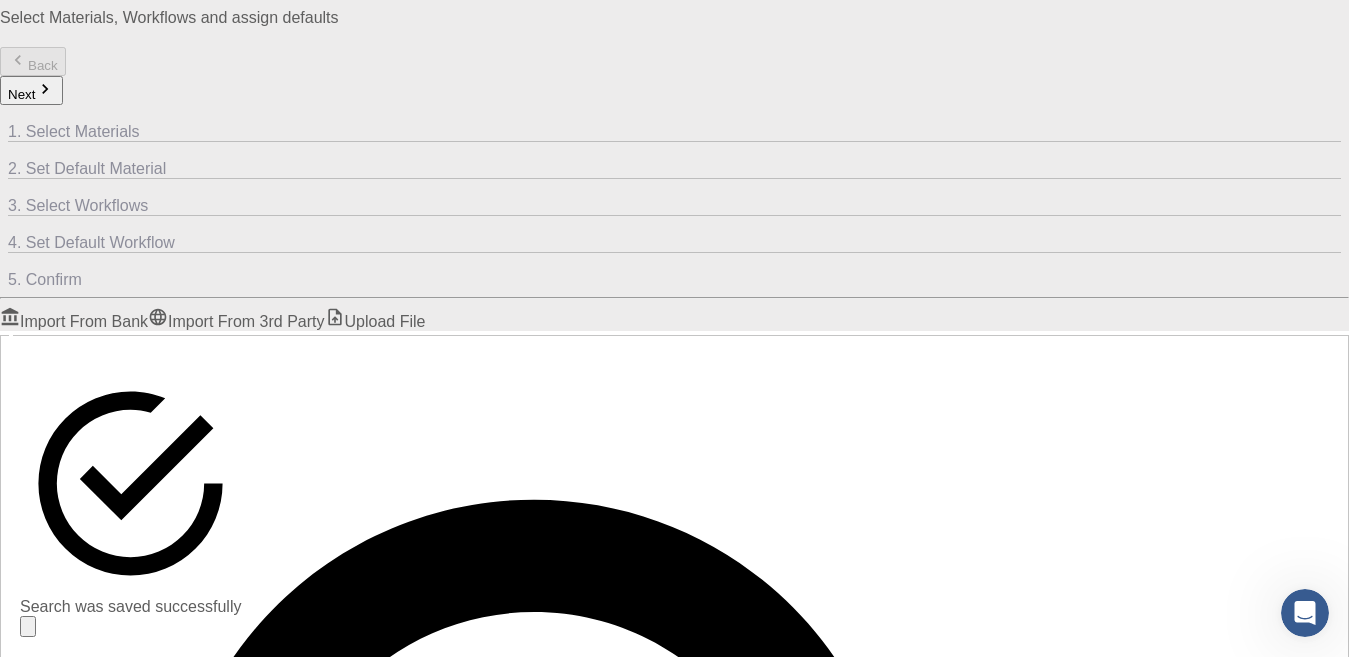 click at bounding box center (674, 1983) 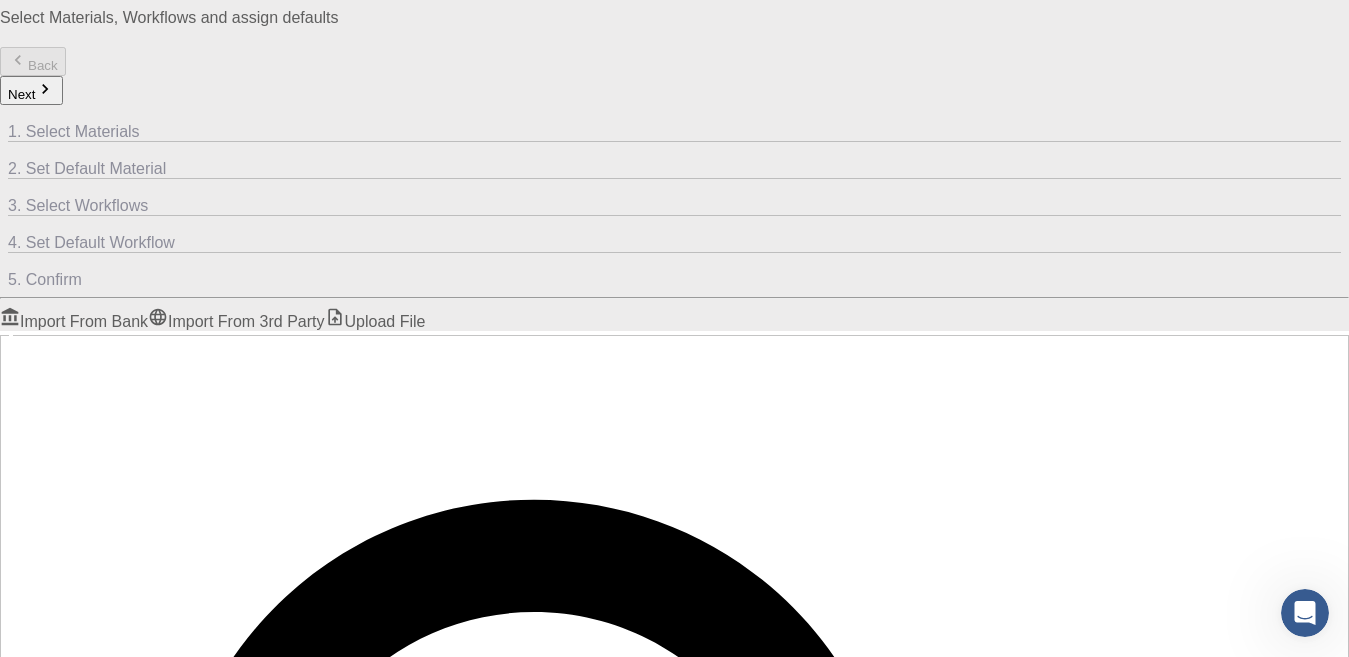 click on "C6H9NO" at bounding box center (32, 1782) 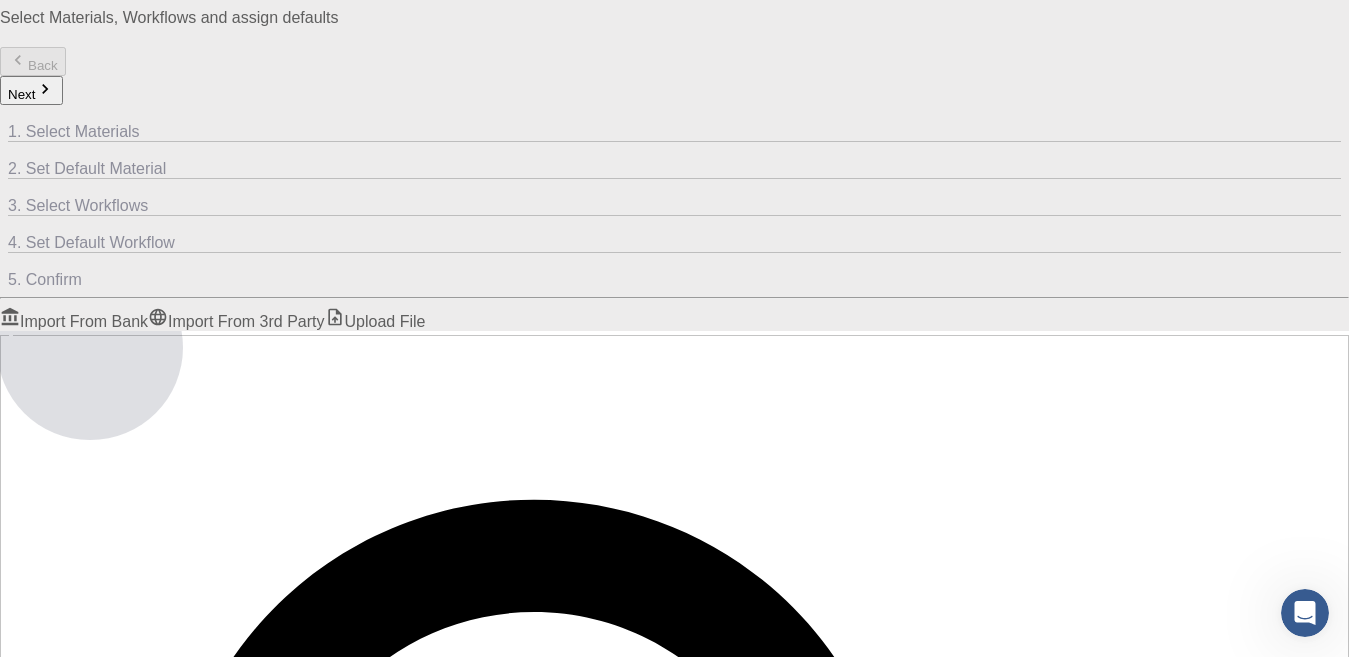 click on "Saved searches" at bounding box center [56, 1757] 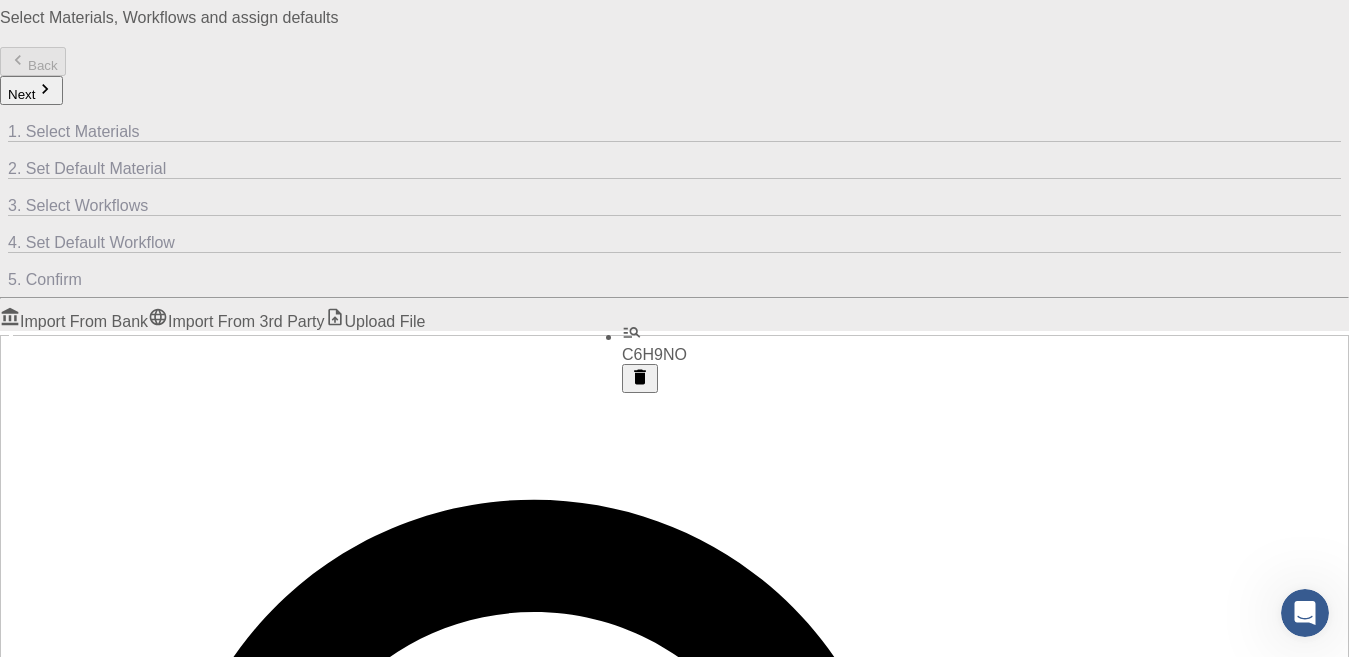 click on "Saved searches" at bounding box center (56, 1757) 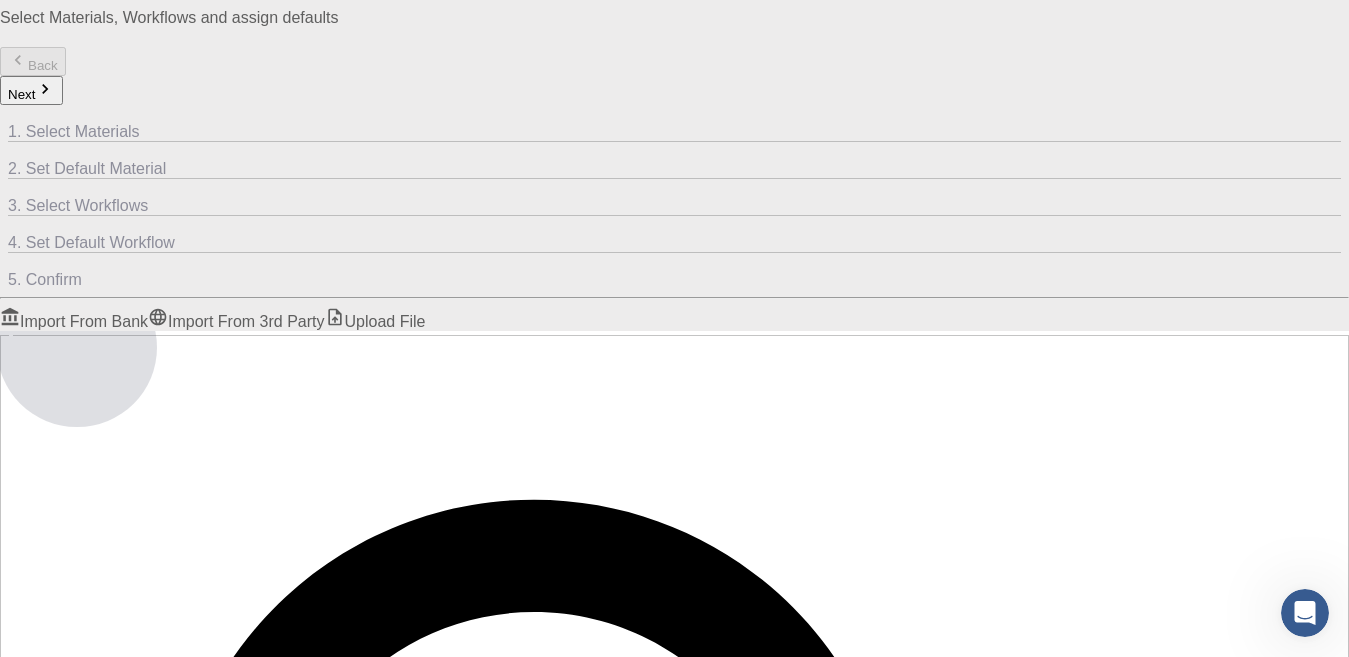 click on "Saved searches" at bounding box center [56, 1757] 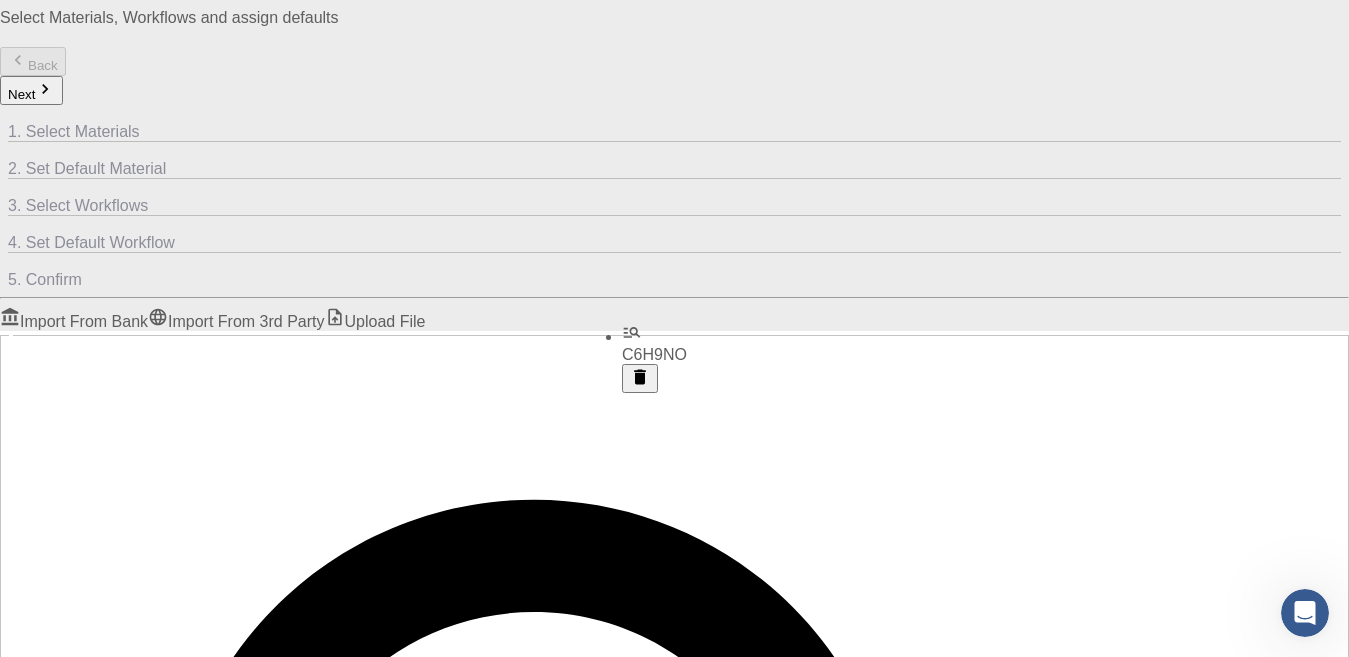 click on "C6H9NO" at bounding box center (654, 357) 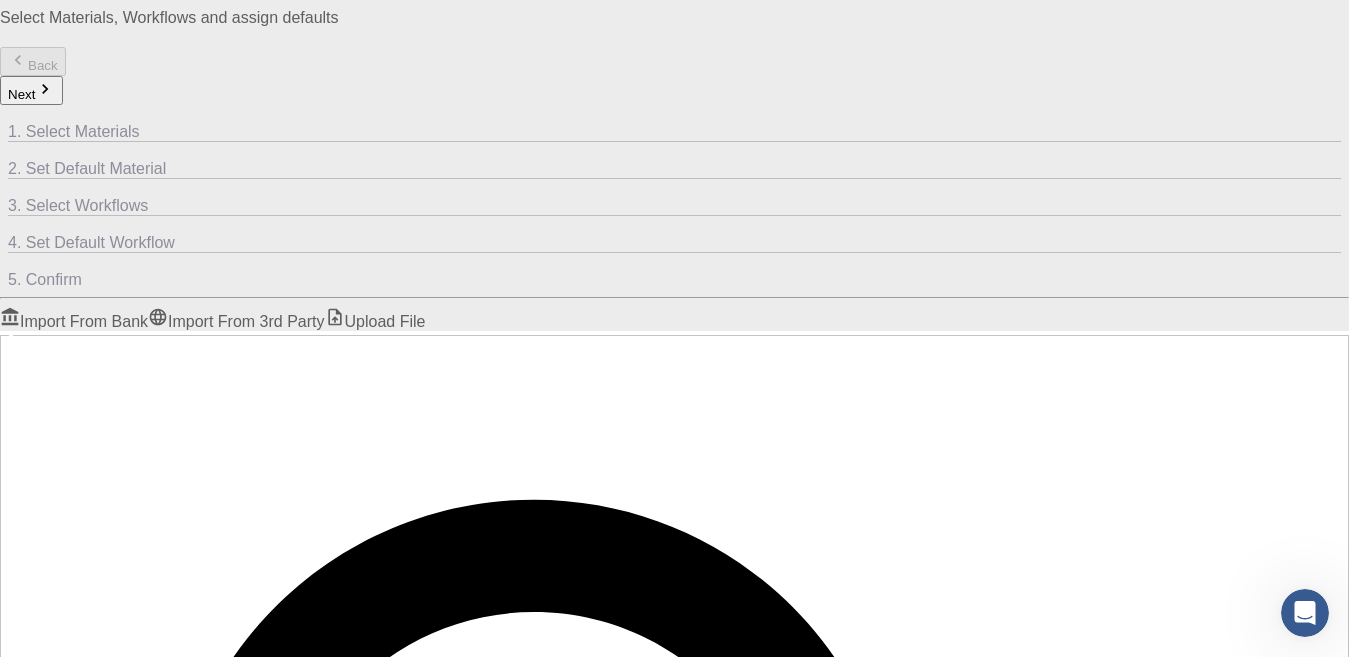 click at bounding box center [88, 1694] 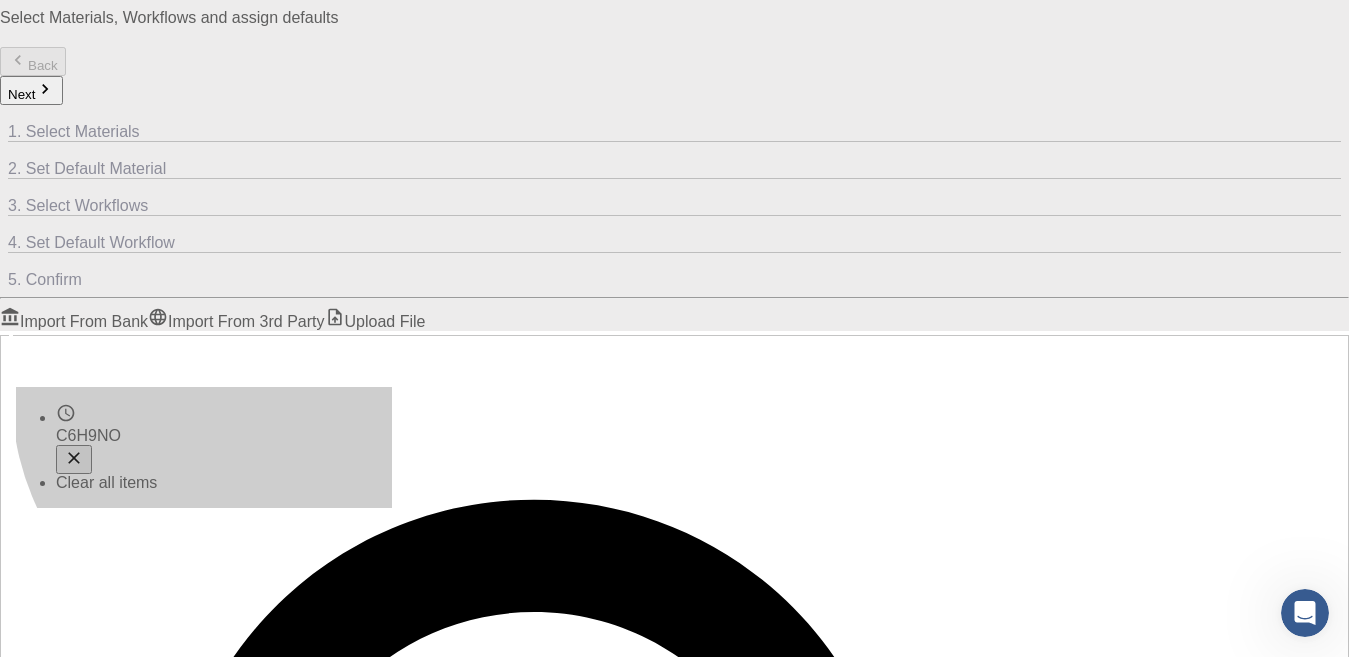 click on "C6H9NO" at bounding box center [224, 438] 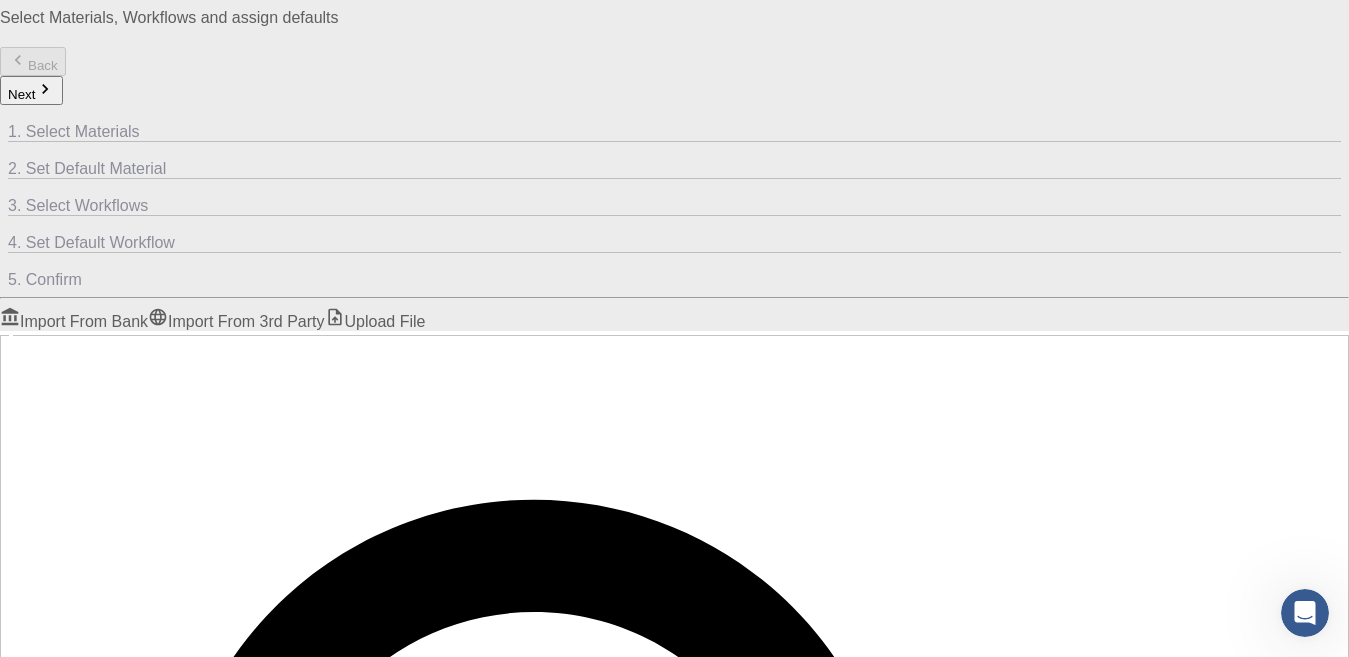click on "Entire collection" at bounding box center [55, 1736] 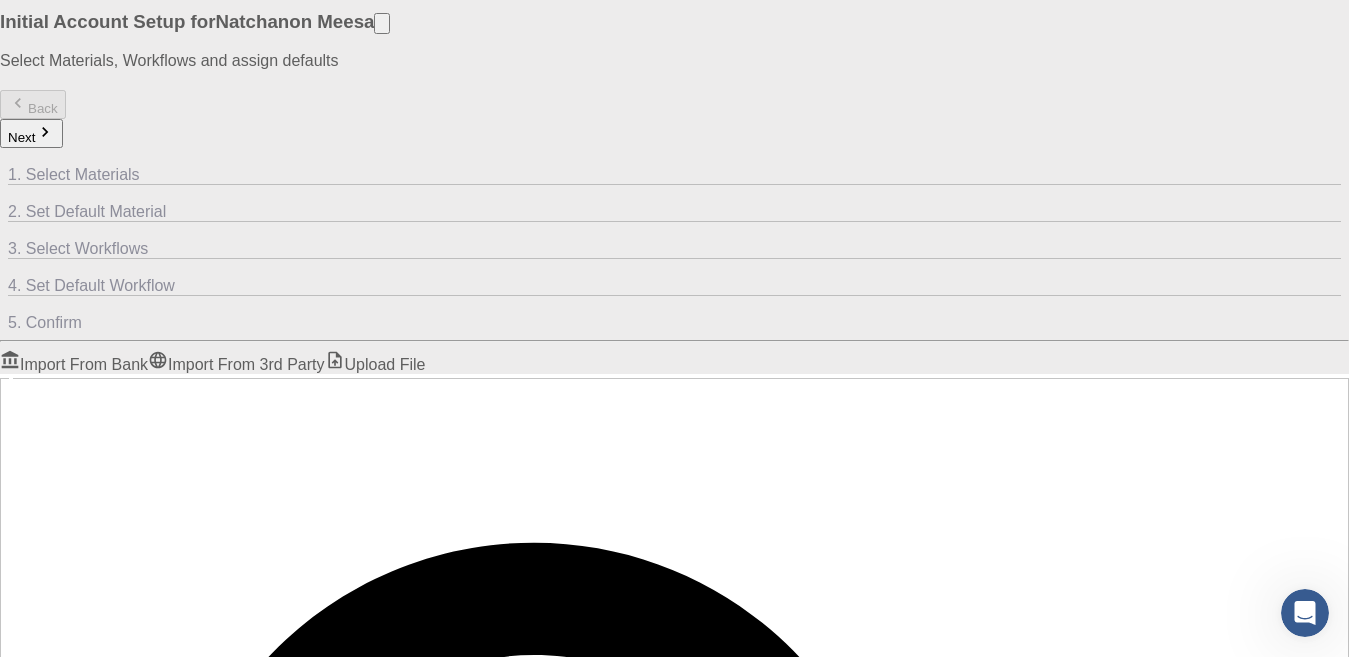scroll, scrollTop: 0, scrollLeft: 0, axis: both 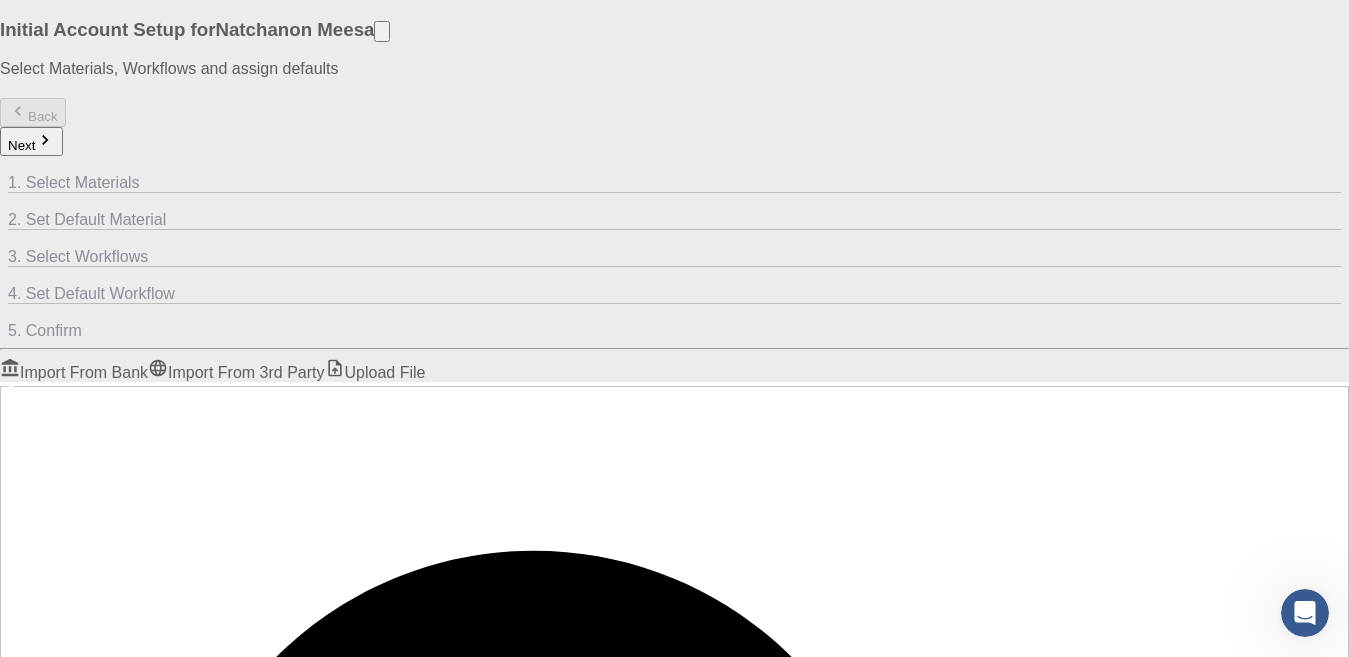 click 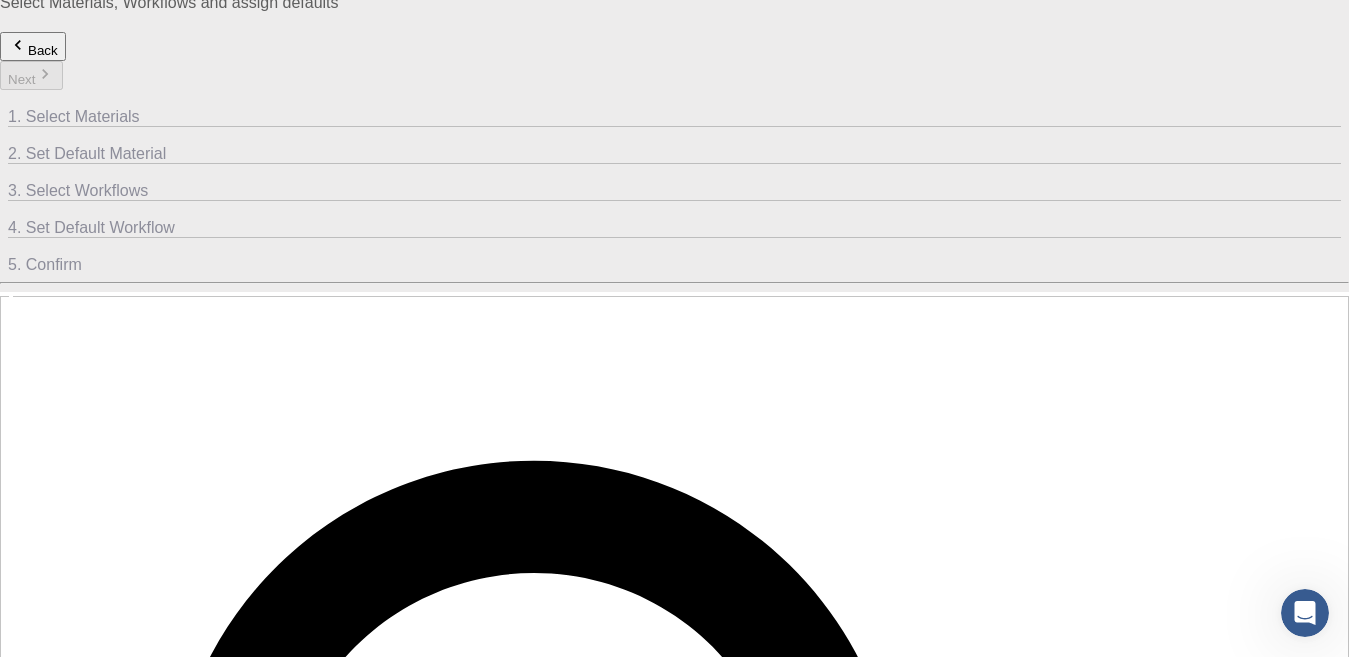 scroll, scrollTop: 100, scrollLeft: 0, axis: vertical 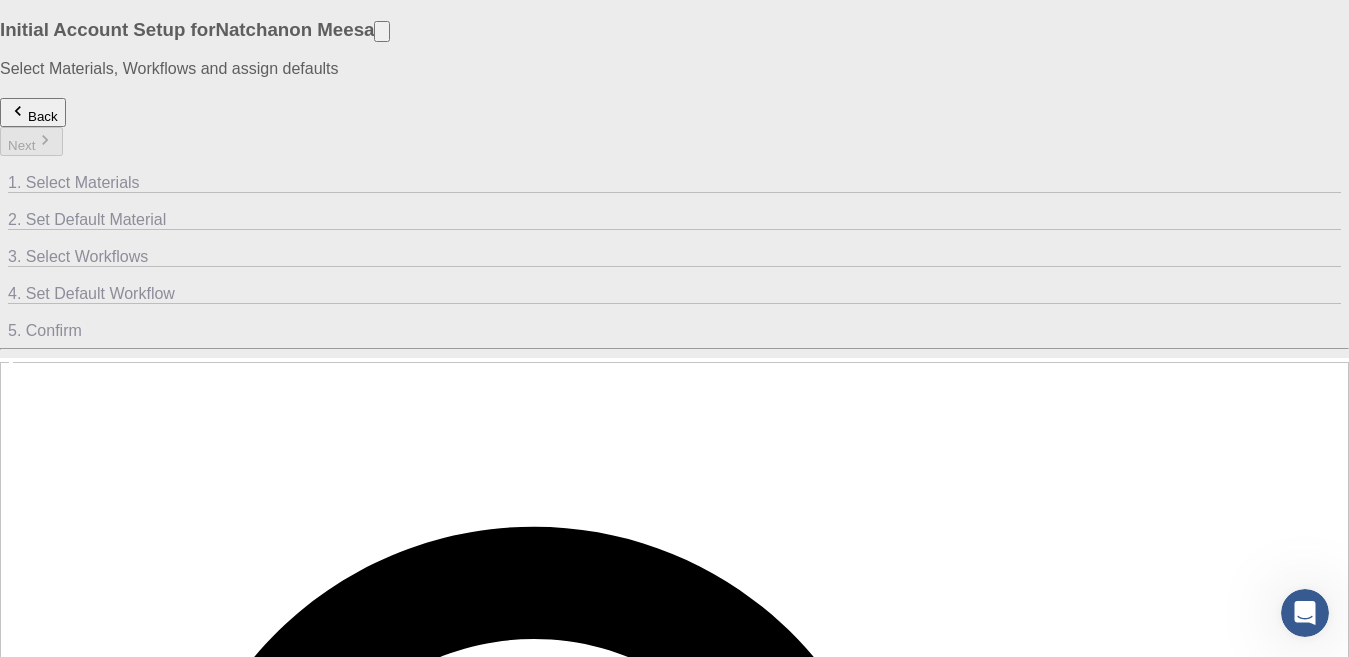 click at bounding box center (88, 1721) 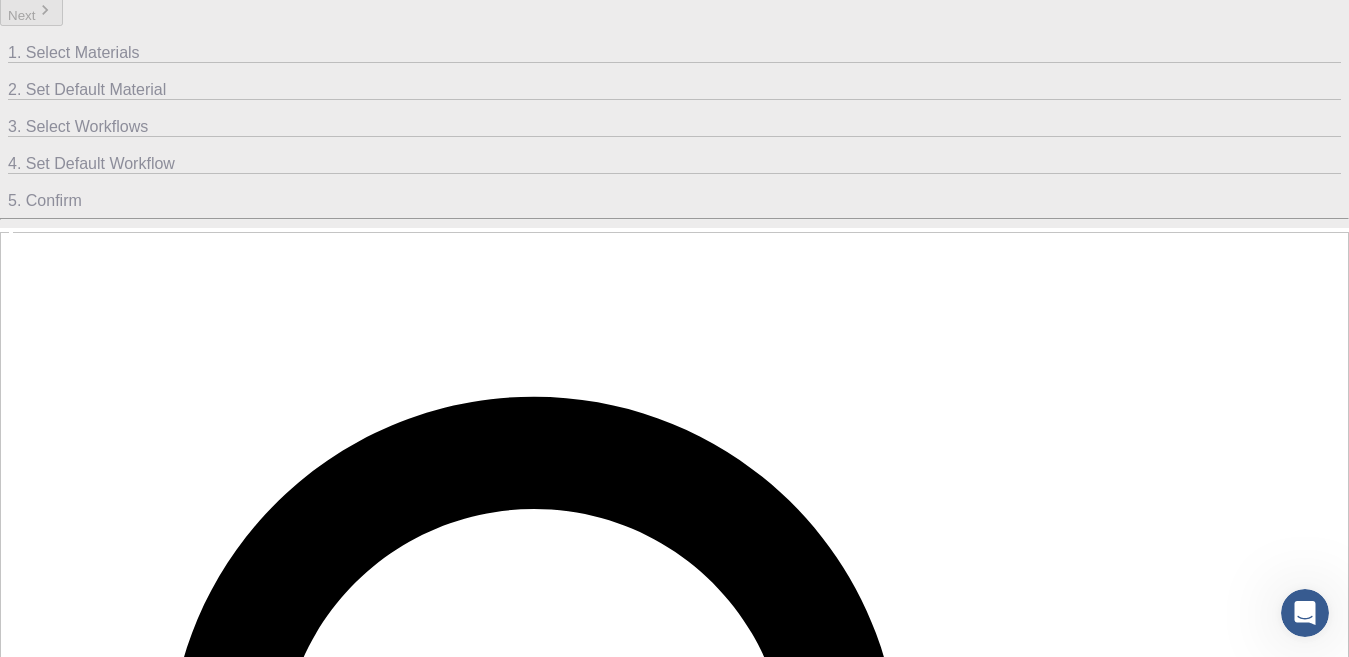 scroll, scrollTop: 51, scrollLeft: 0, axis: vertical 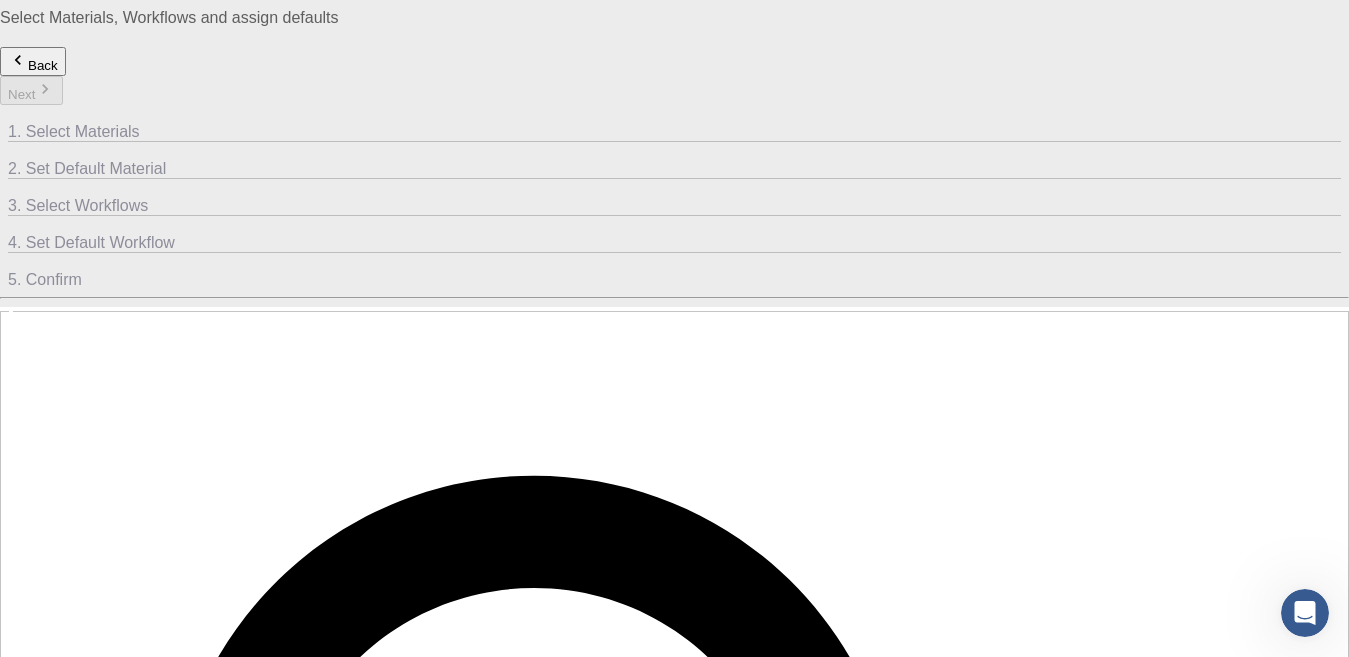 type on "C6H9NO" 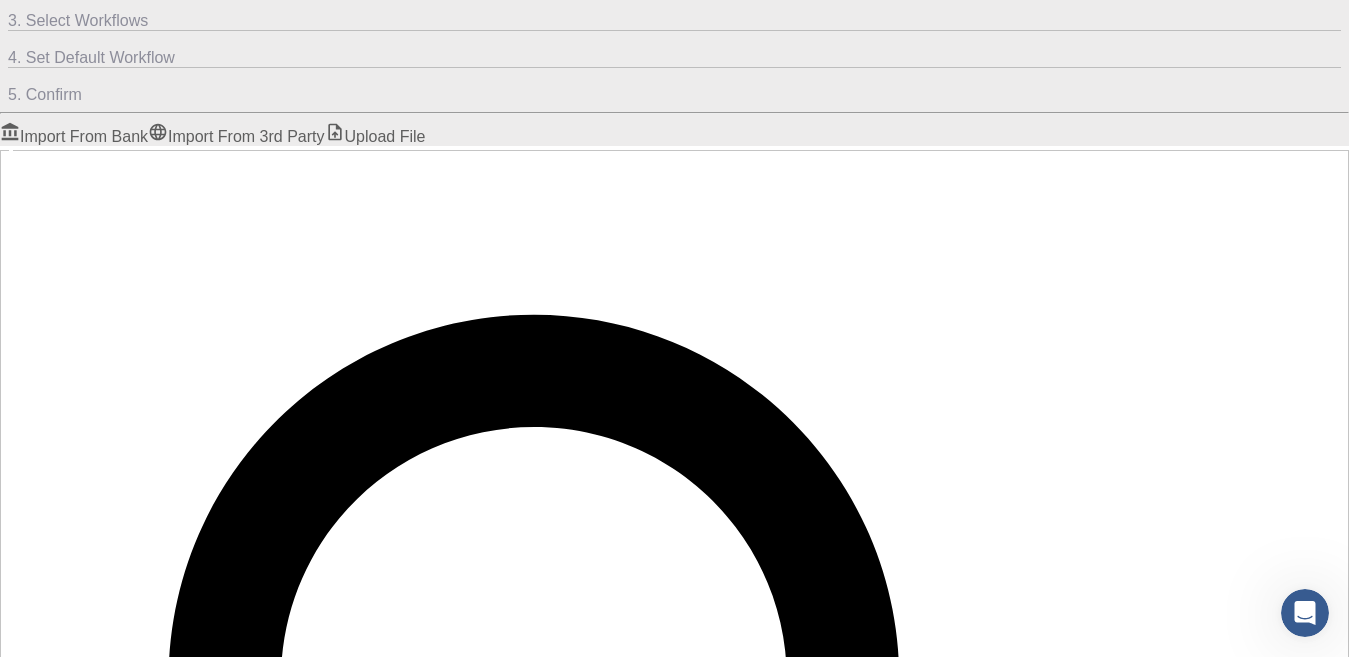 scroll, scrollTop: 251, scrollLeft: 0, axis: vertical 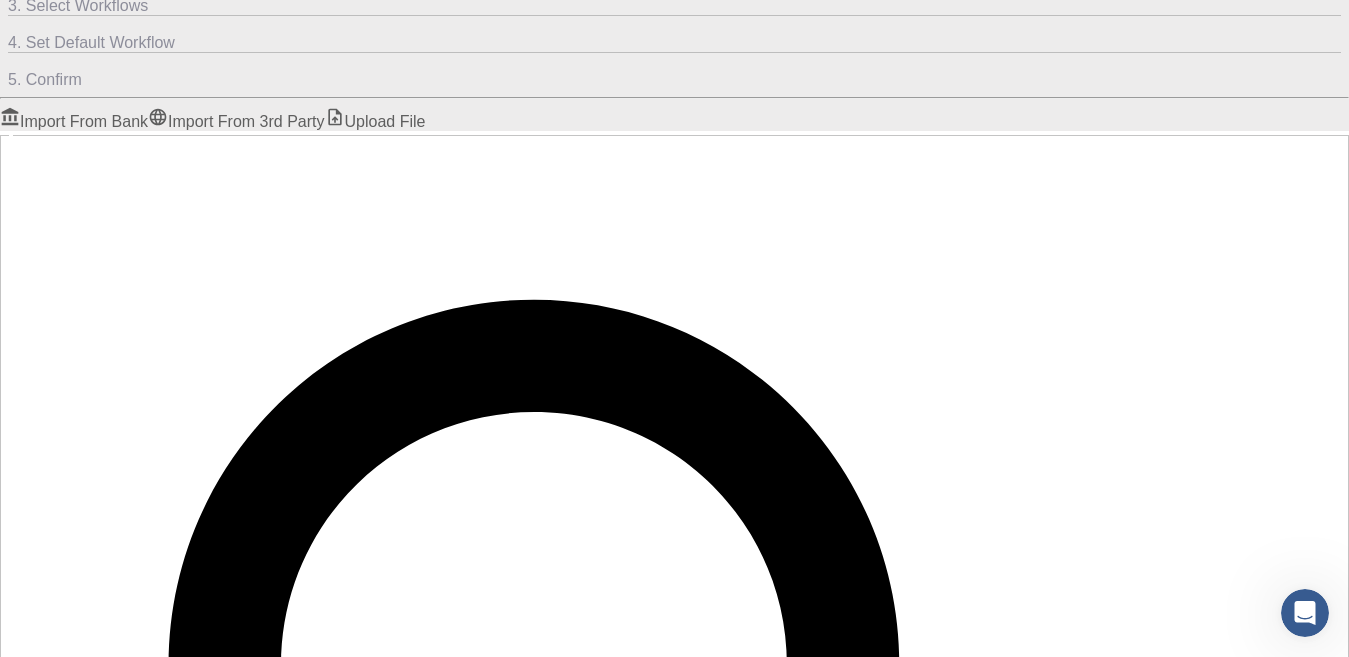 click on "Saved searches" at bounding box center (56, 1557) 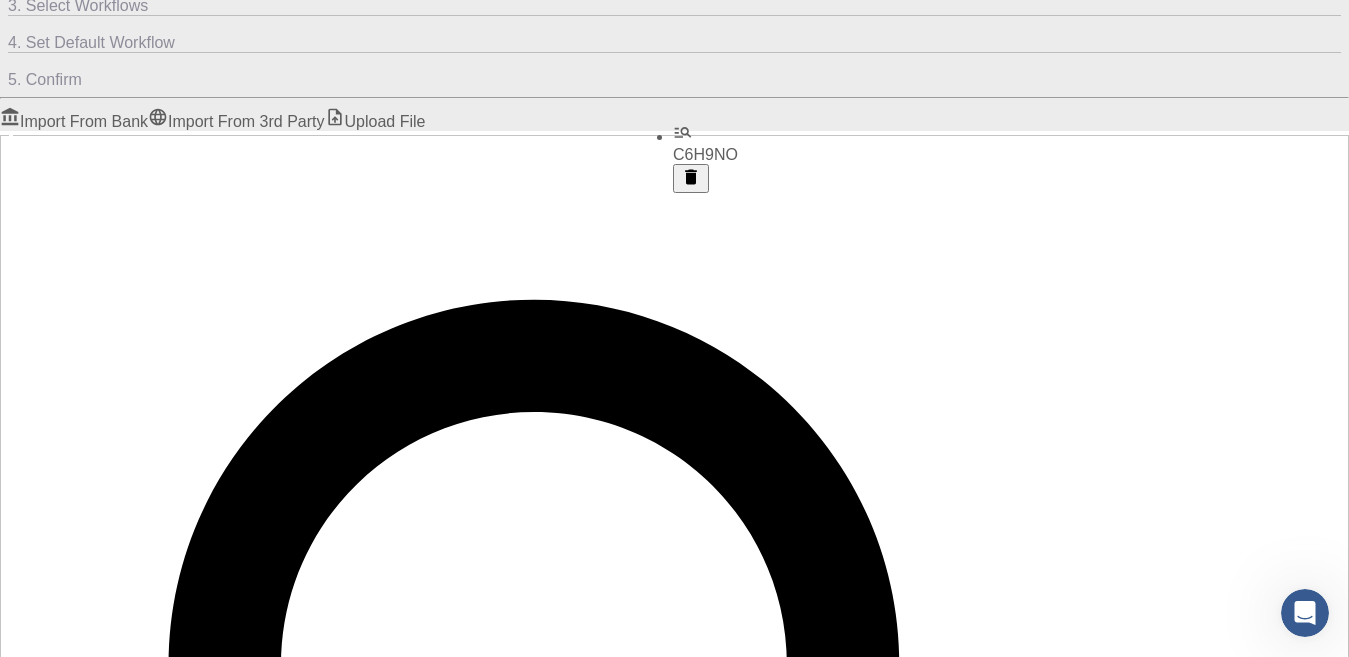 click on "Saved searches" at bounding box center [56, 1557] 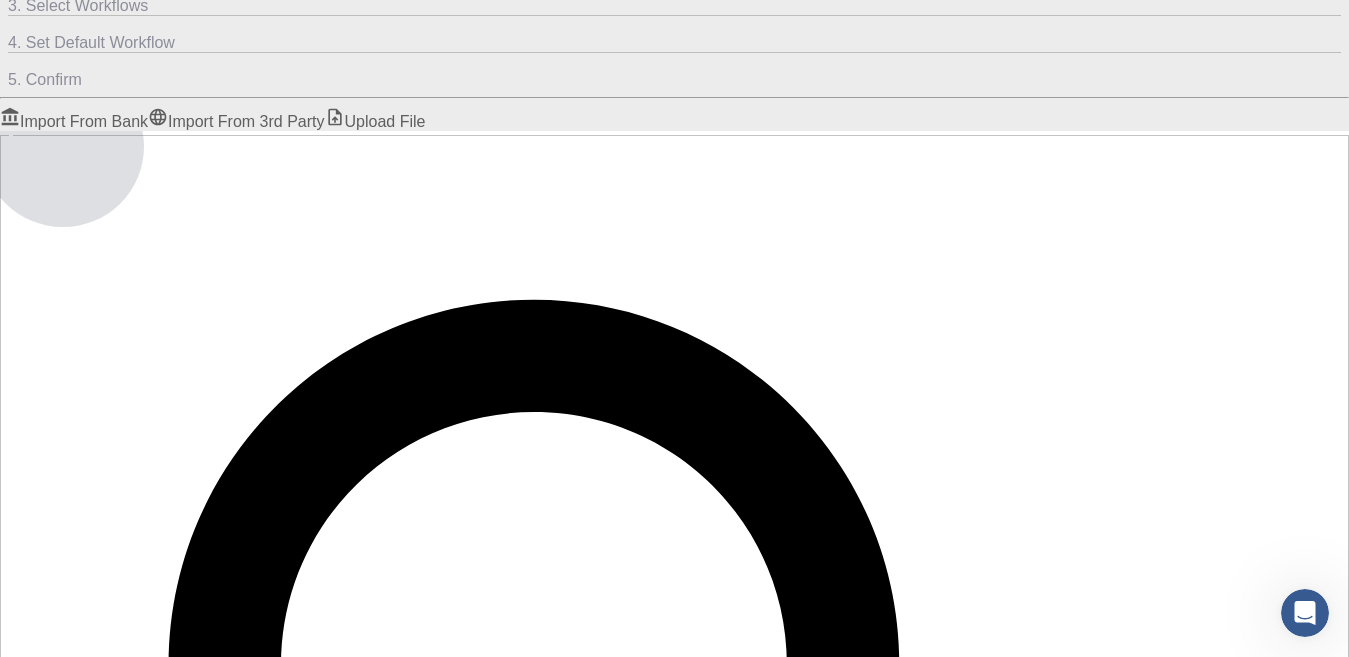 click on "Saved searches" at bounding box center [56, 1557] 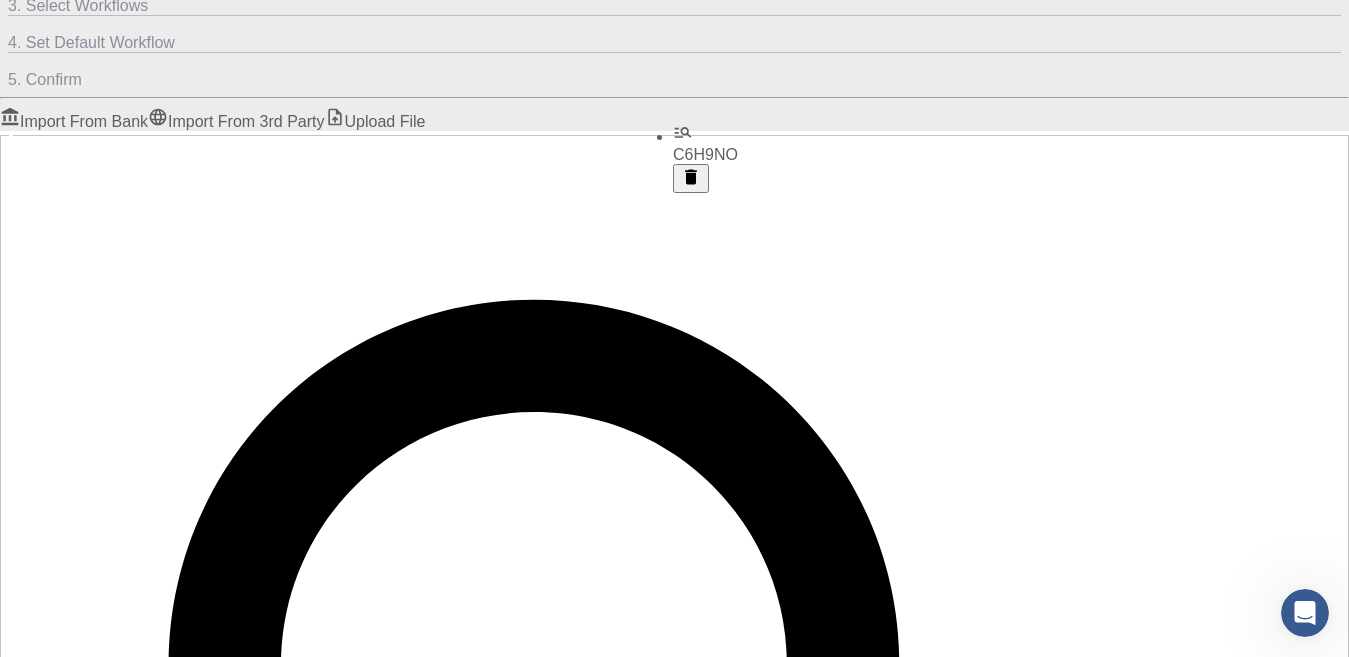 click at bounding box center [705, 134] 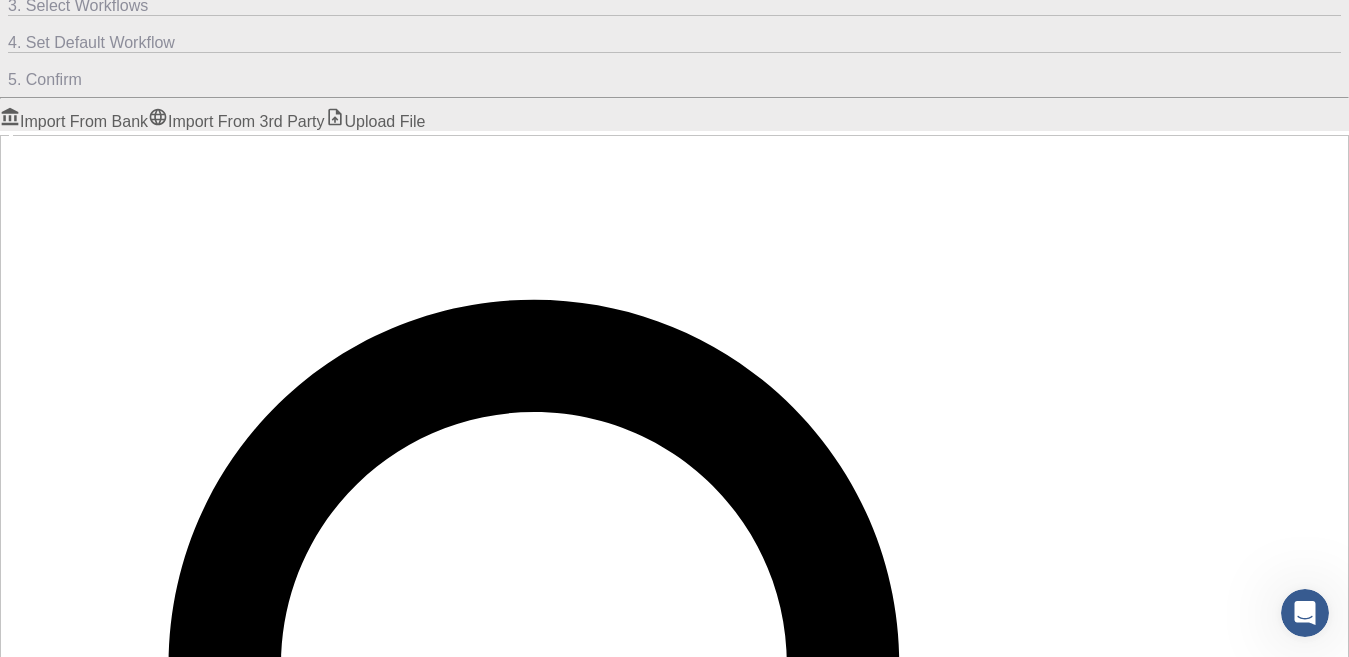 click on "C6H9NO" at bounding box center (674, 1580) 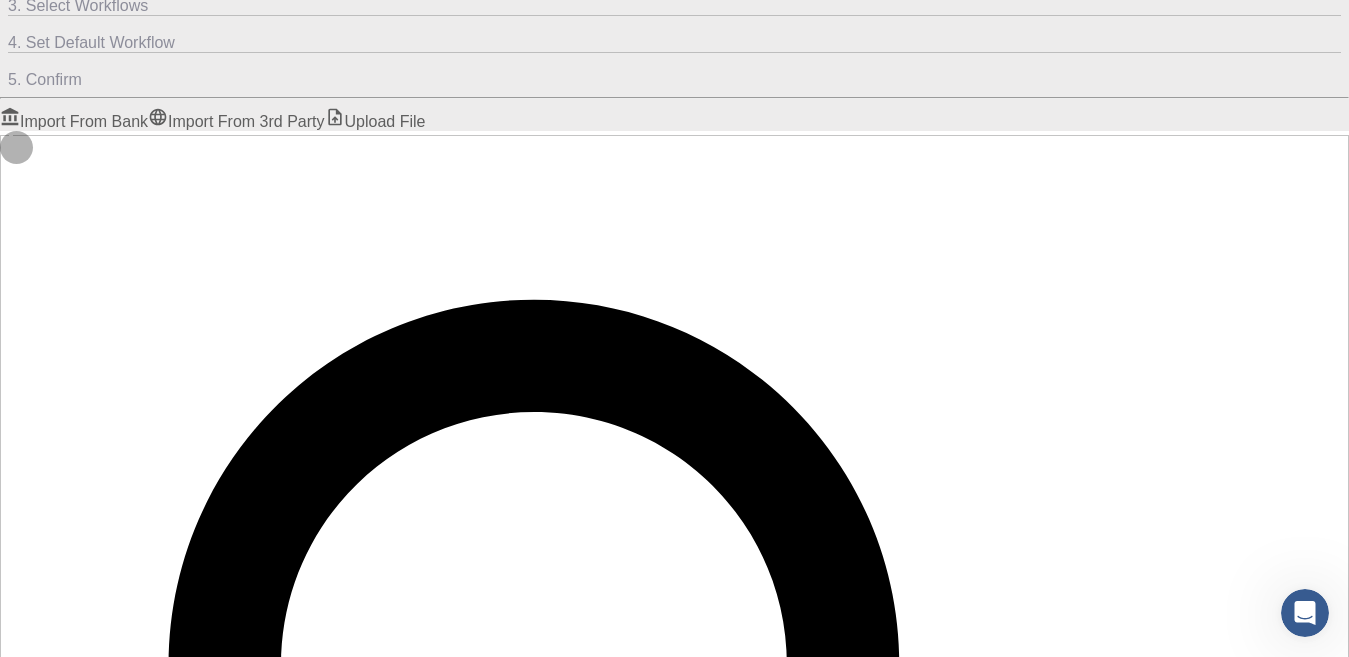 click 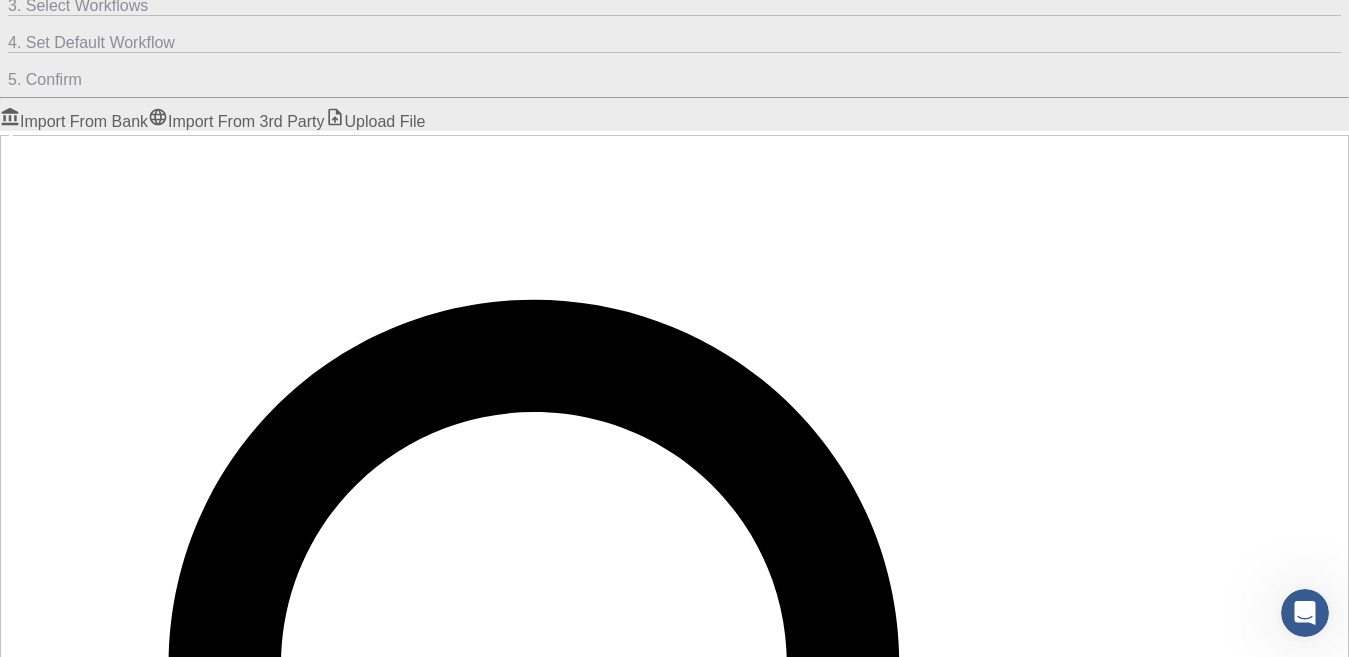 click at bounding box center [674, 1684] 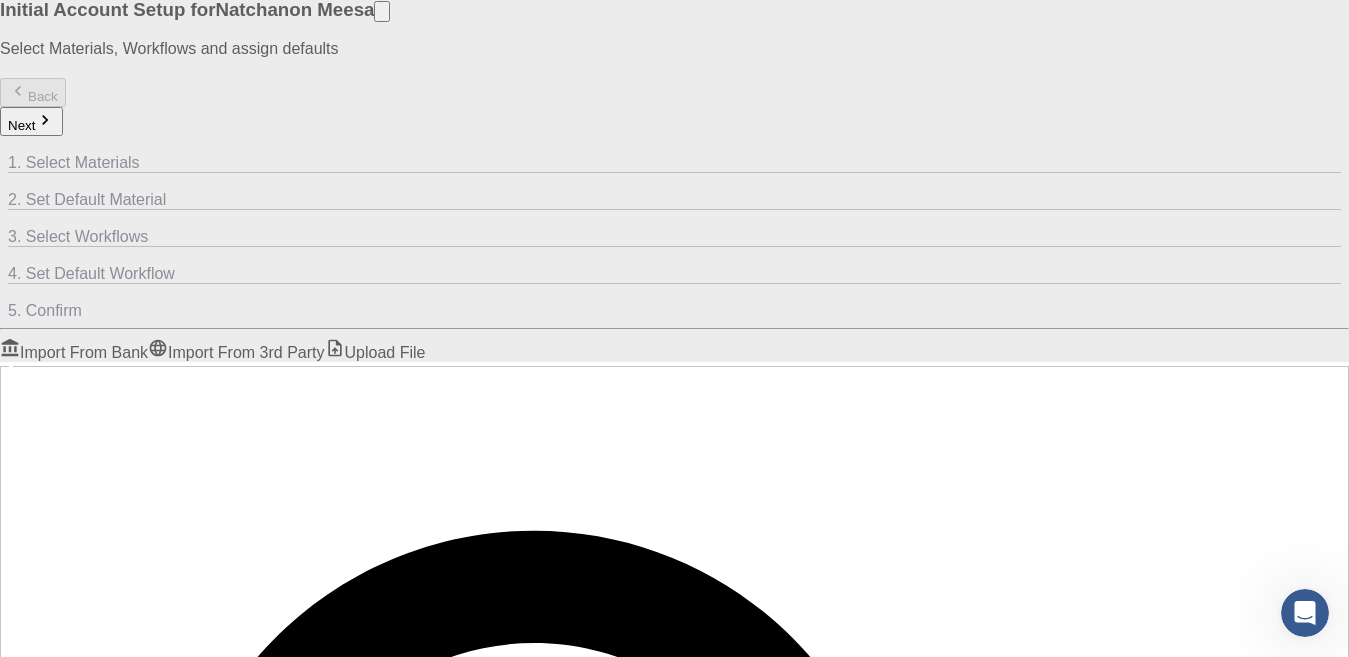 scroll, scrollTop: 0, scrollLeft: 0, axis: both 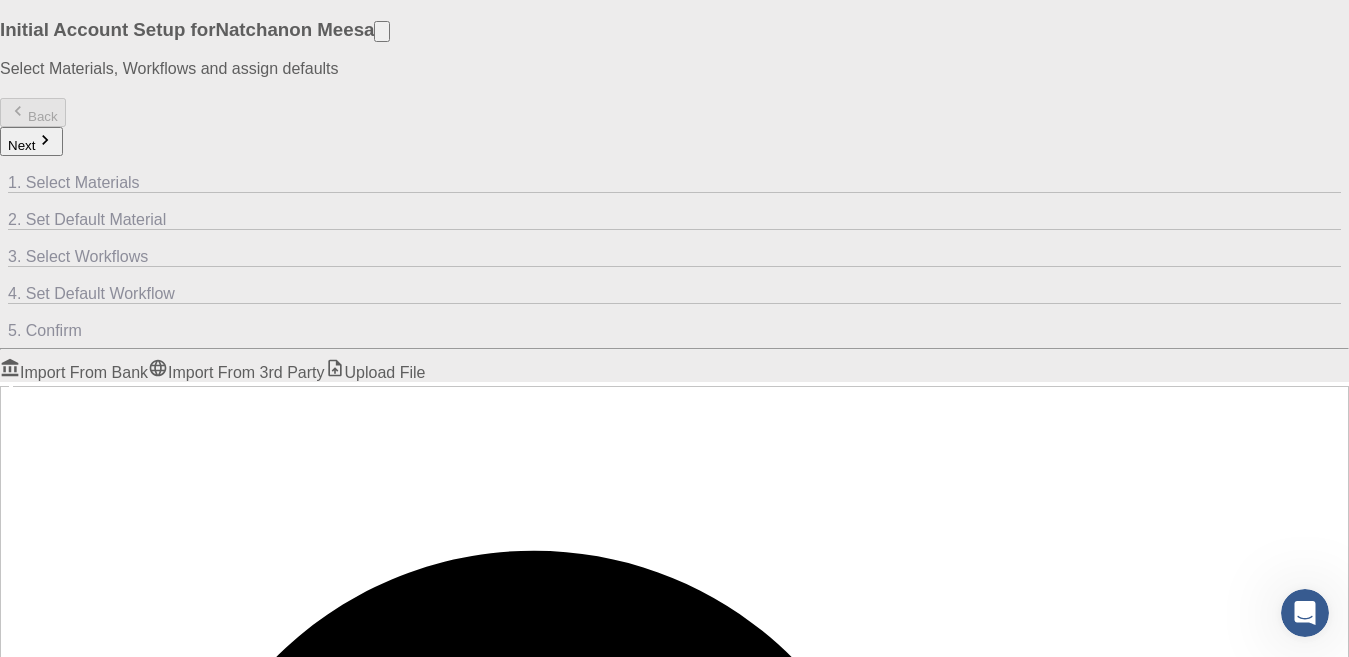 click on "Upload File" at bounding box center [375, 372] 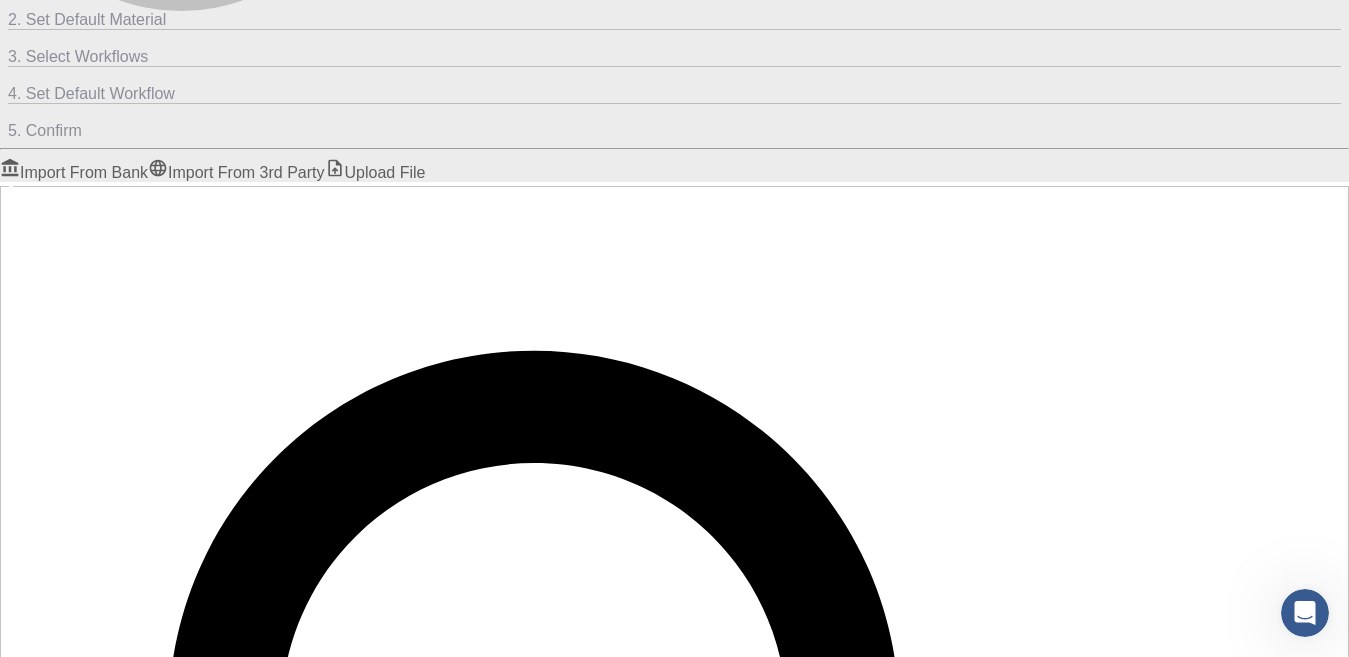 click on "Import From 3rd Party" at bounding box center [236, 172] 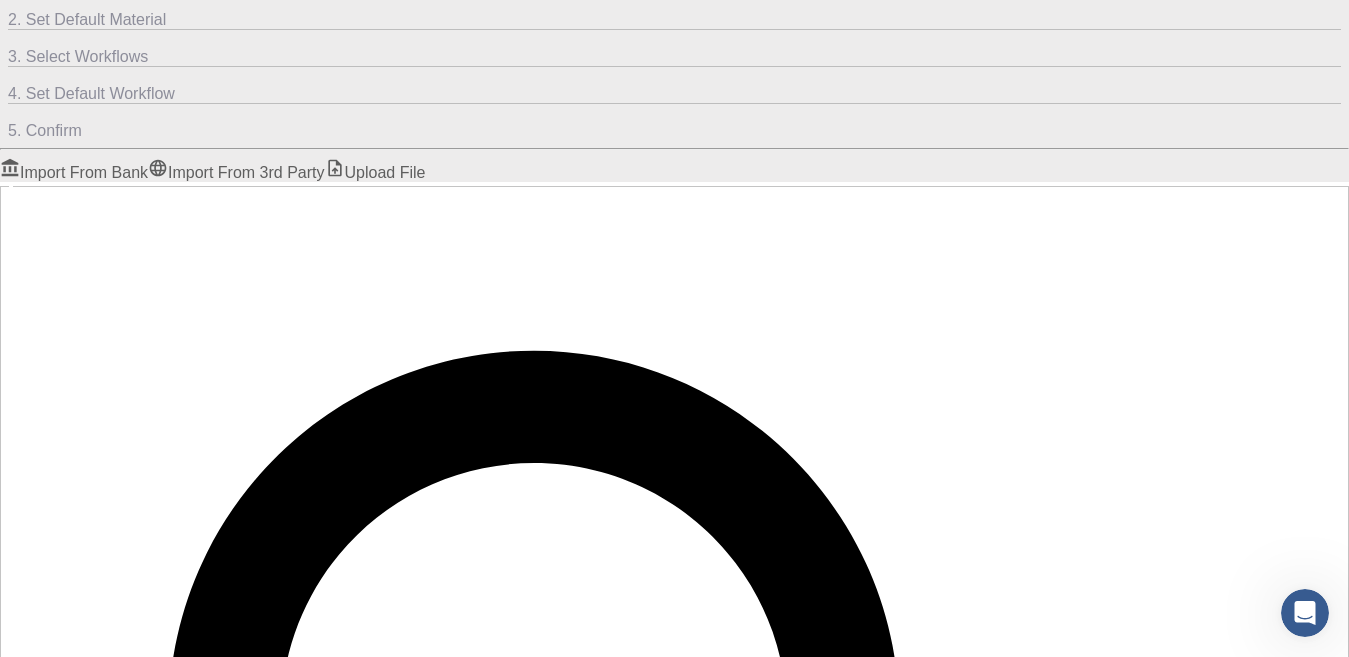 click at bounding box center [88, 1545] 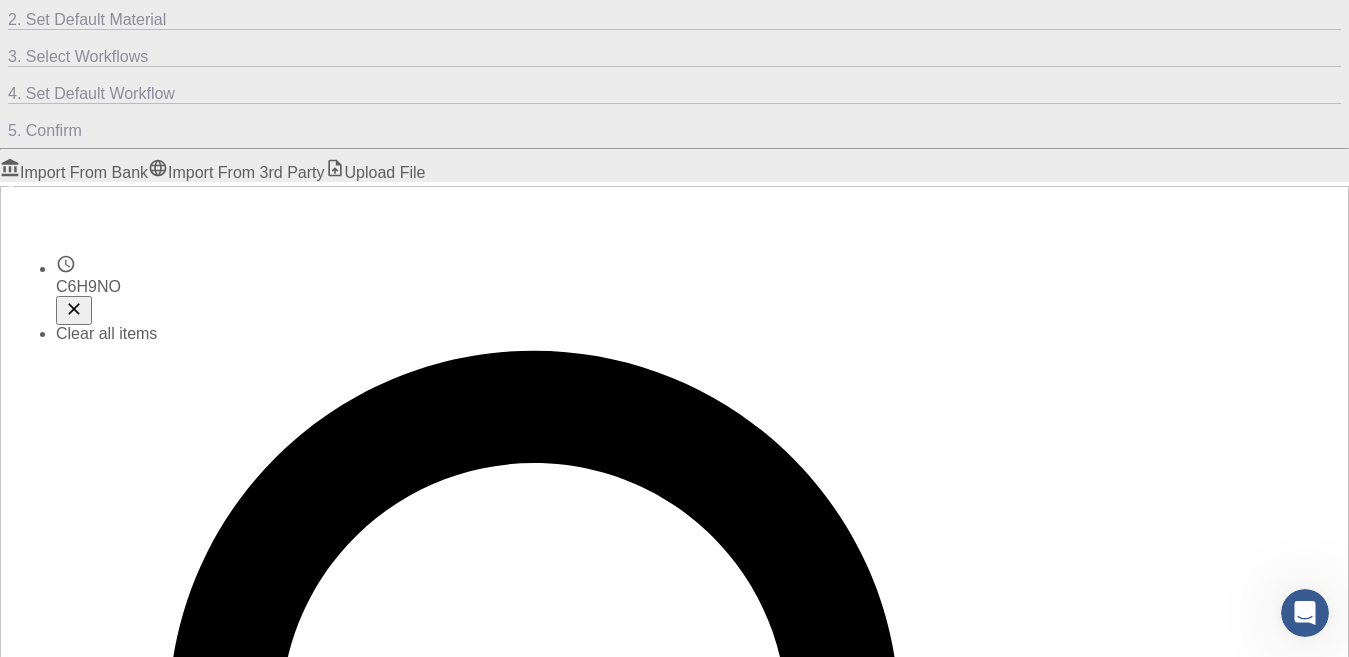click on "No Materials Yet" at bounding box center (650, 1763) 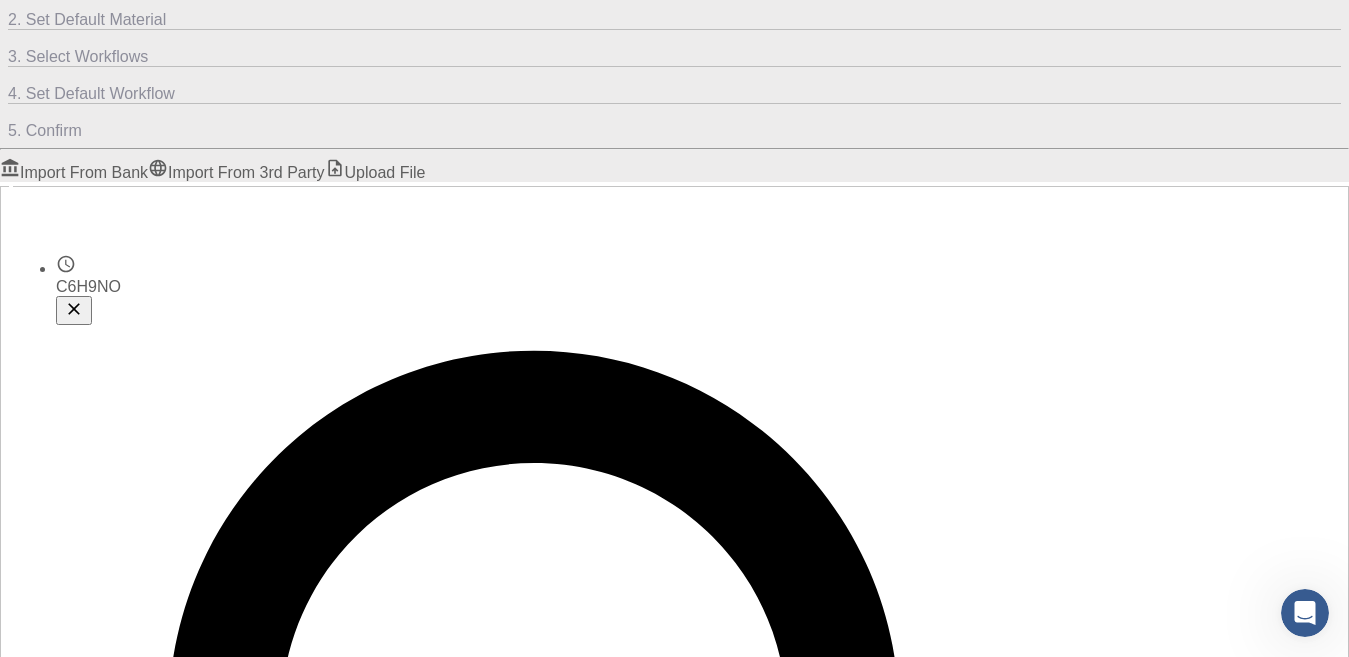 type on "C6" 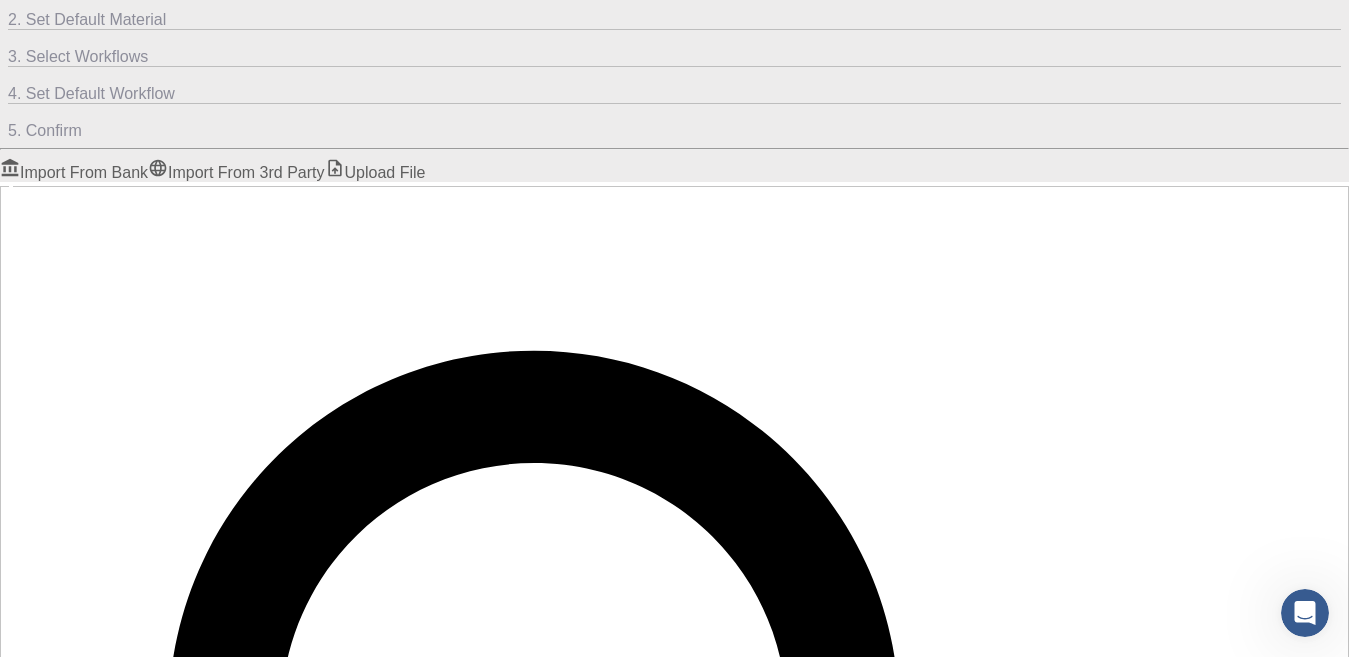 click on "No Materials Yet" at bounding box center (650, 1763) 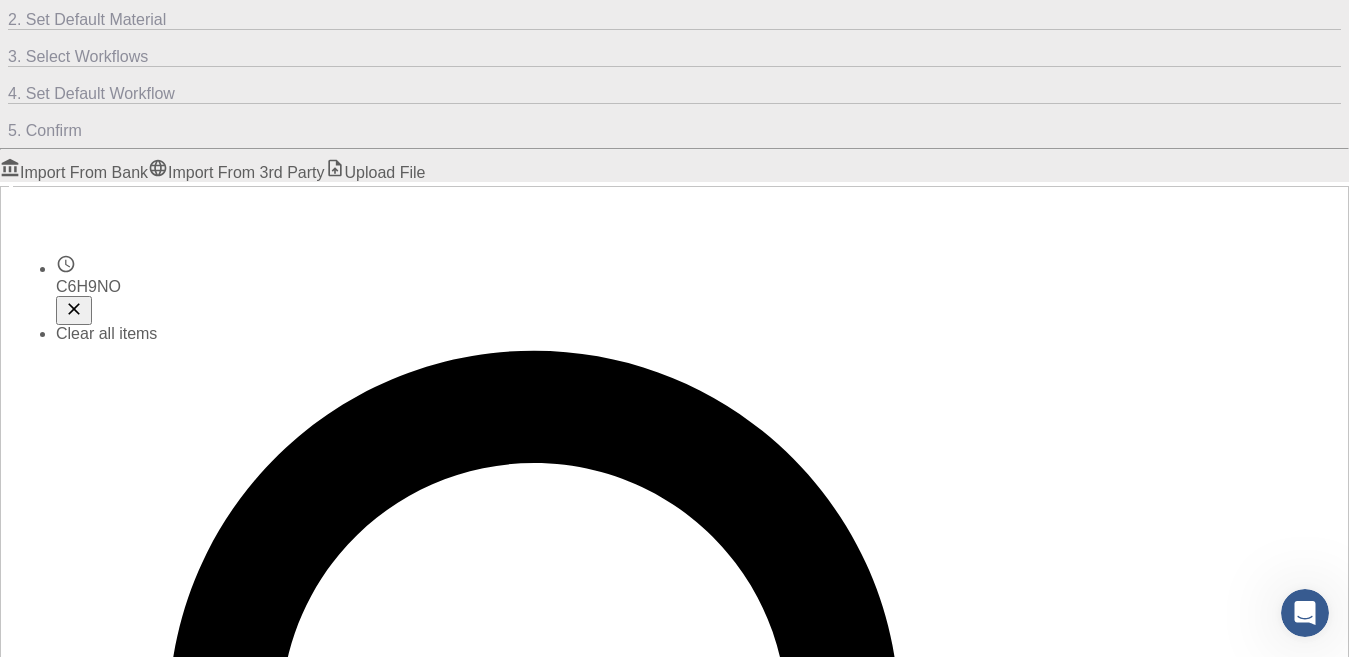 click on "Initial Account Setup for  [FULLNAME] Select Materials, Workflows and assign defaults Back Next 1. Select Materials 2. Set Default Material 3. Select Workflows 4. Set Default Workflow 5. Confirm Import From Bank Import From 3rd Party Upload File C6 ​ C6 H9NO Clear all items Import Icon Formula Unit Cell Spacegroup ID (MaterialsProject) ID (ICSD) Volume Formation Energy Tags Imported Actions No Materials Yet Rows per page: 20 20 0–0 of 0" at bounding box center (674, 1674) 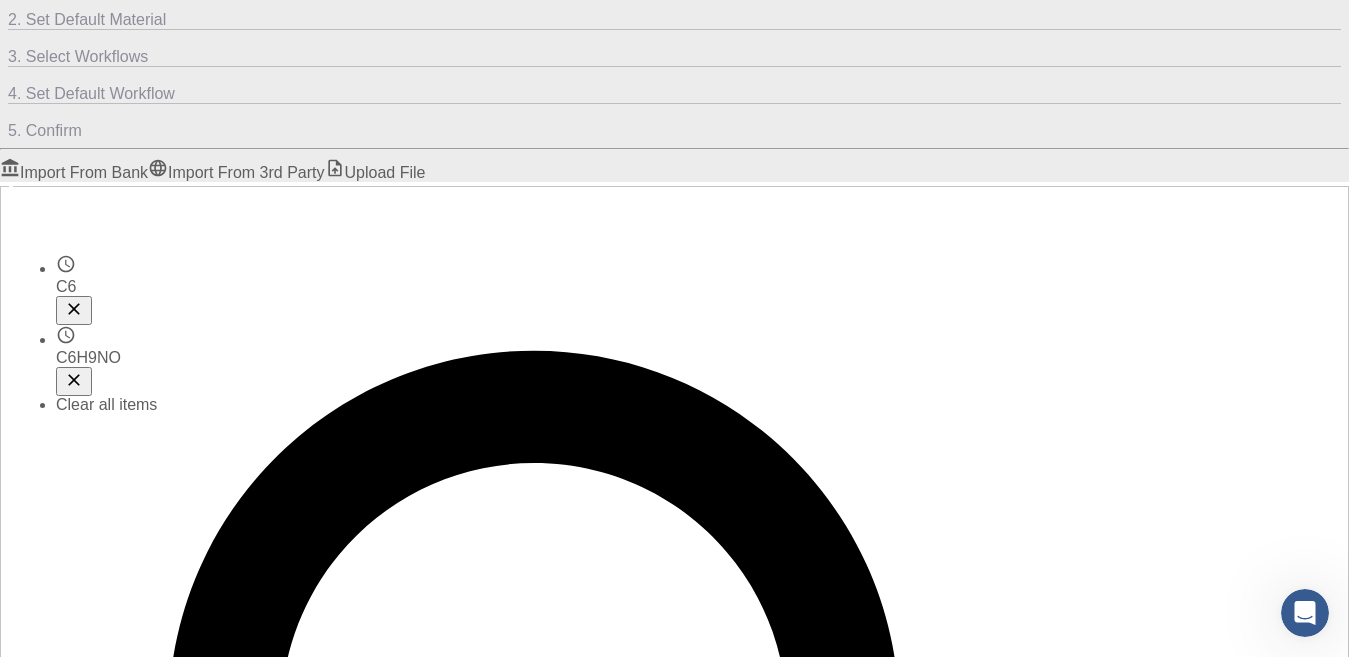 type 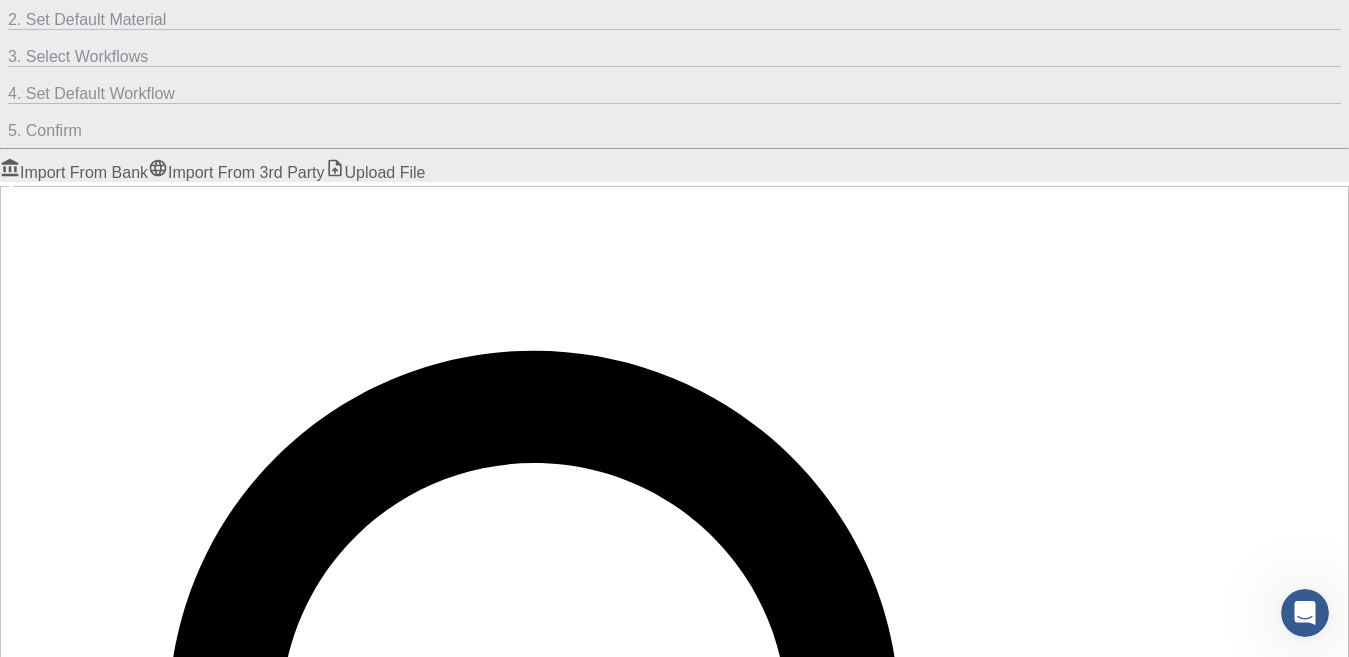 scroll, scrollTop: 653, scrollLeft: 0, axis: vertical 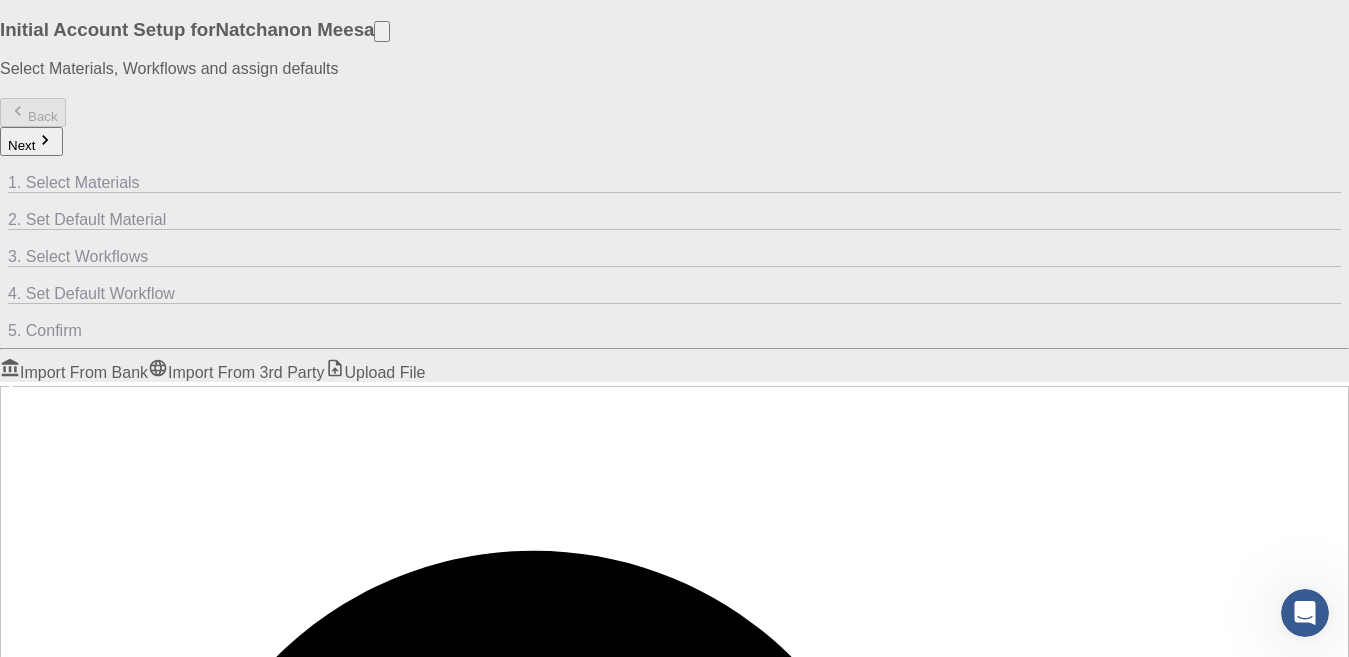 click on "Next" at bounding box center (31, 141) 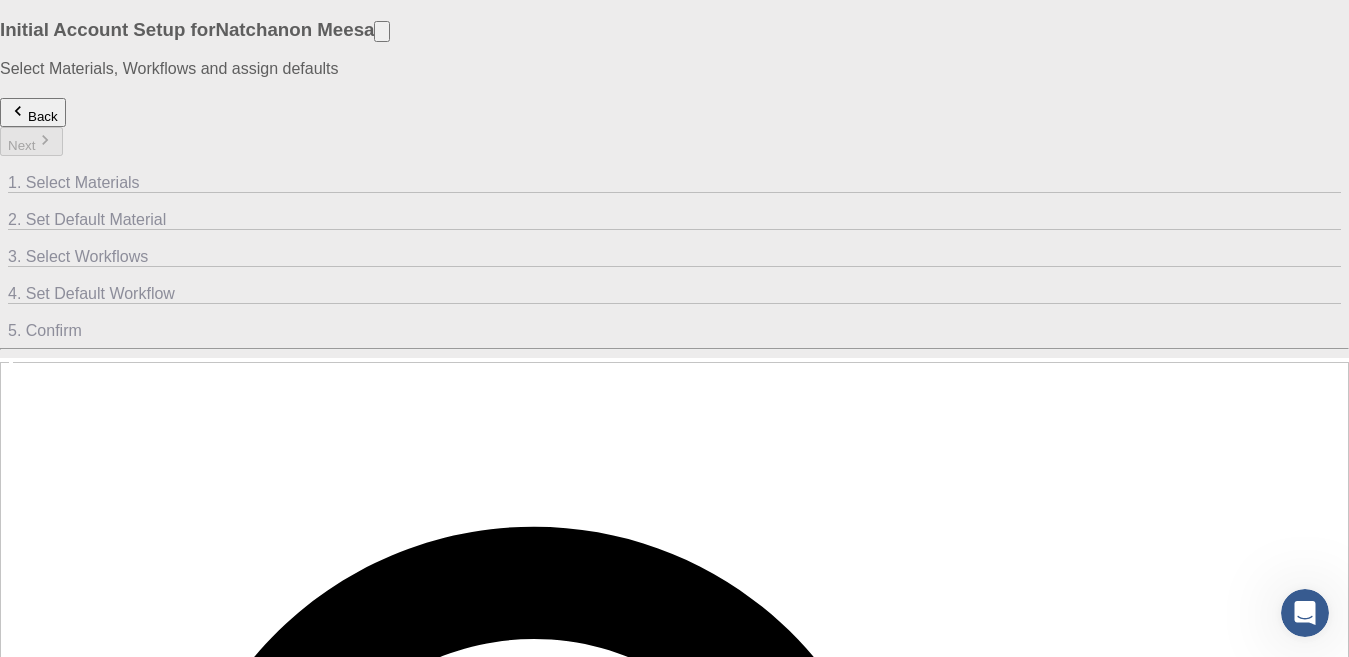 scroll, scrollTop: 200, scrollLeft: 0, axis: vertical 